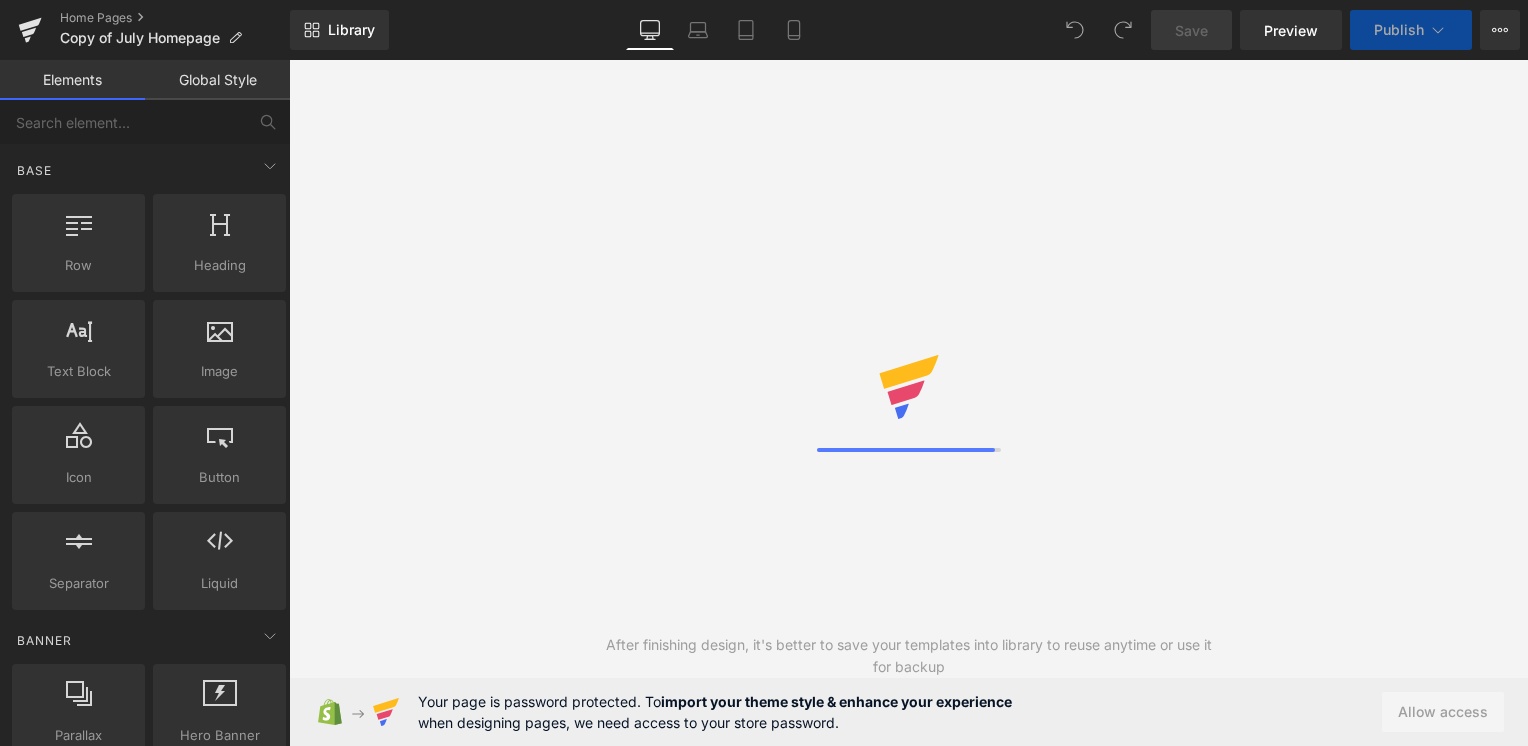 scroll, scrollTop: 0, scrollLeft: 0, axis: both 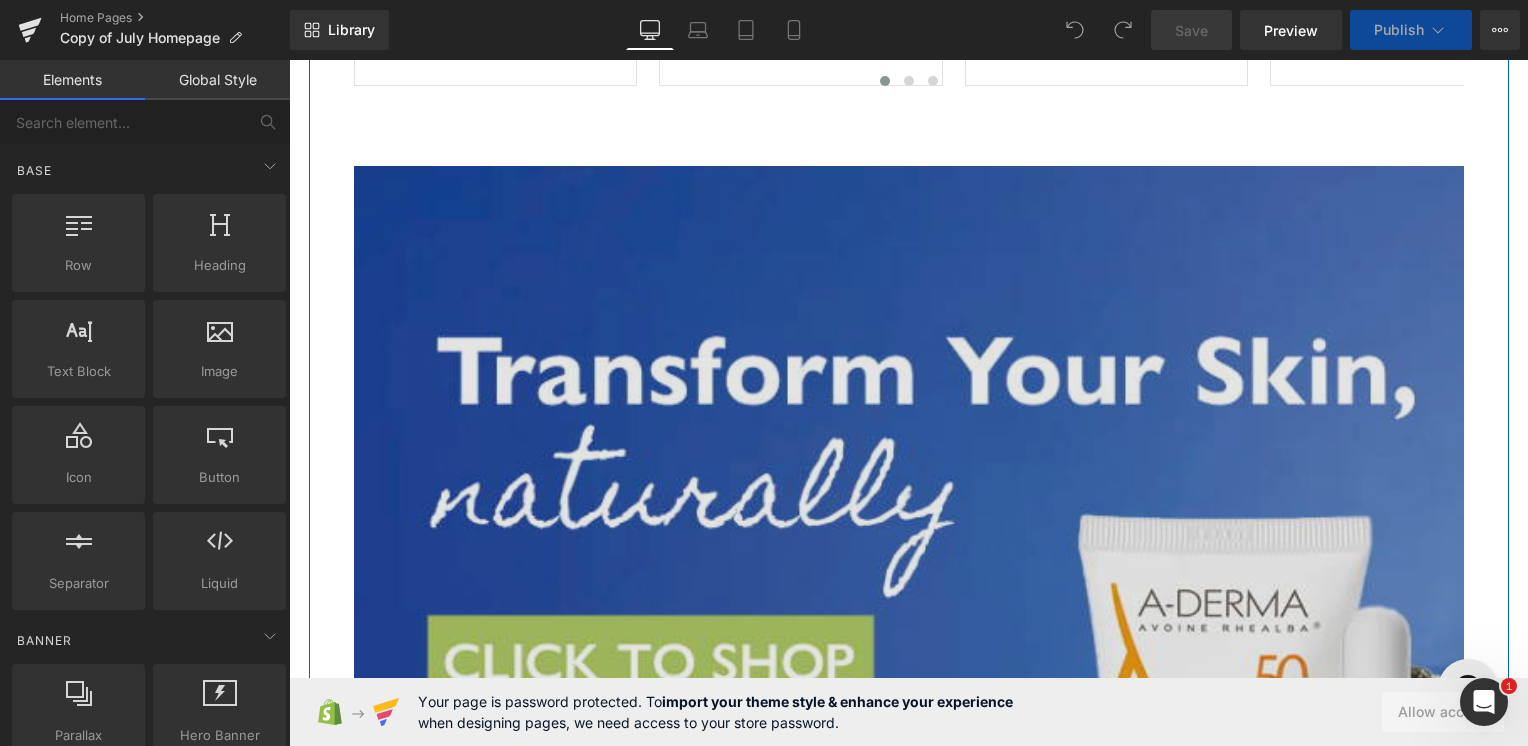 click at bounding box center (2034, 747) 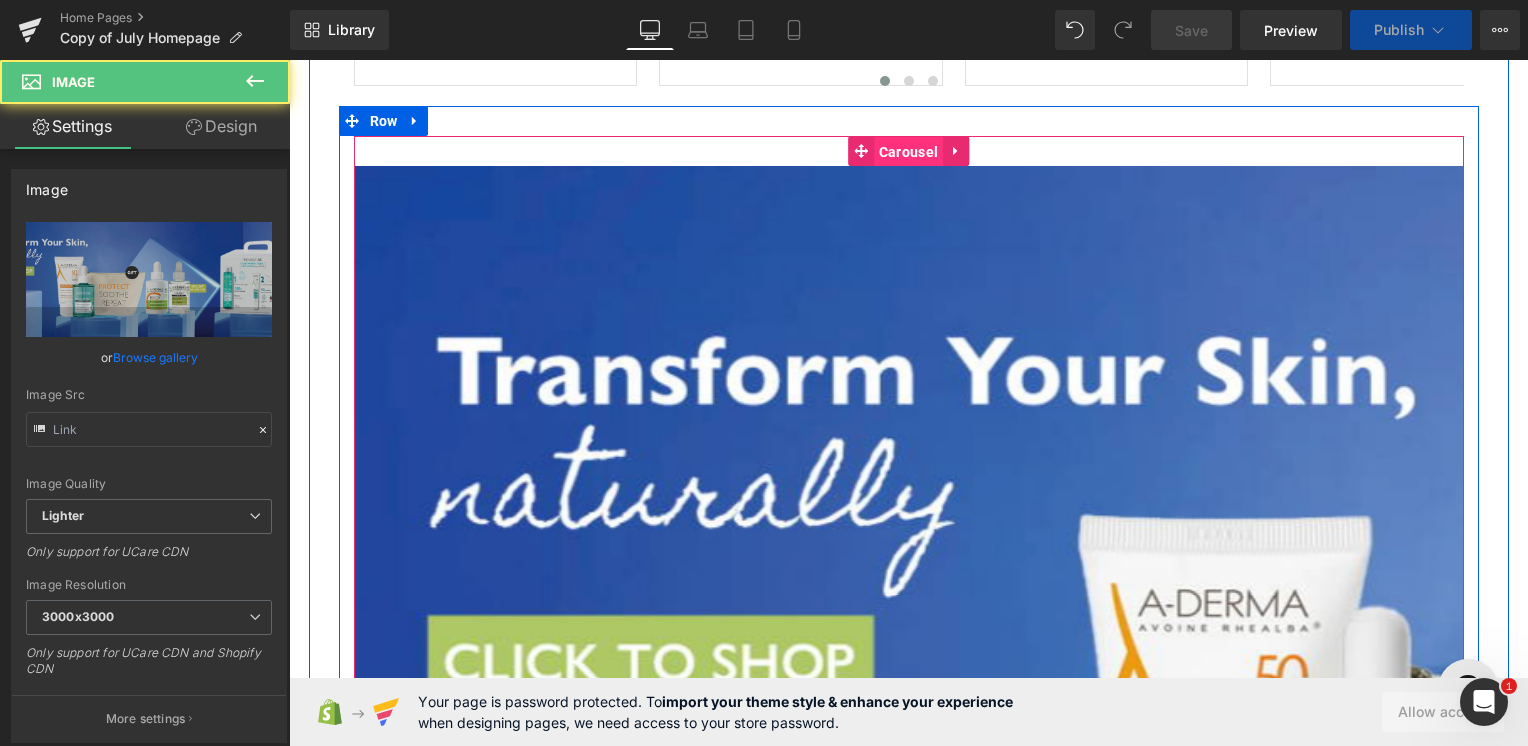 click on "Carousel" at bounding box center (908, 152) 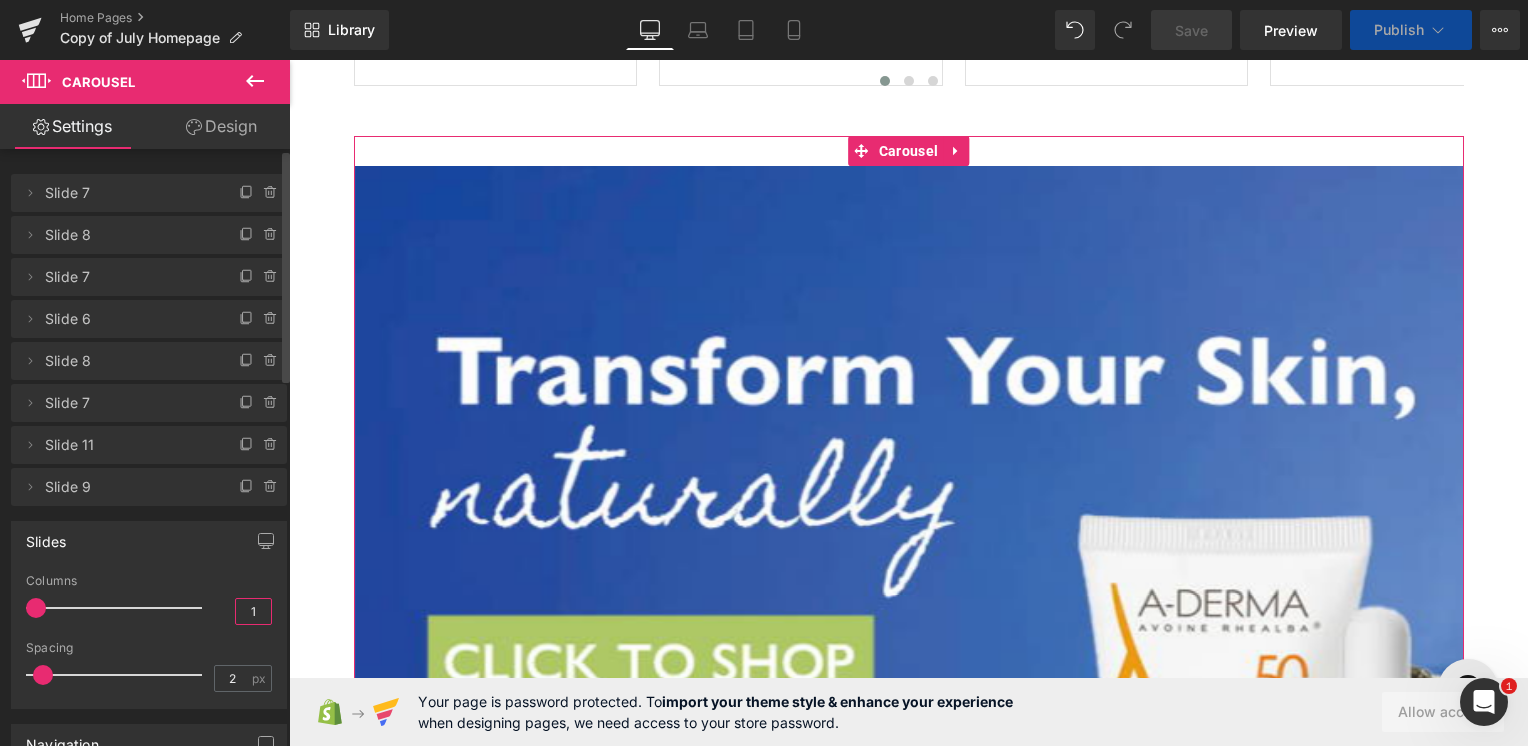 click on "1" at bounding box center (253, 611) 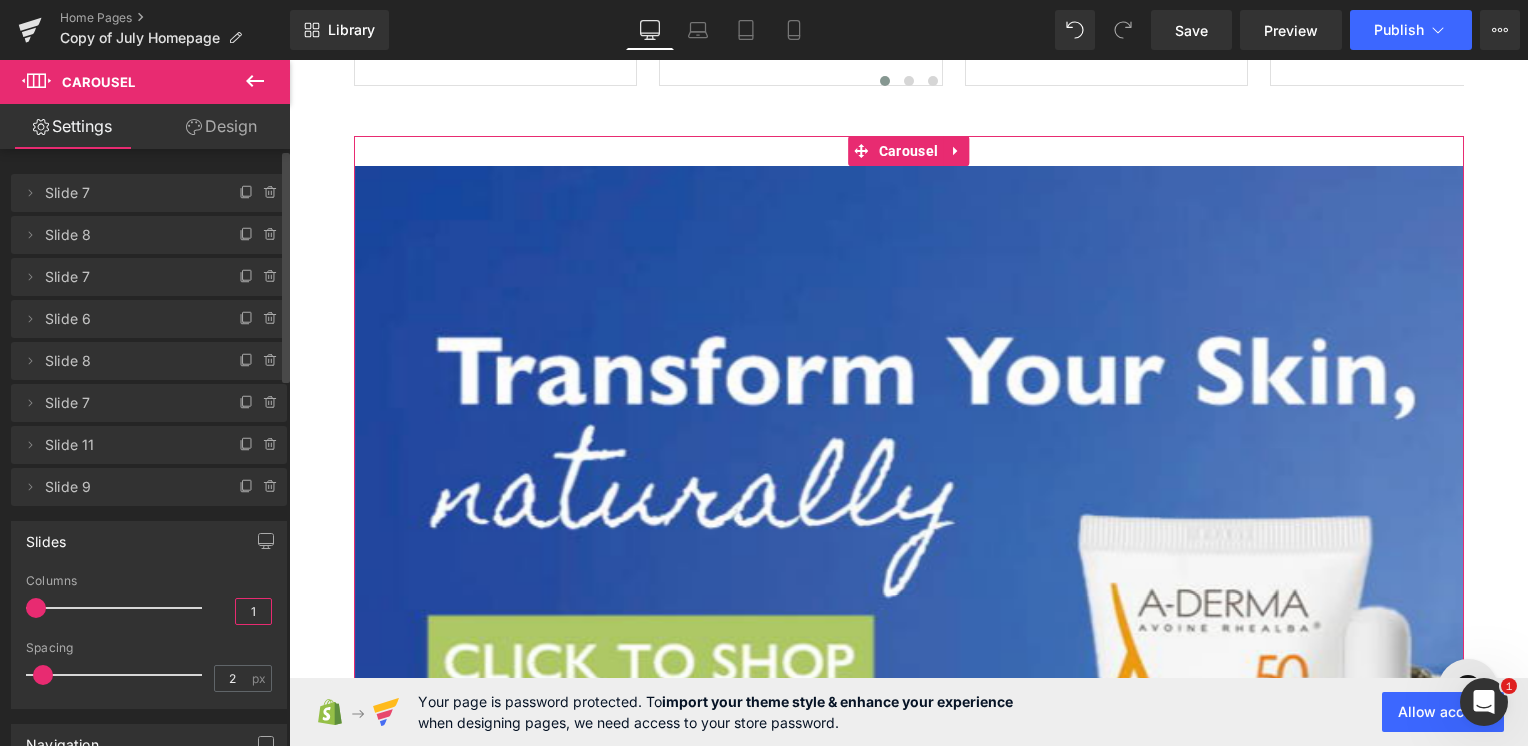 click on "1" at bounding box center (253, 611) 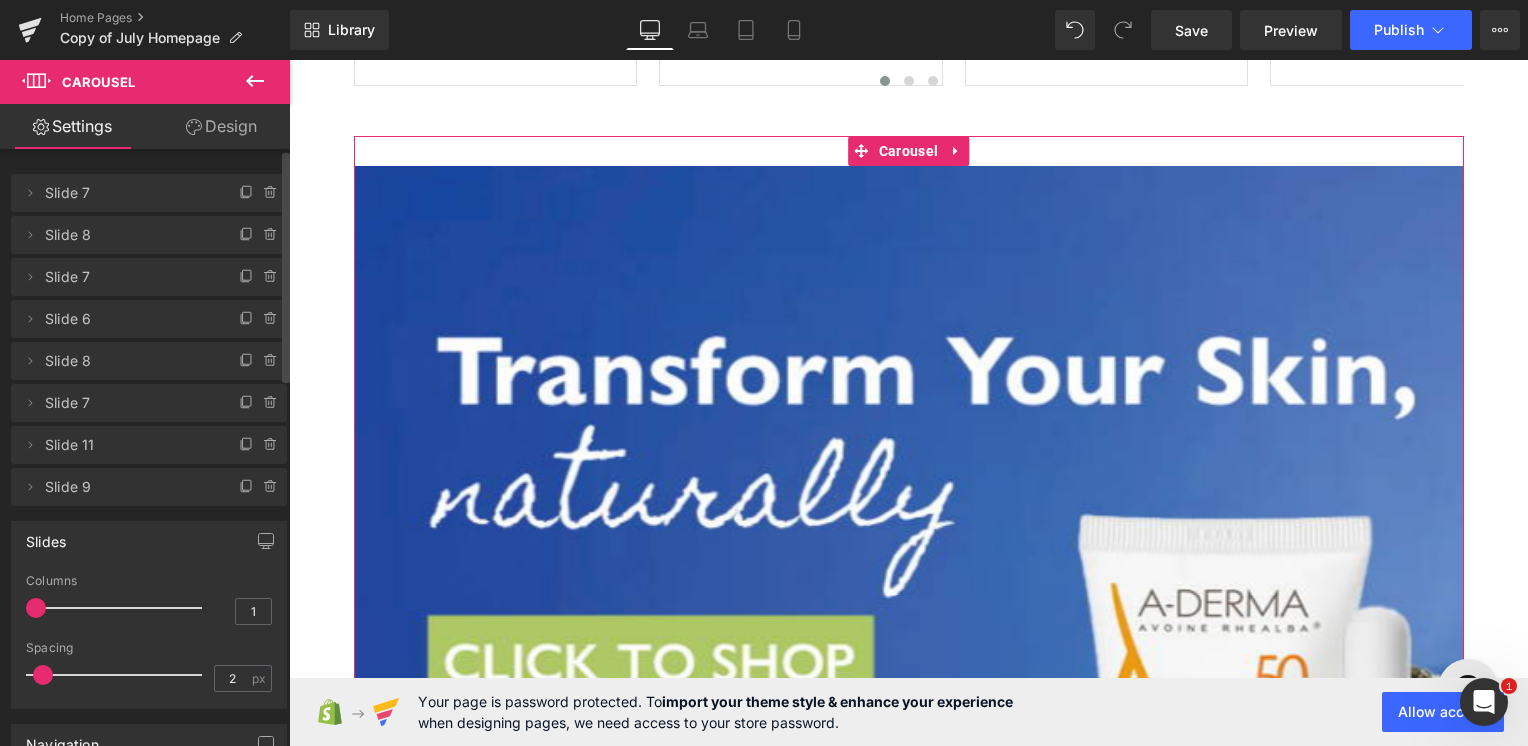 click on "Slides 1 Columns 1 3 Columns 3 3 Columns 3 1 Columns 1 2px Spacing 2 px 5px Spacing 5 px 5px Spacing 5 px 5px Spacing 5 px" at bounding box center (149, 615) 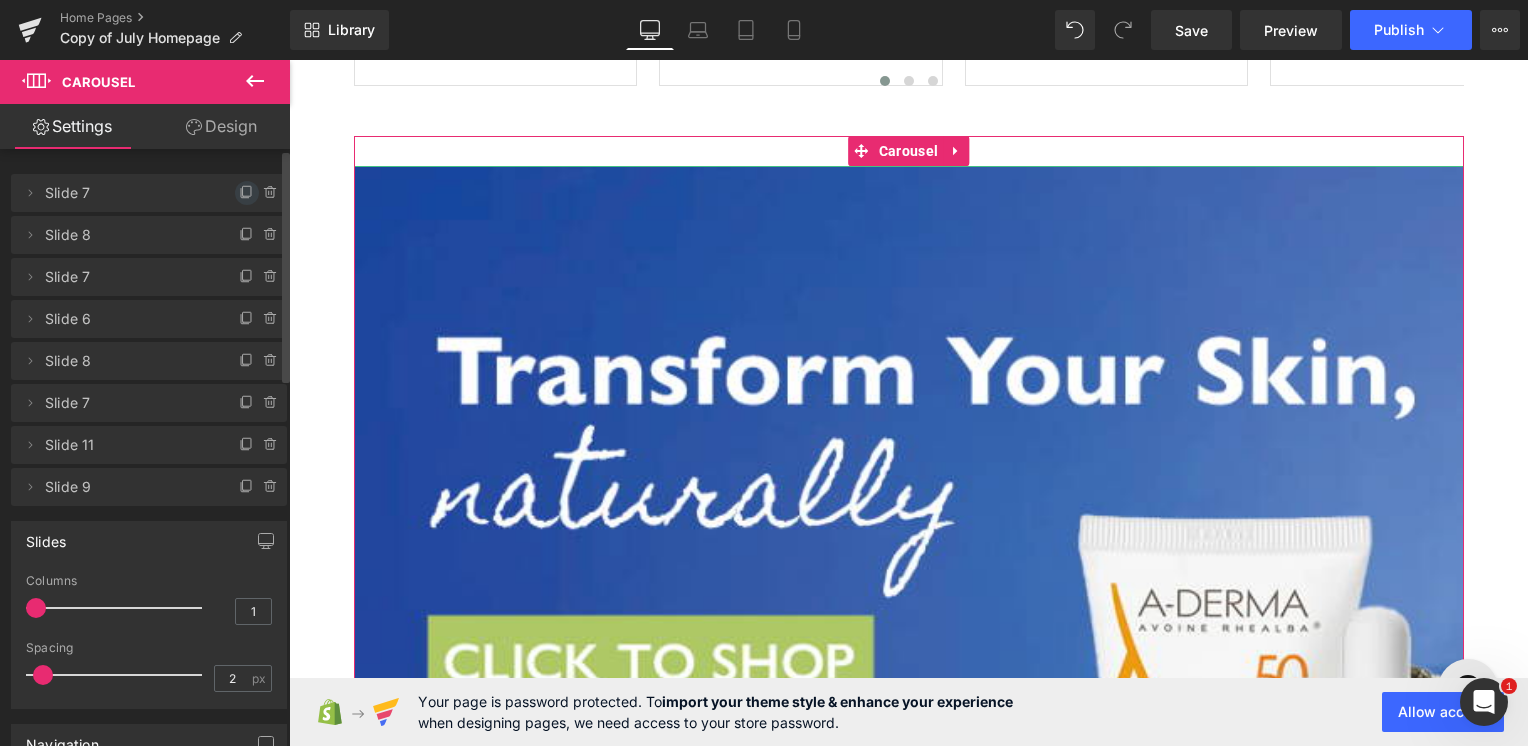 click 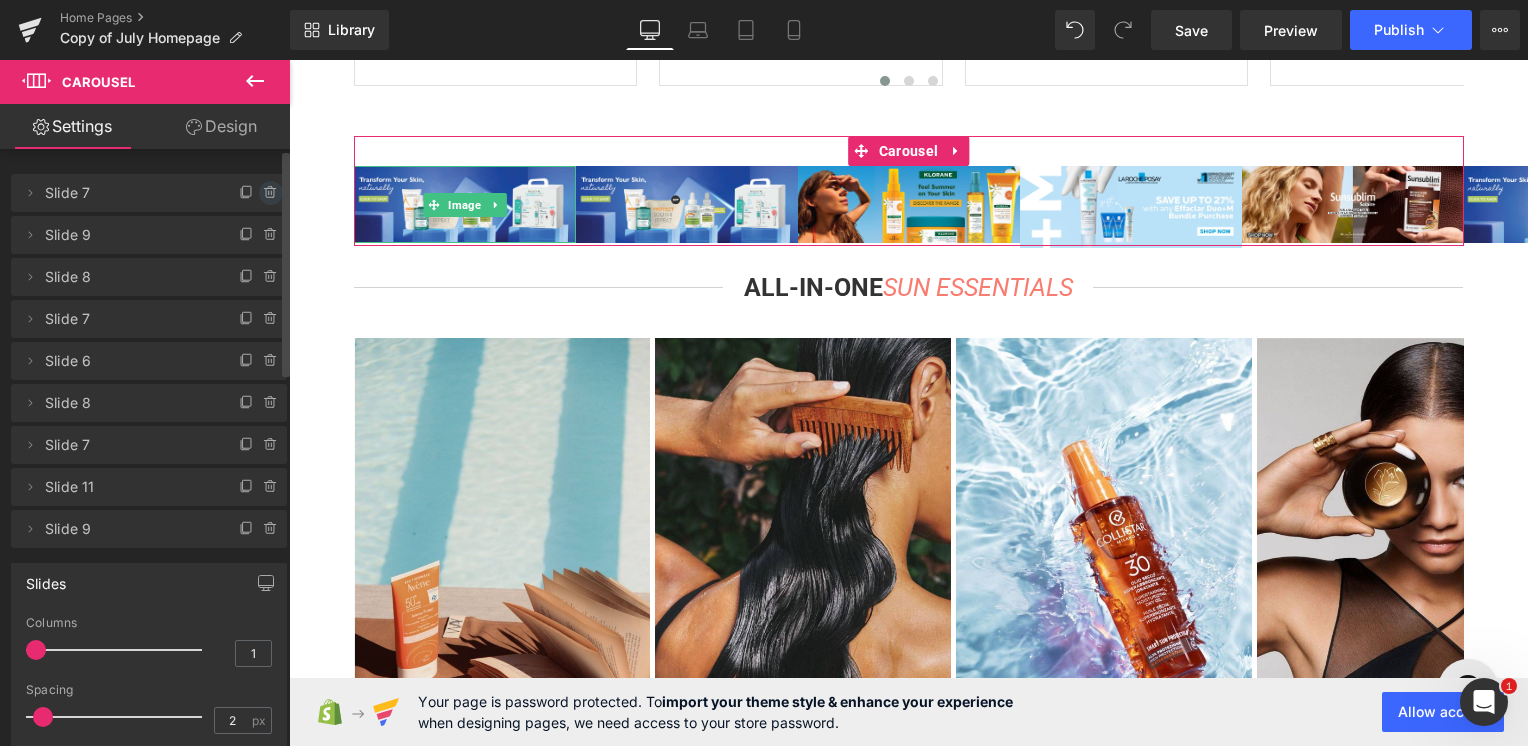 click 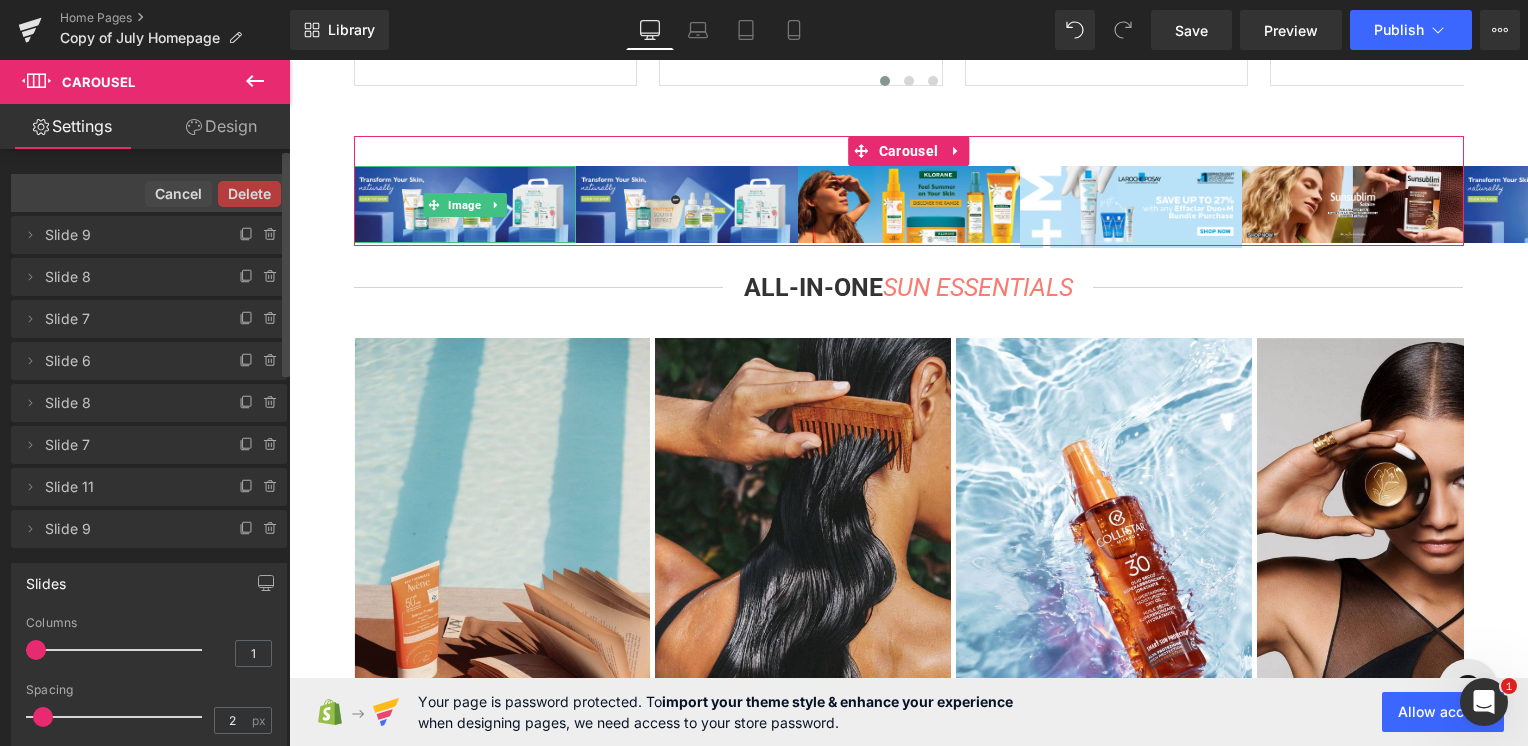 click on "Delete" at bounding box center [249, 194] 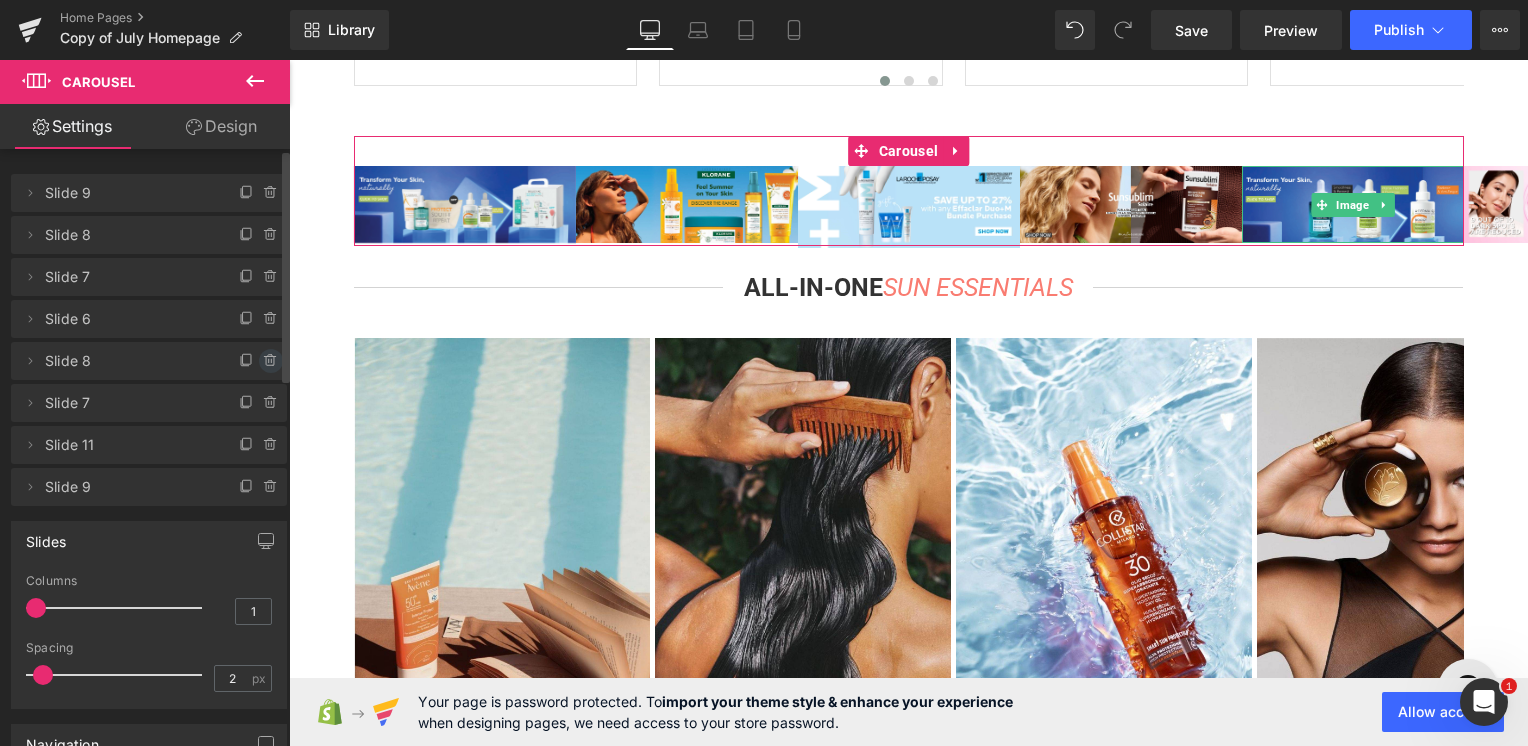 click 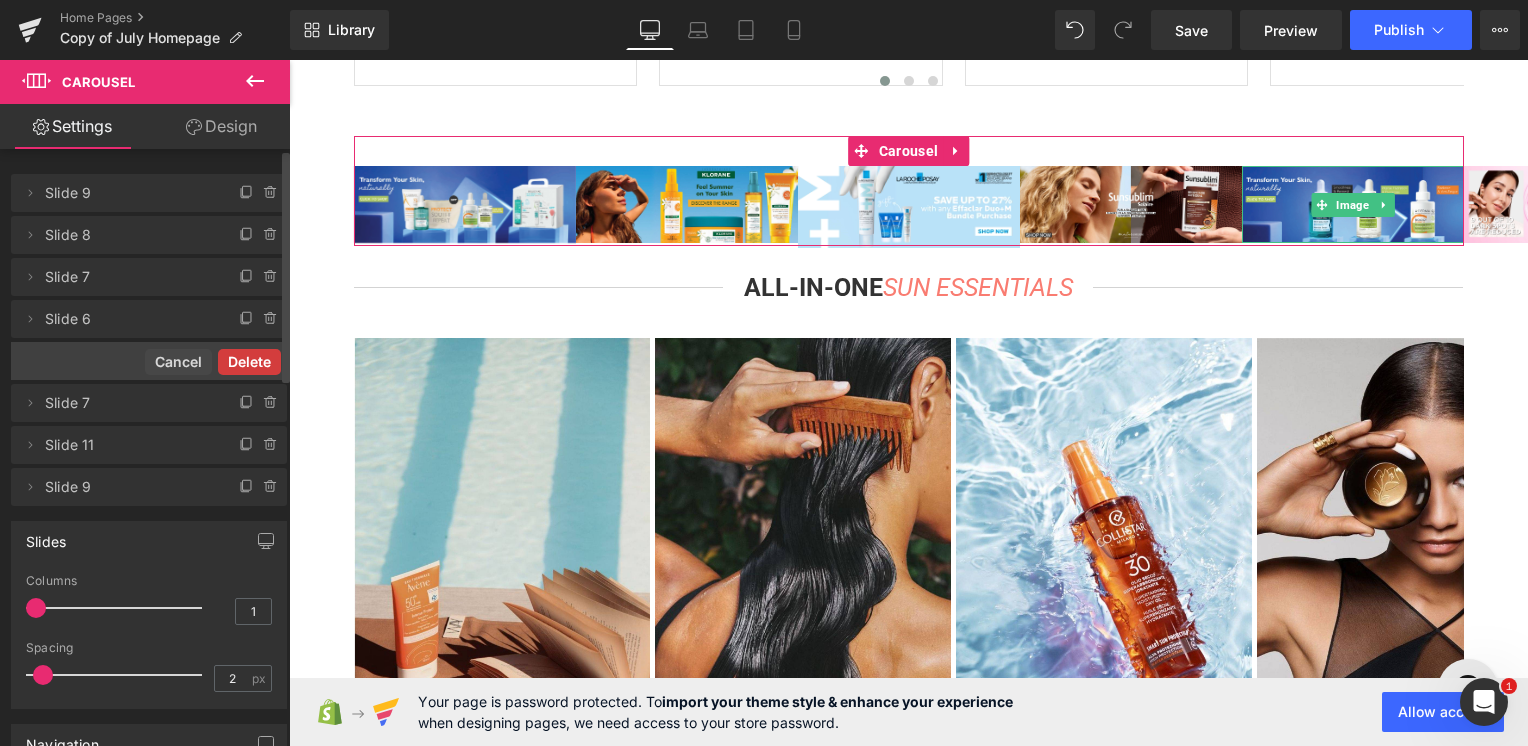 click on "Delete" at bounding box center (249, 362) 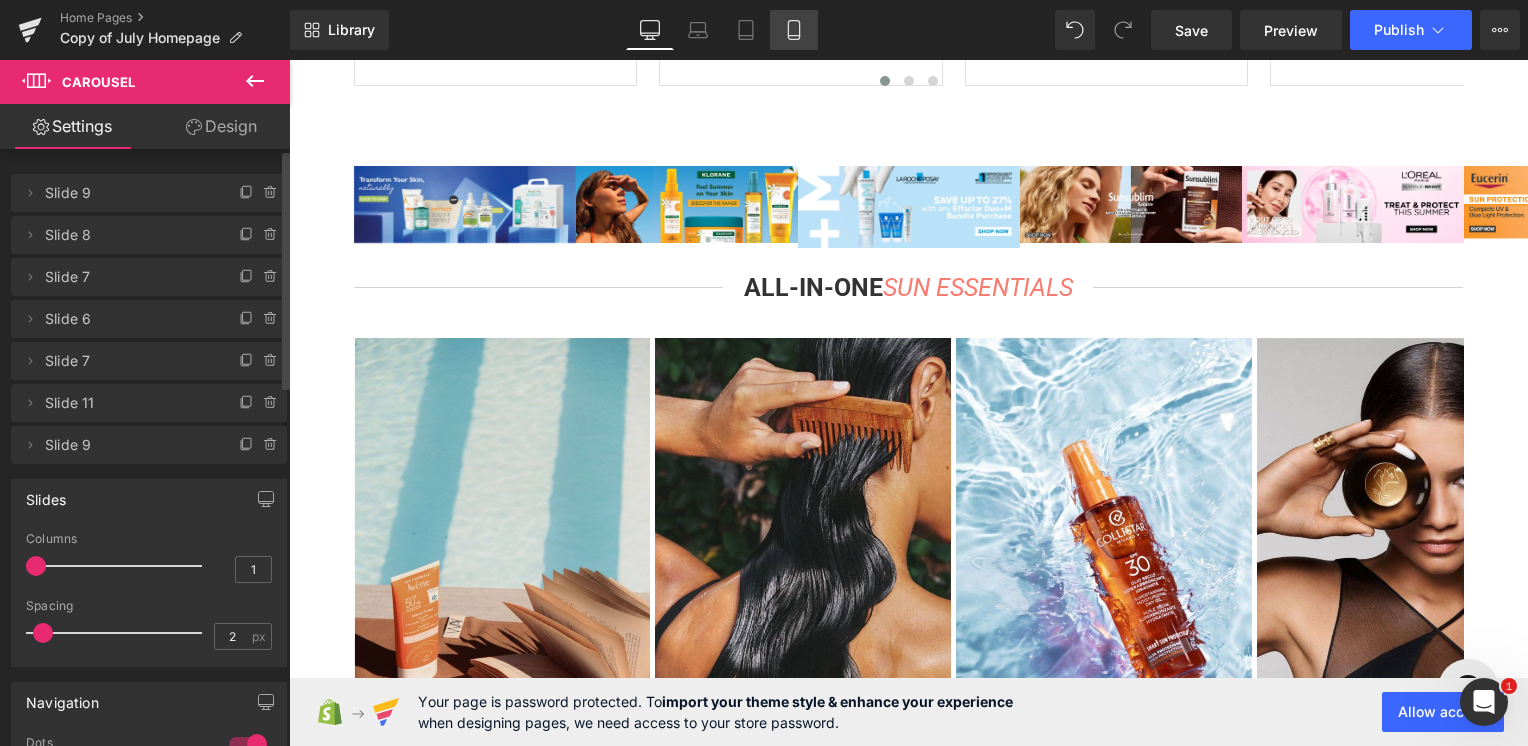 click 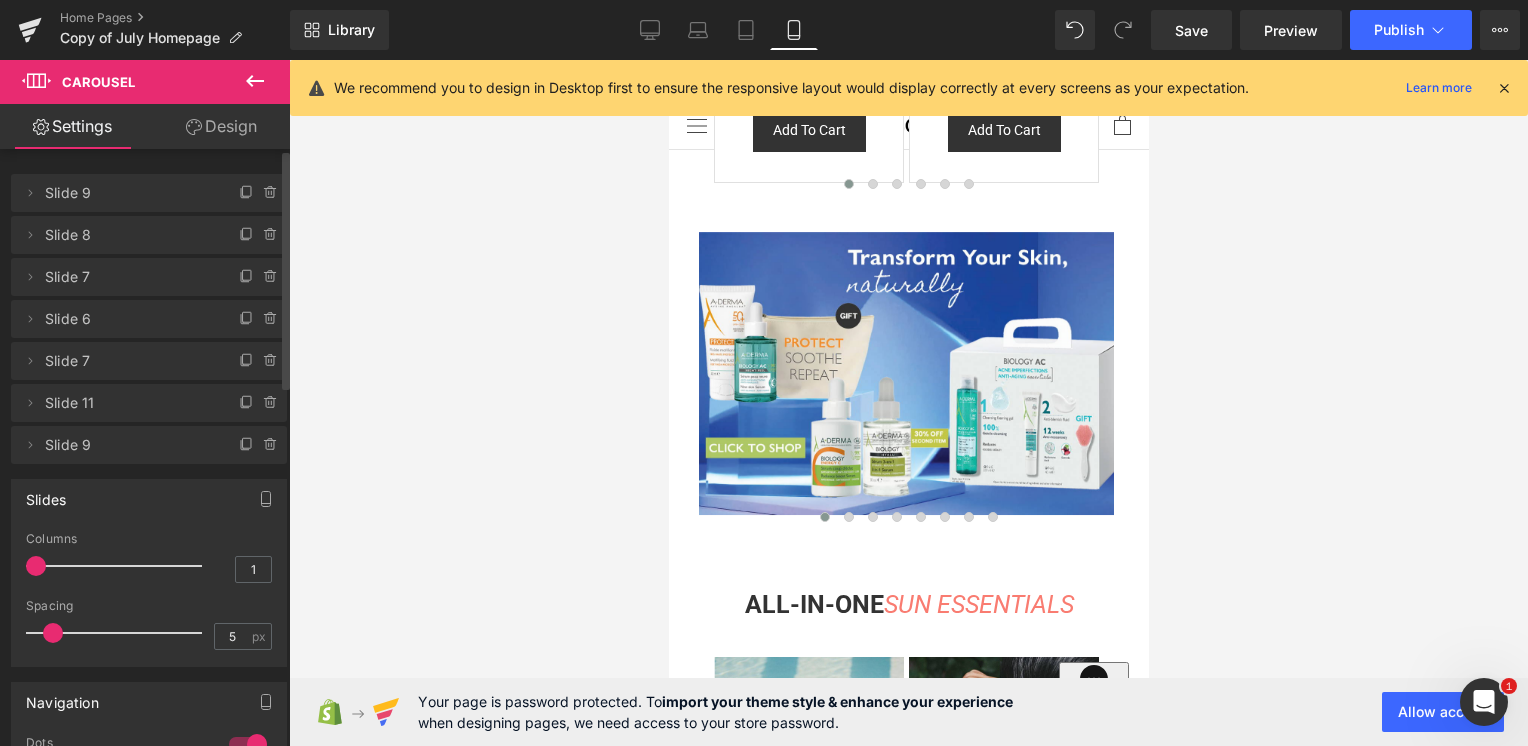 scroll, scrollTop: 1600, scrollLeft: 0, axis: vertical 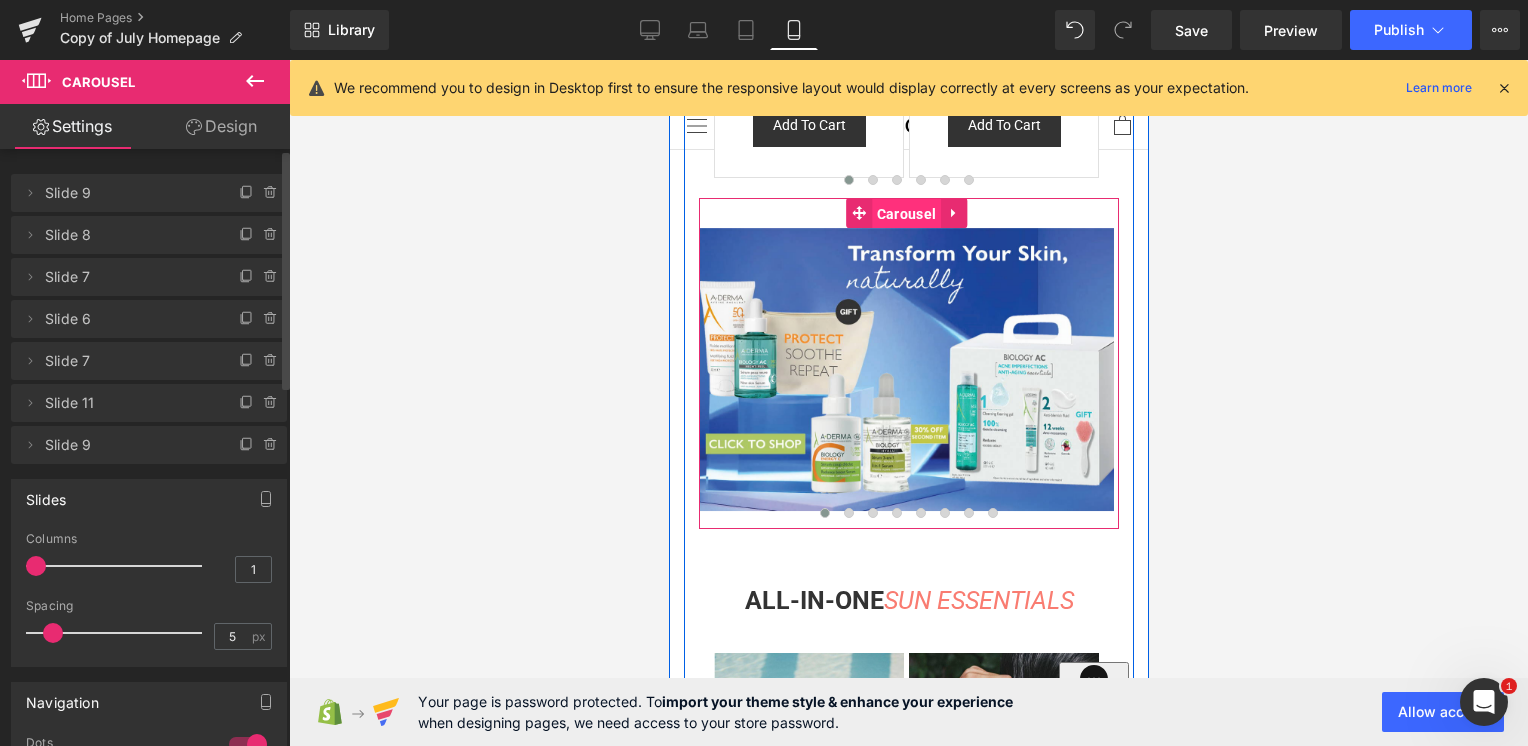 click on "Carousel" at bounding box center (905, 214) 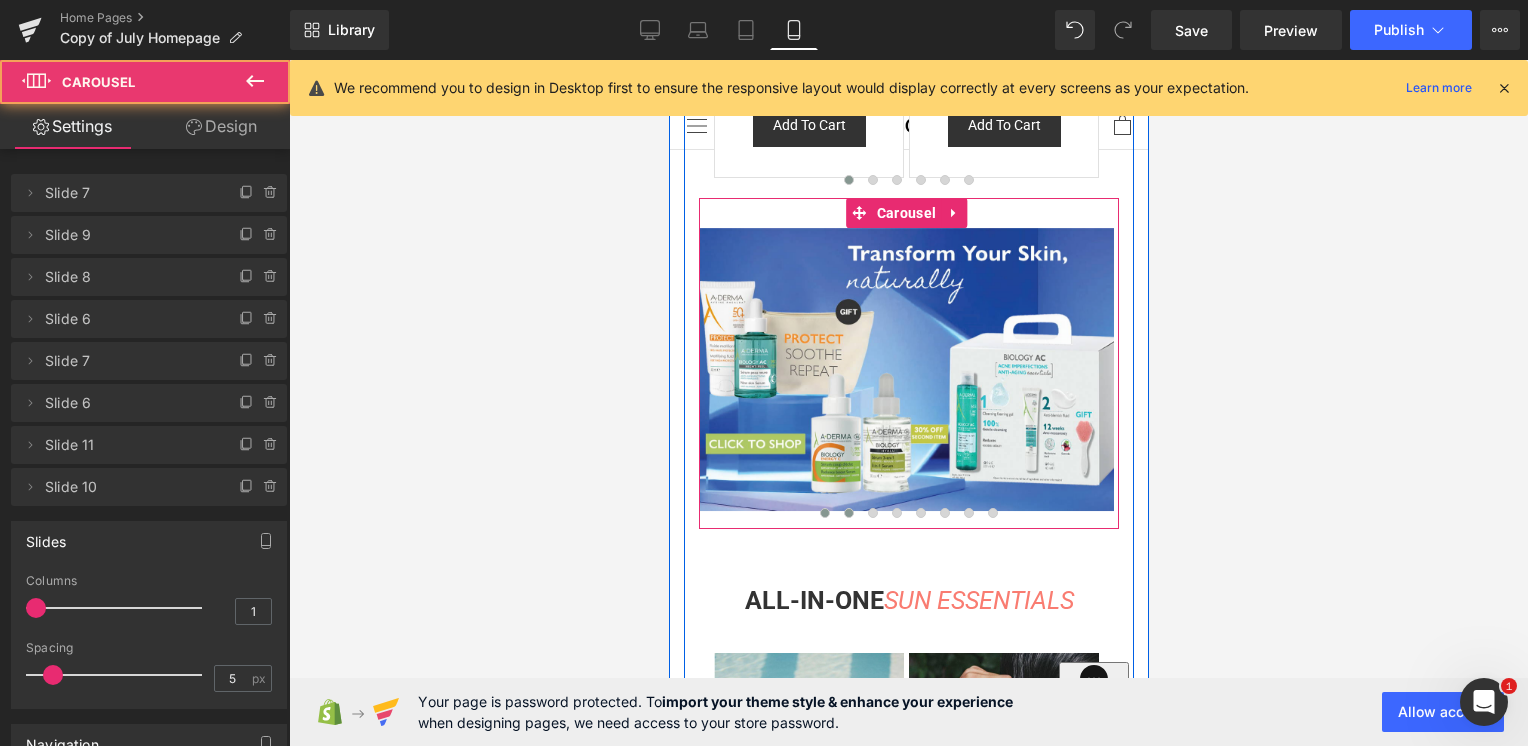 click at bounding box center [848, 513] 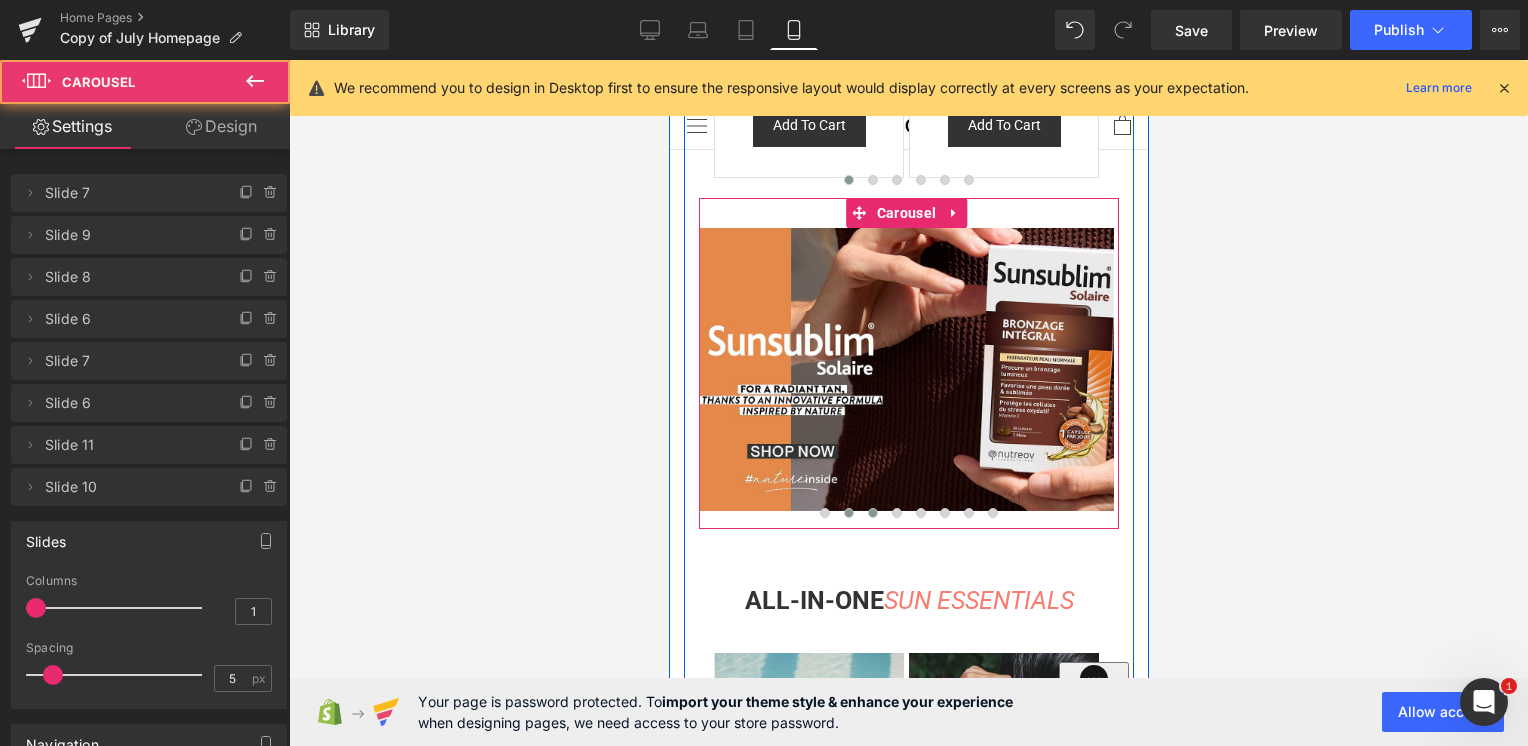 click at bounding box center [872, 513] 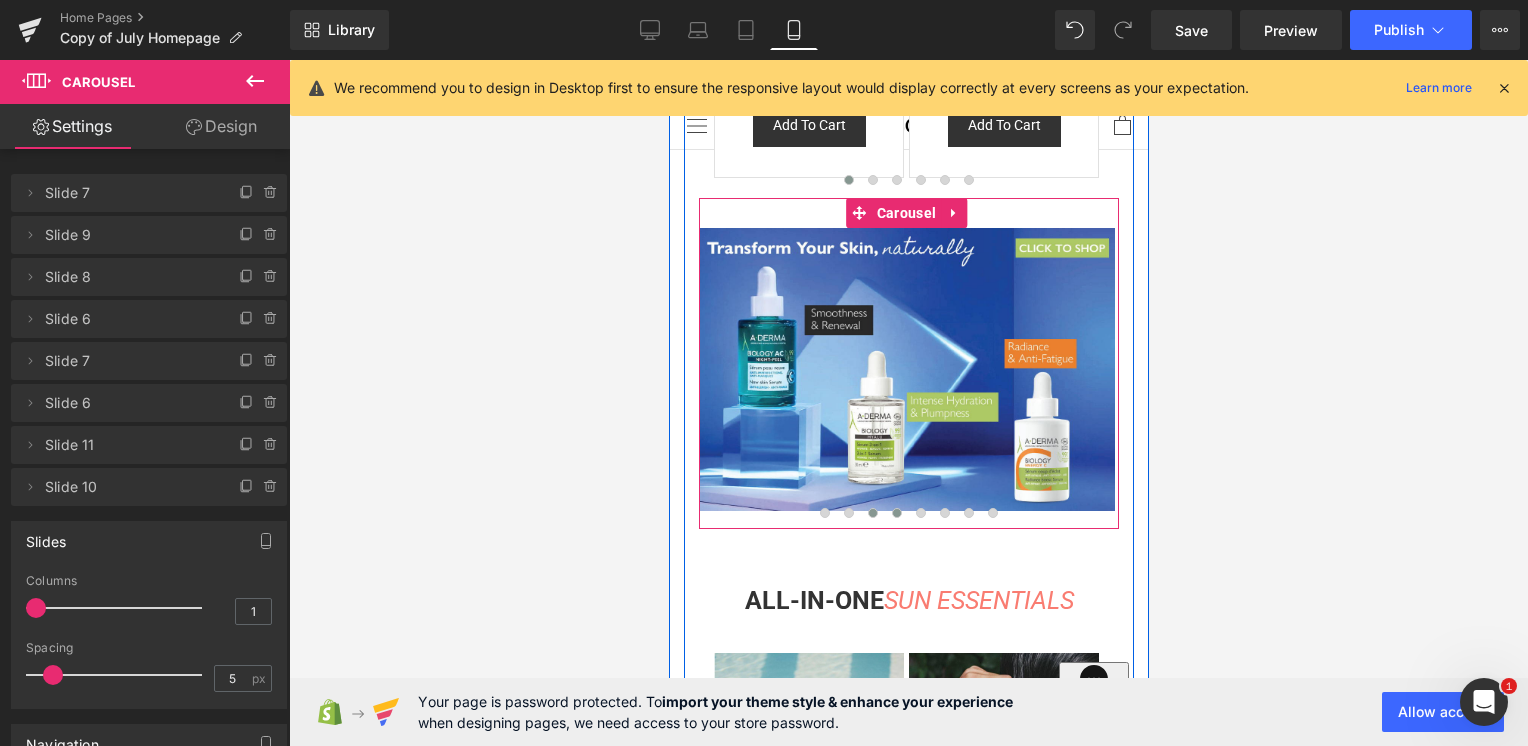 click at bounding box center [896, 513] 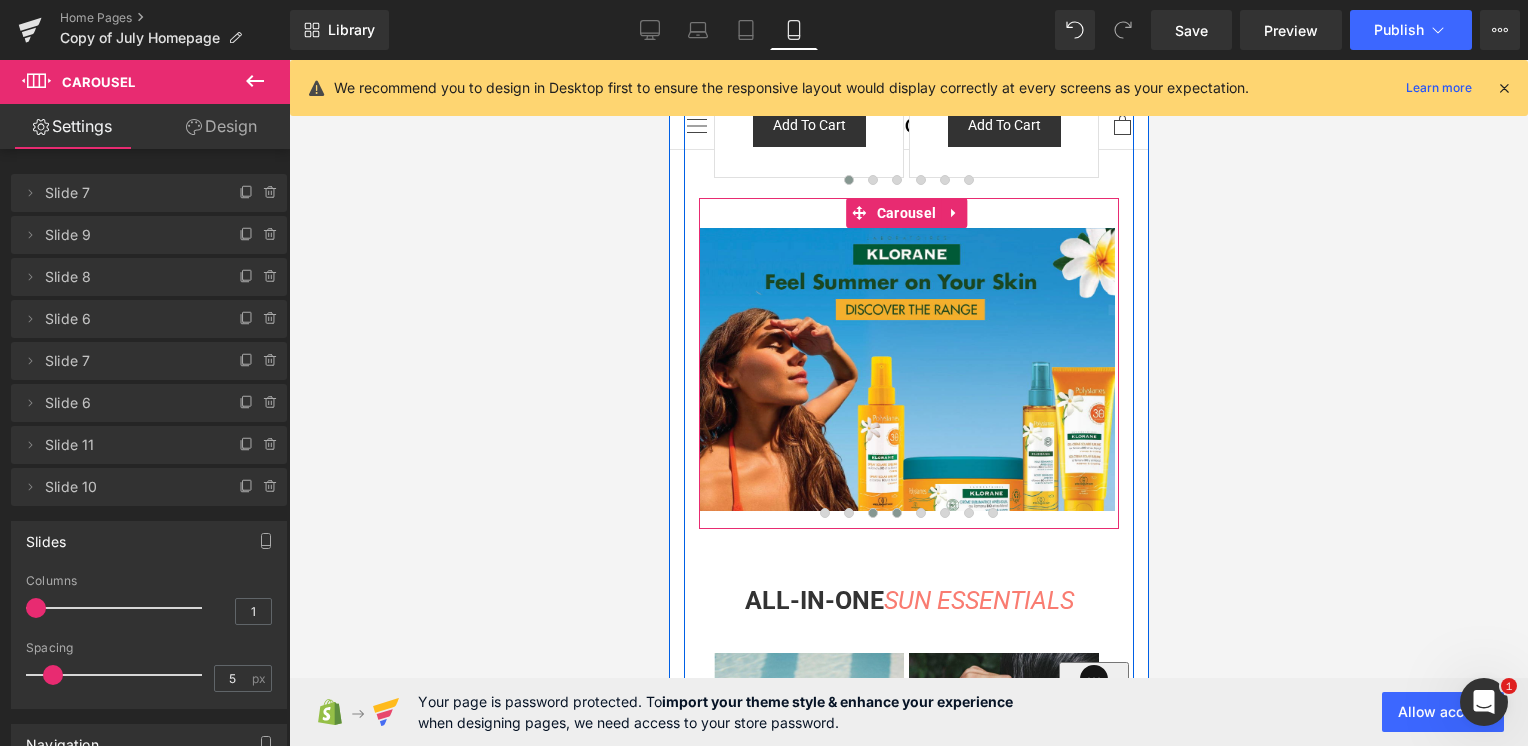 click at bounding box center [872, 513] 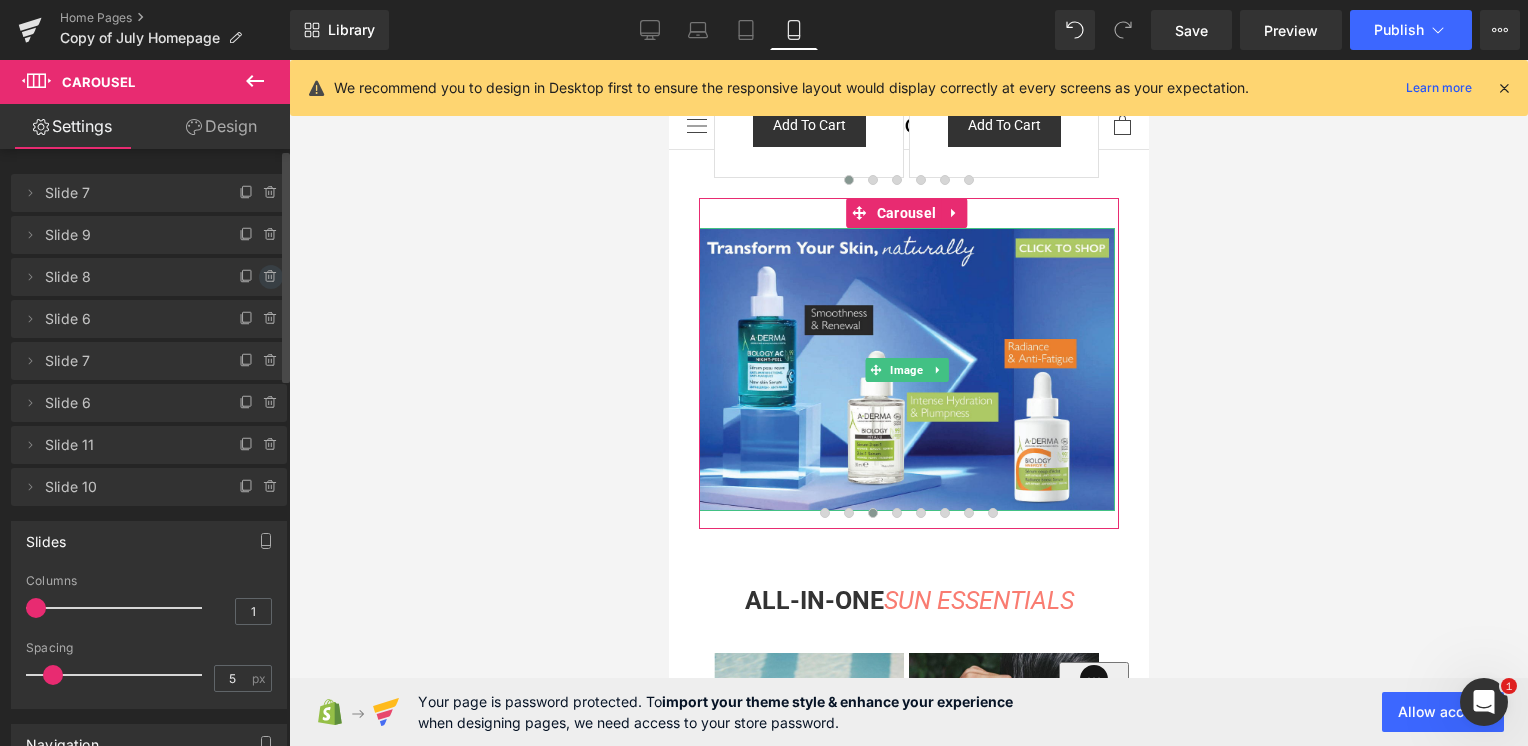 click at bounding box center (271, 277) 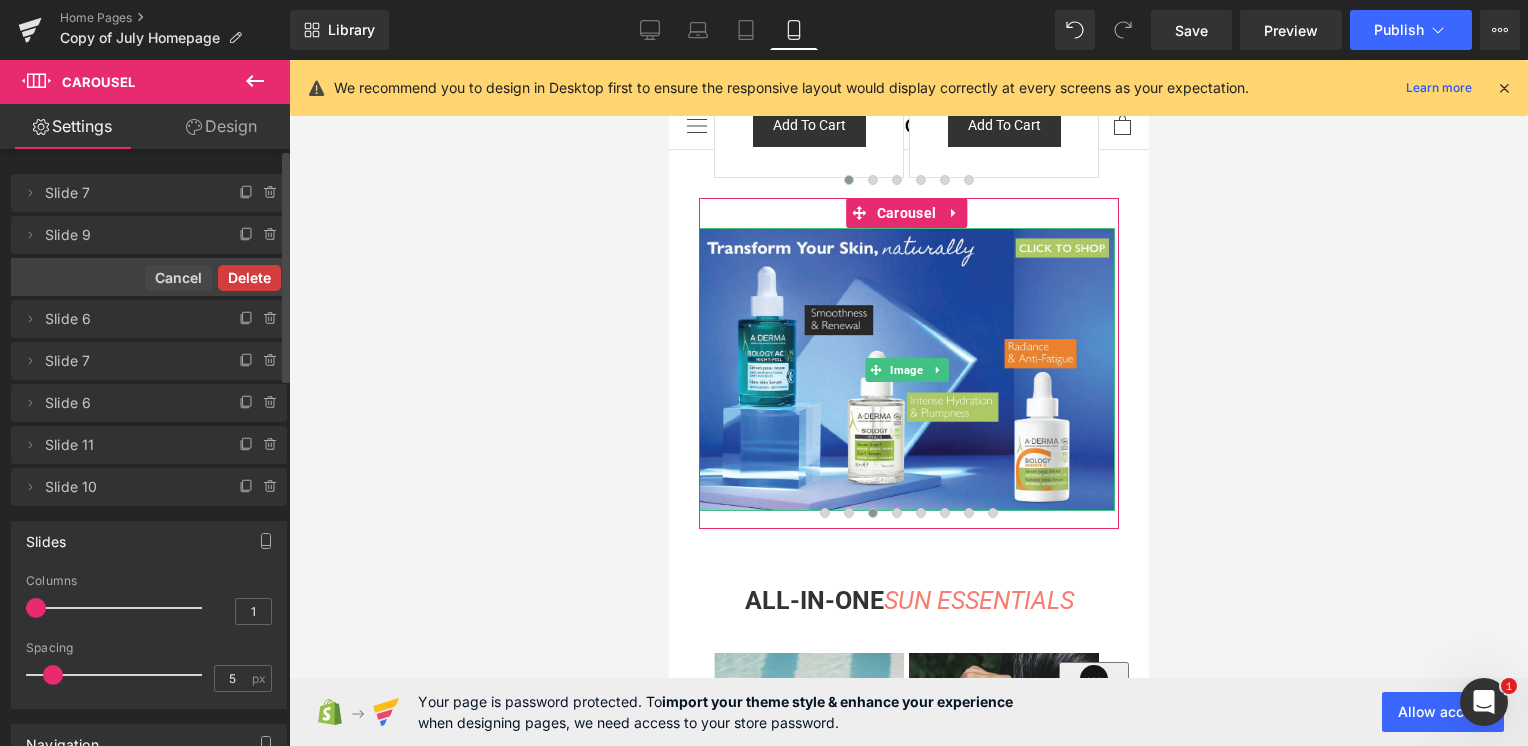 click on "Delete" at bounding box center (249, 278) 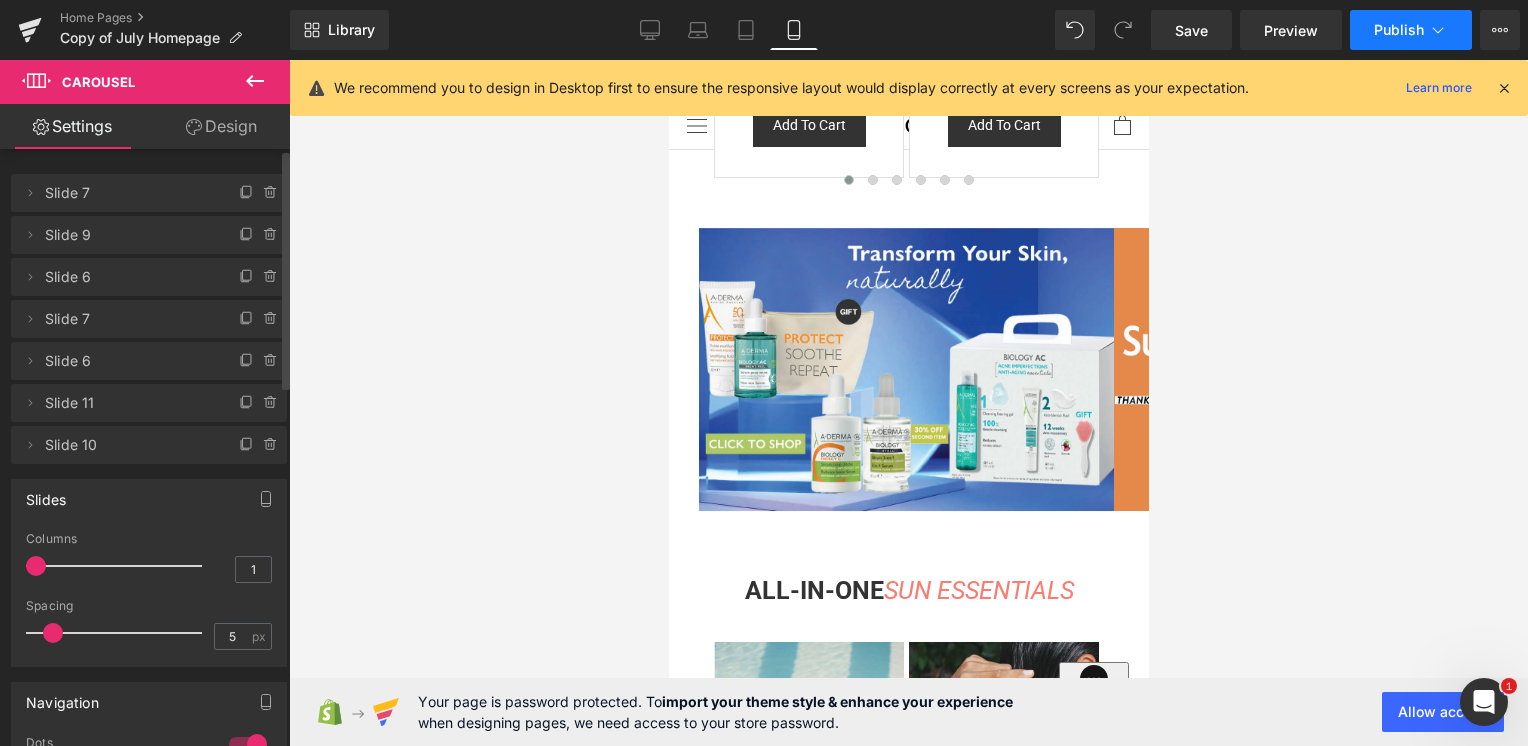 click on "Publish" at bounding box center (1399, 30) 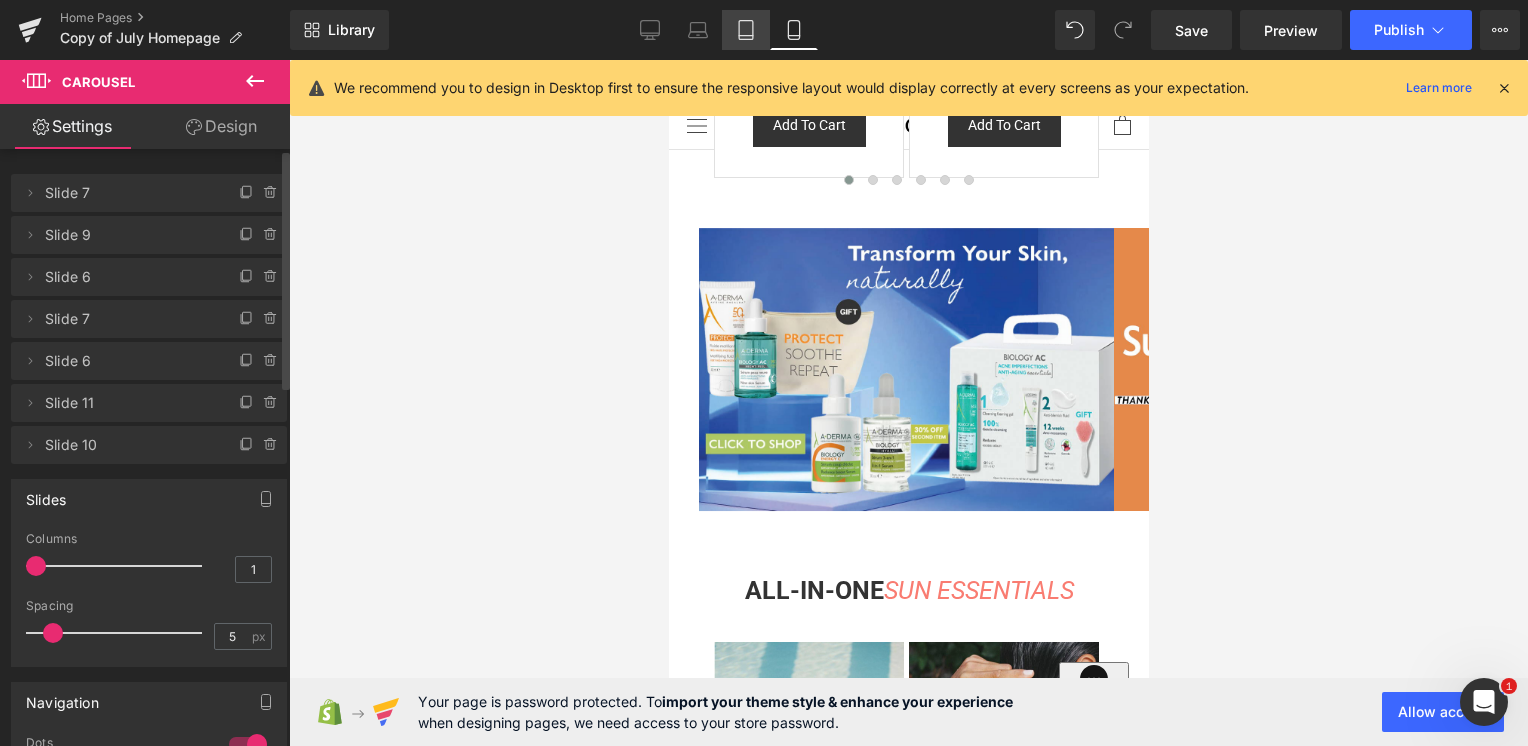 drag, startPoint x: 659, startPoint y: 37, endPoint x: 729, endPoint y: 17, distance: 72.8011 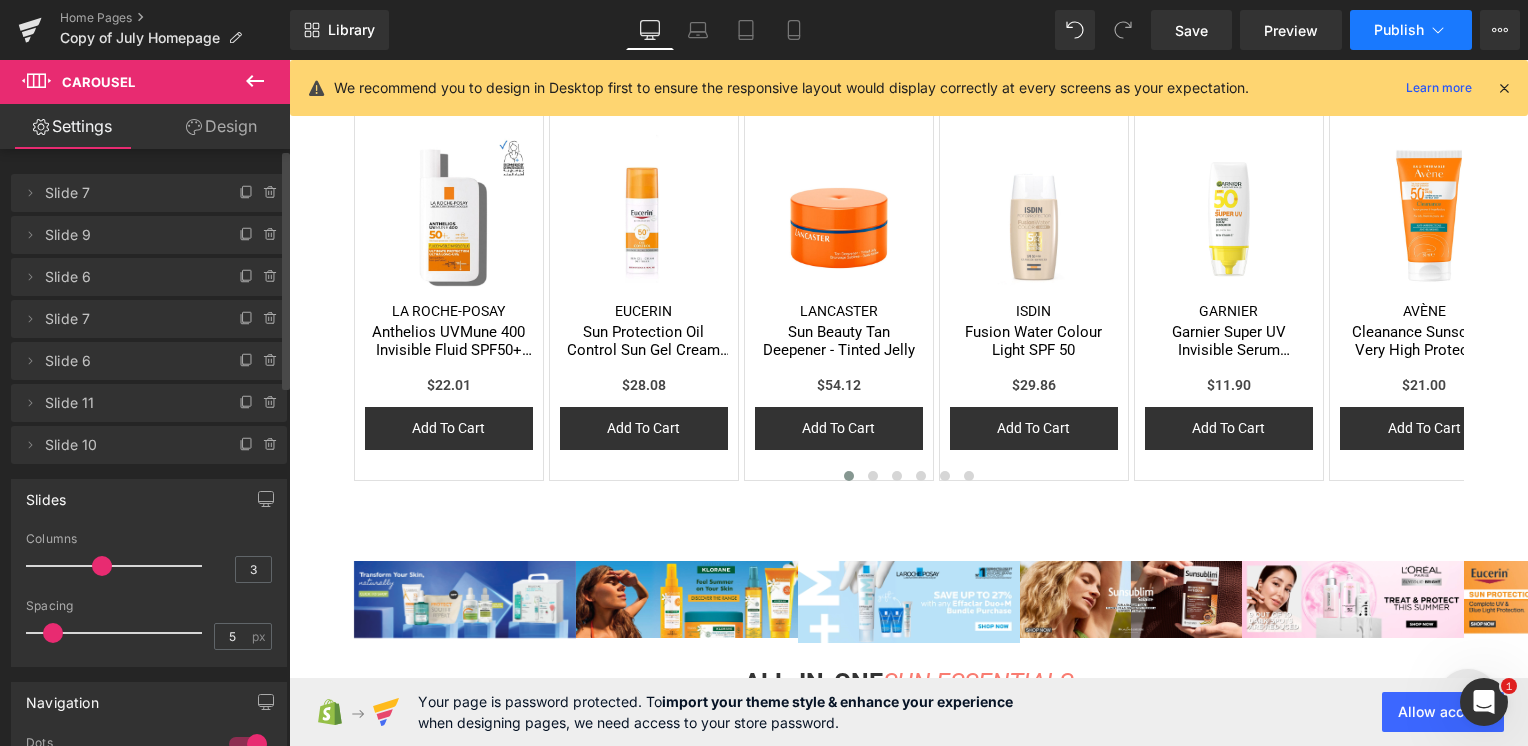 scroll, scrollTop: 0, scrollLeft: 0, axis: both 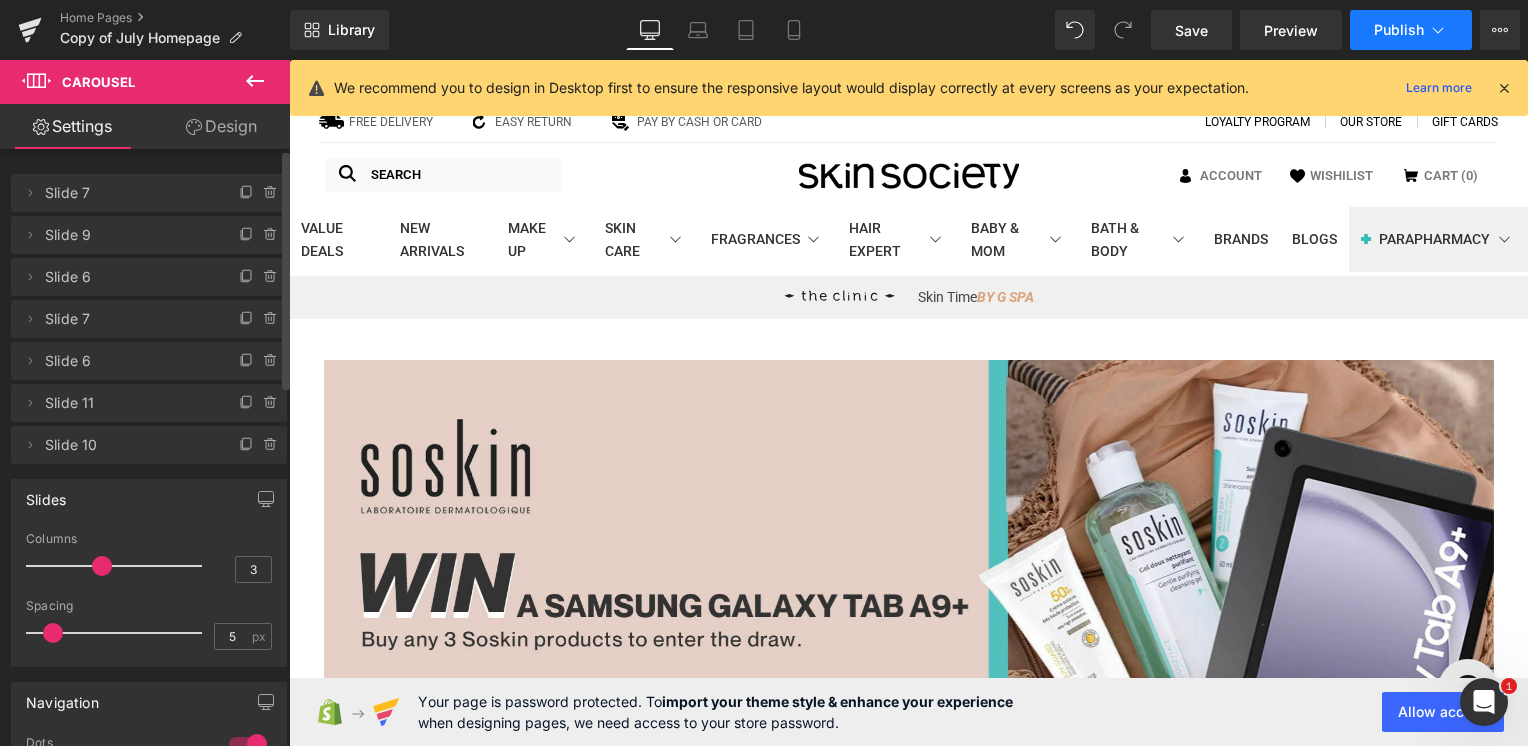 click on "Publish" at bounding box center [1411, 30] 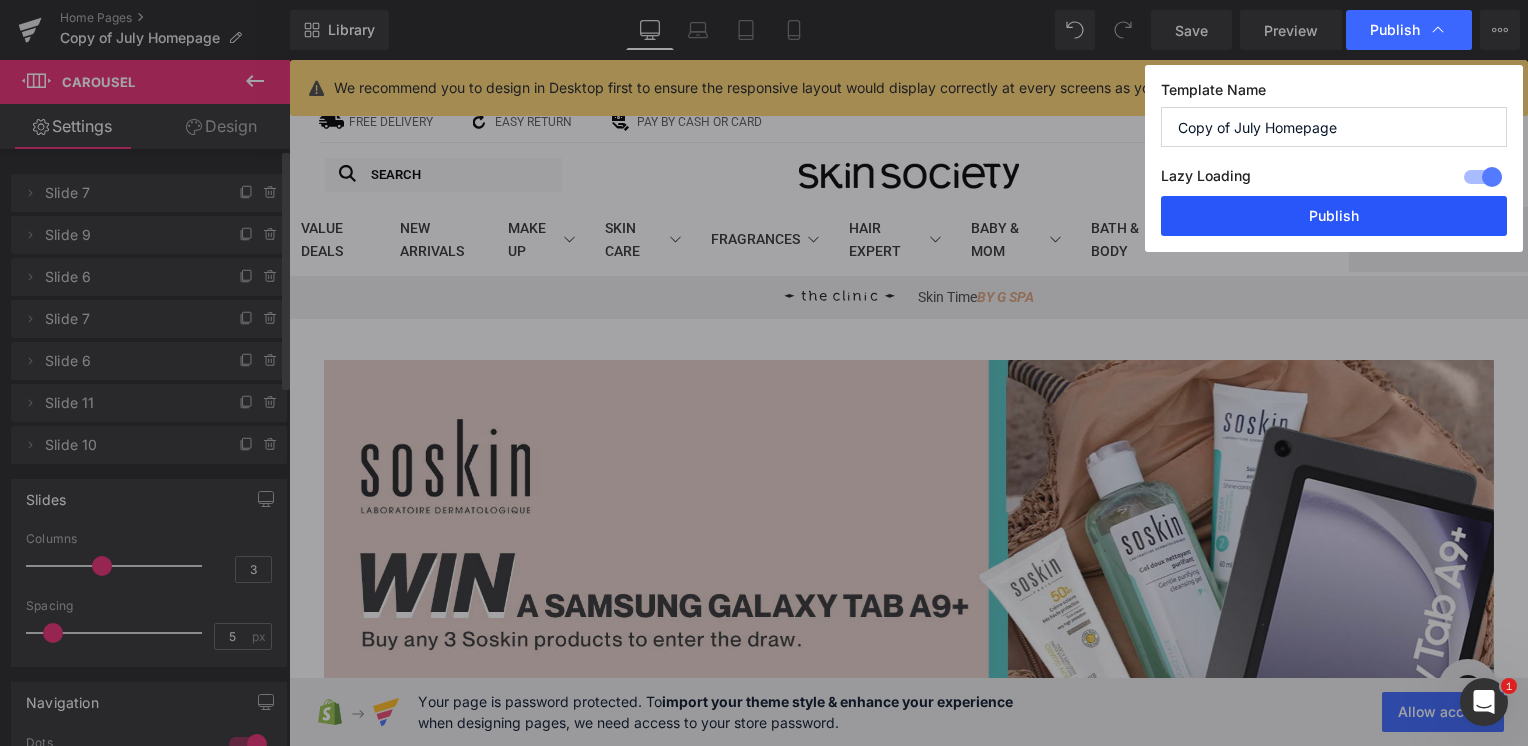 click on "Publish" at bounding box center (1334, 216) 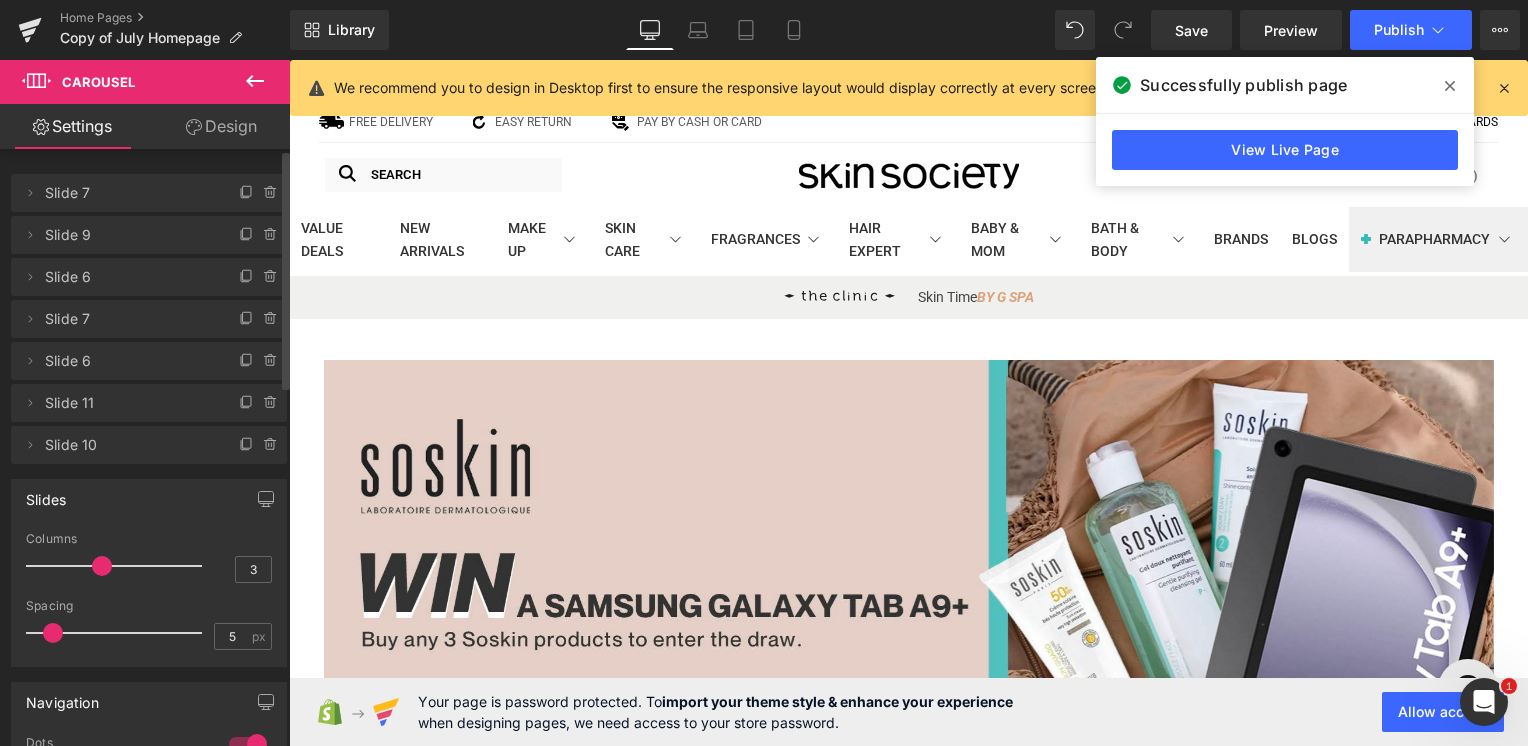 drag, startPoint x: 920, startPoint y: 46, endPoint x: 936, endPoint y: 61, distance: 21.931713 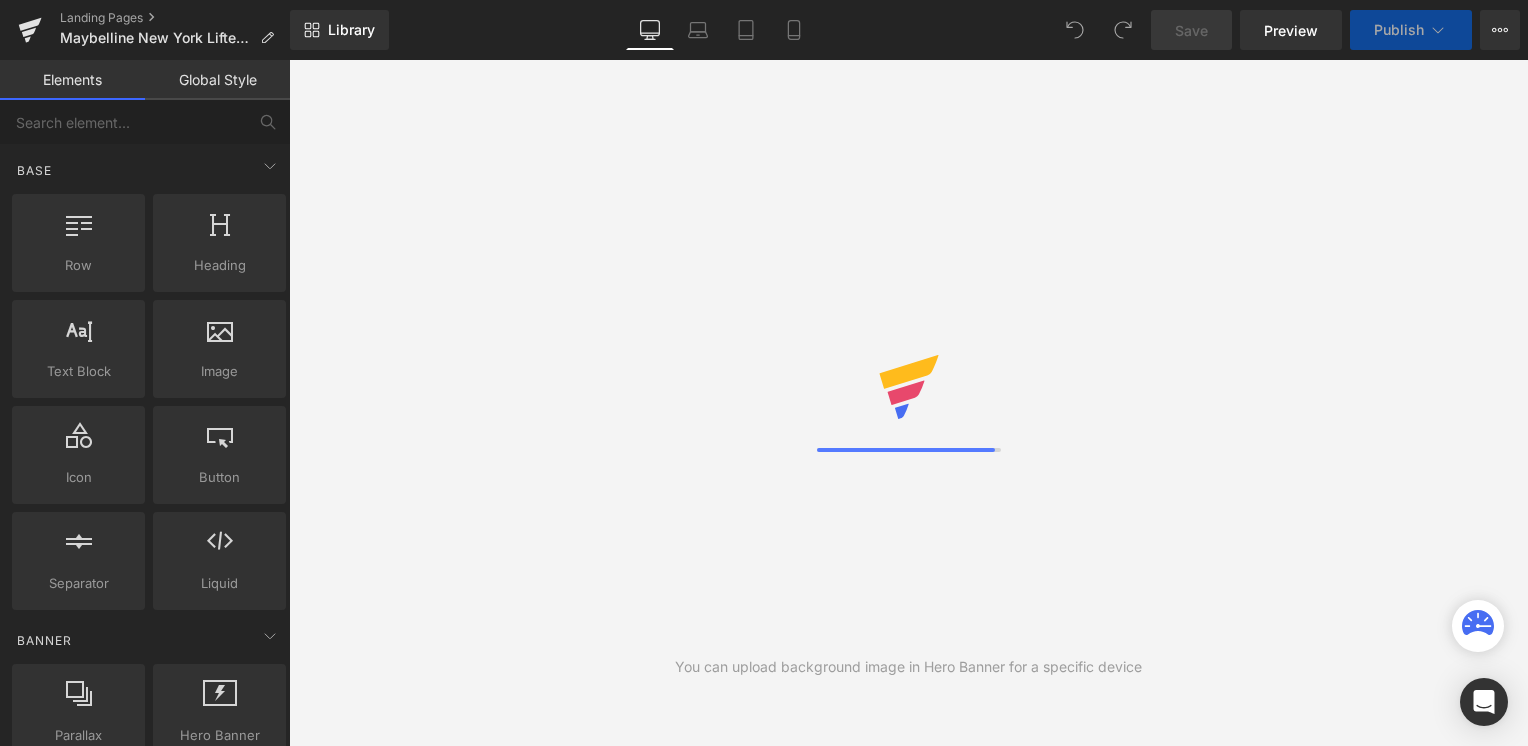 scroll, scrollTop: 0, scrollLeft: 0, axis: both 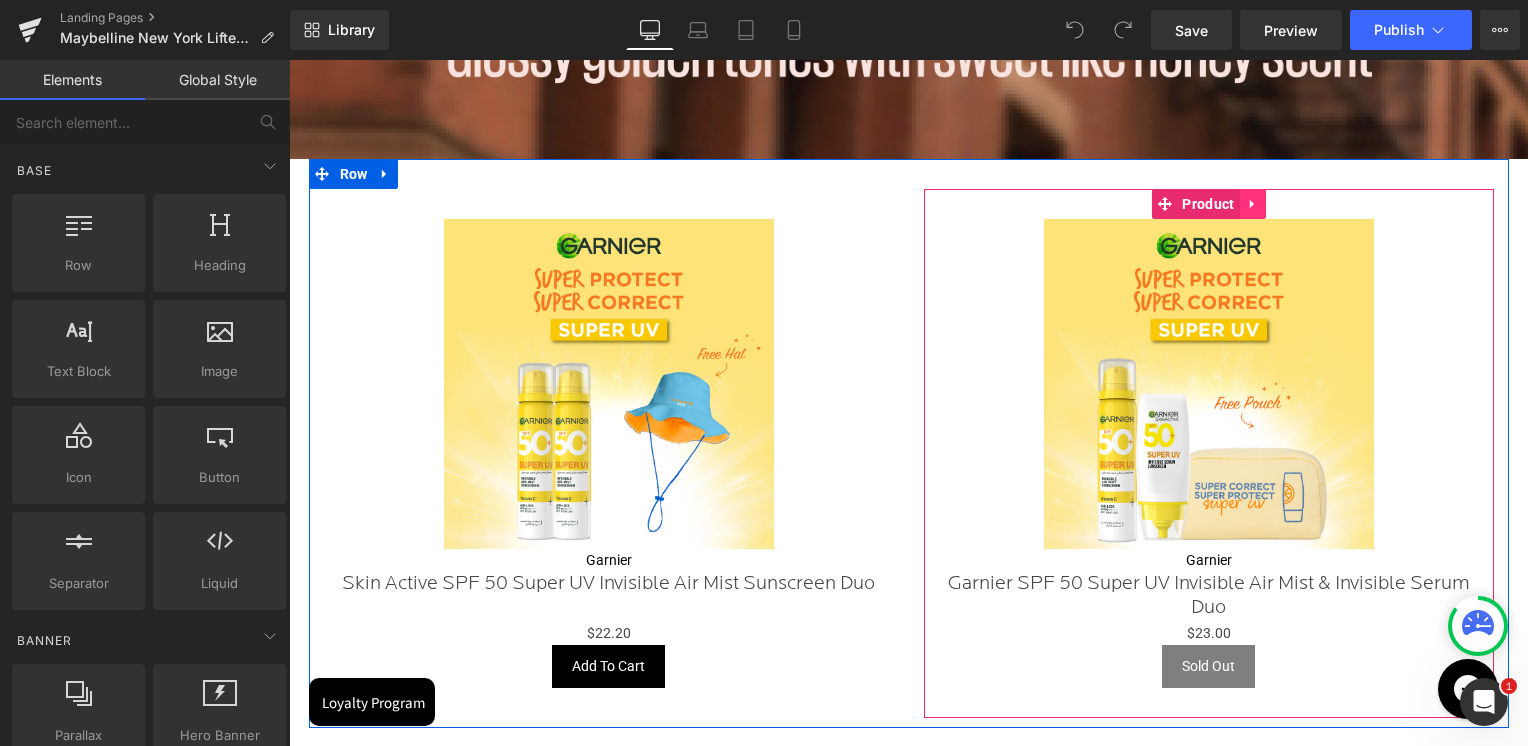 click at bounding box center [1253, 204] 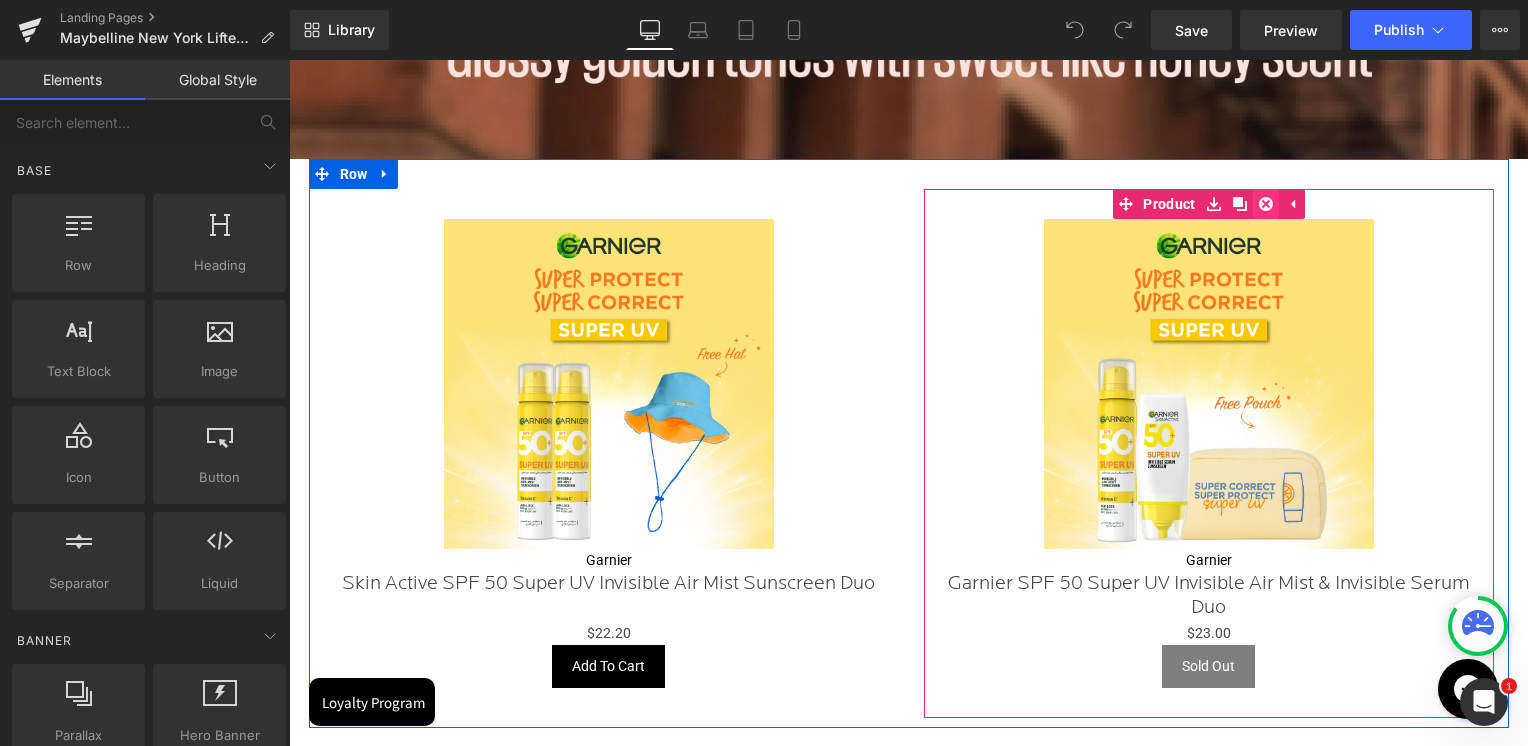 click at bounding box center [1266, 204] 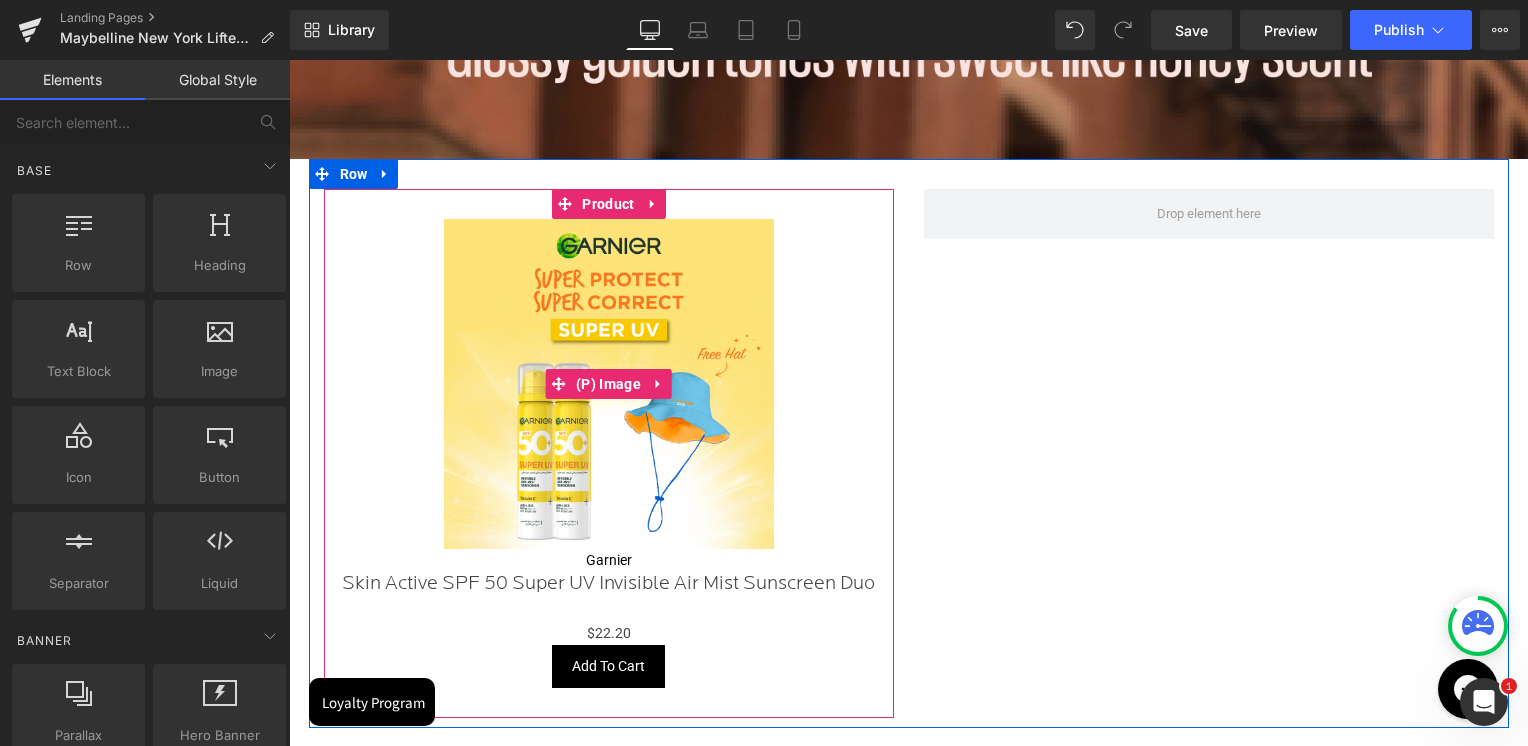 click at bounding box center (609, 384) 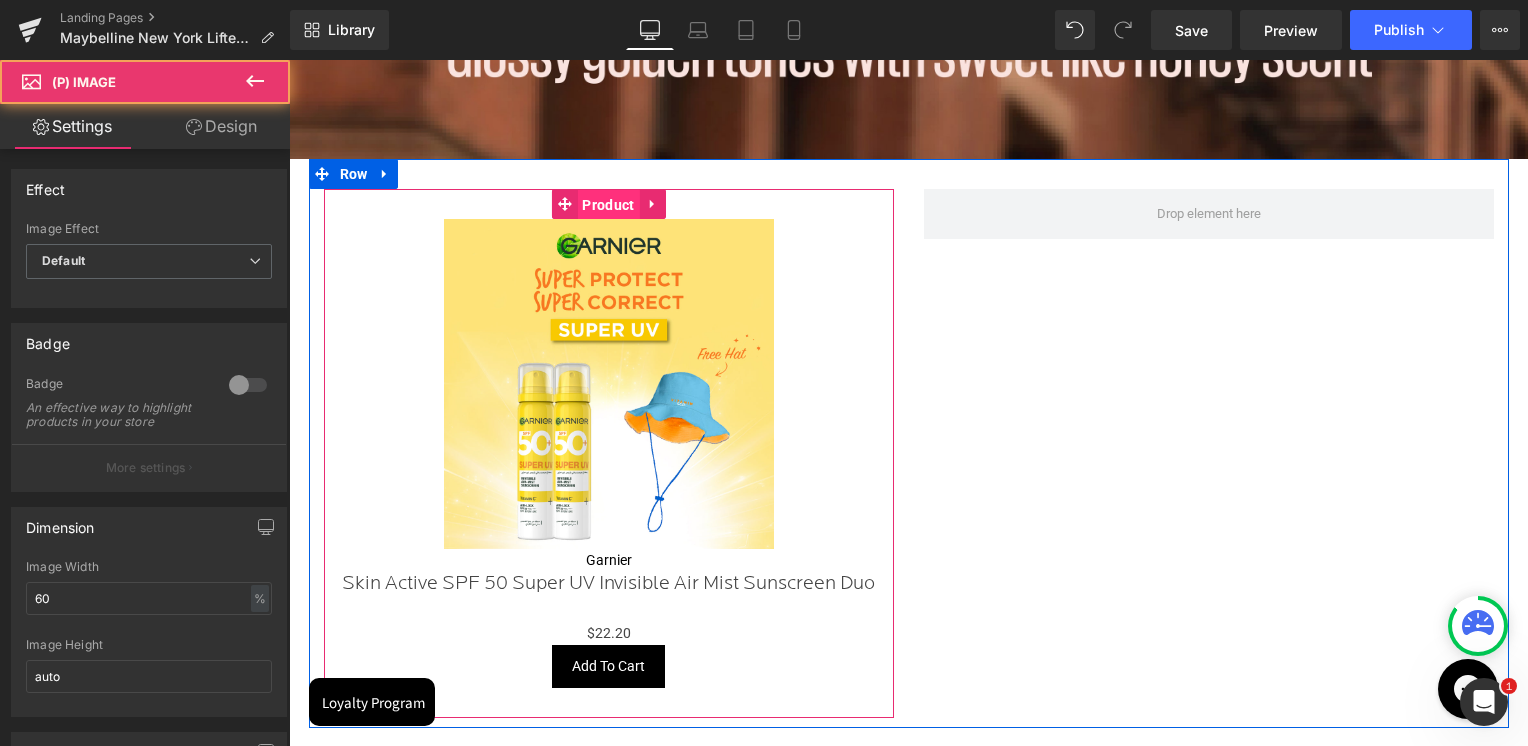 click on "Product" at bounding box center (608, 205) 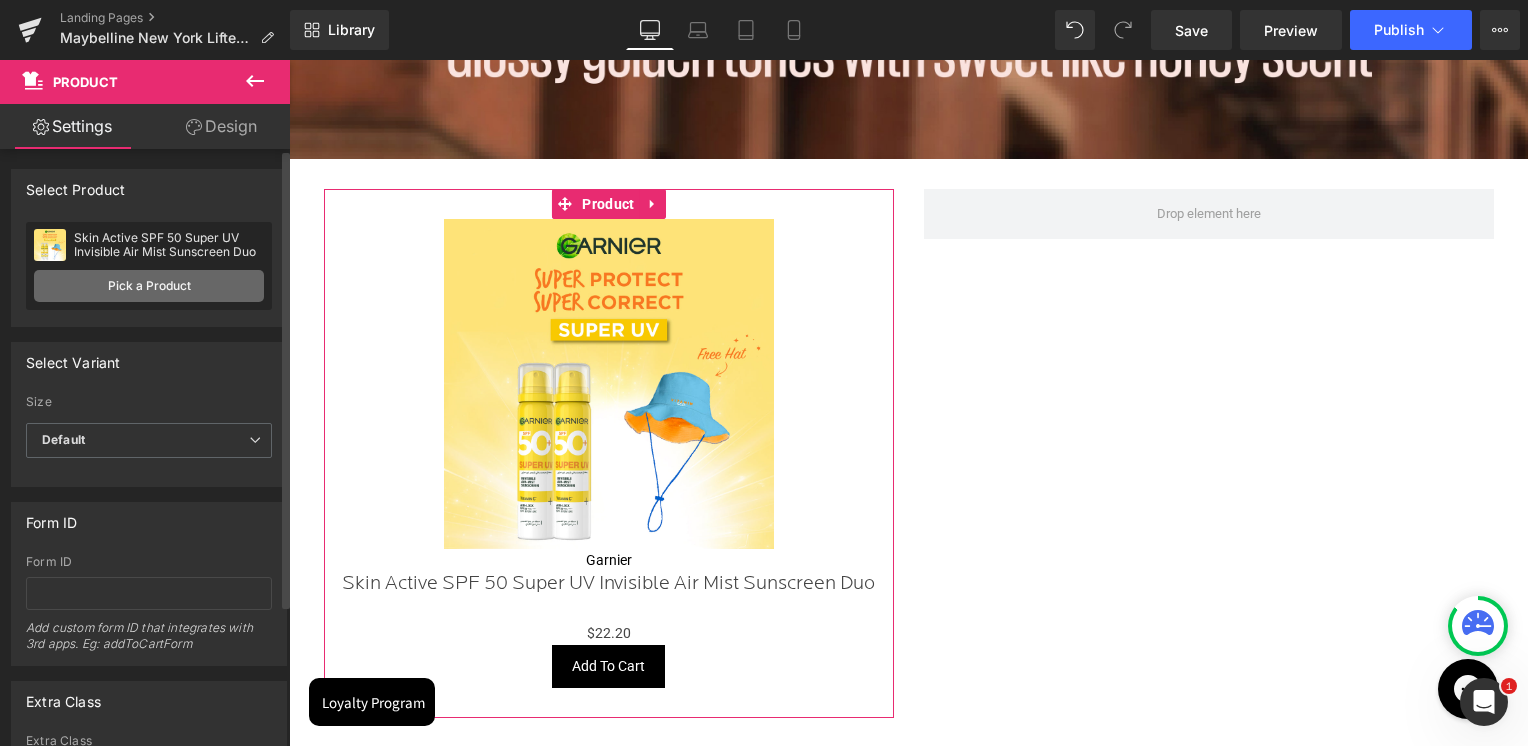 click on "Pick a Product" at bounding box center (149, 286) 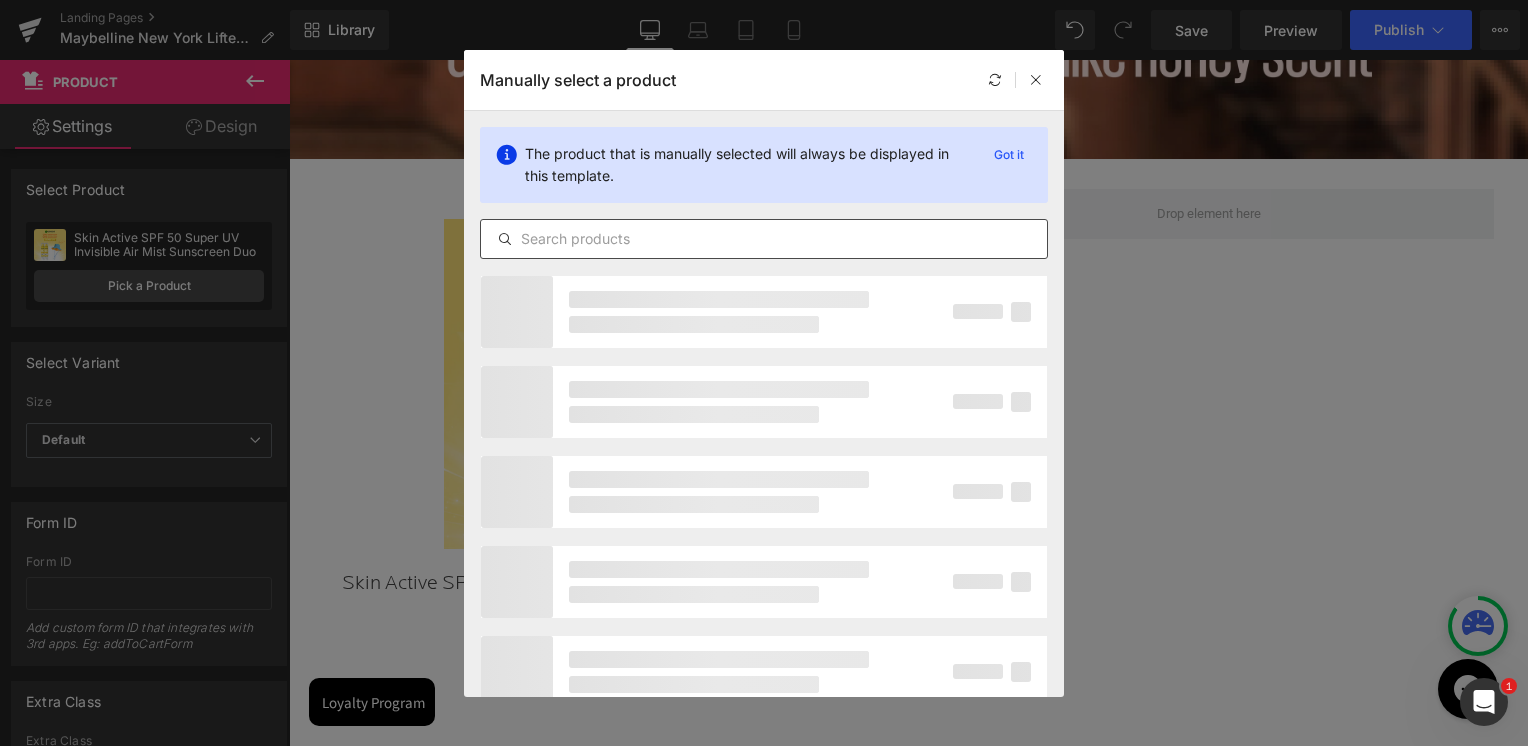 click at bounding box center (764, 239) 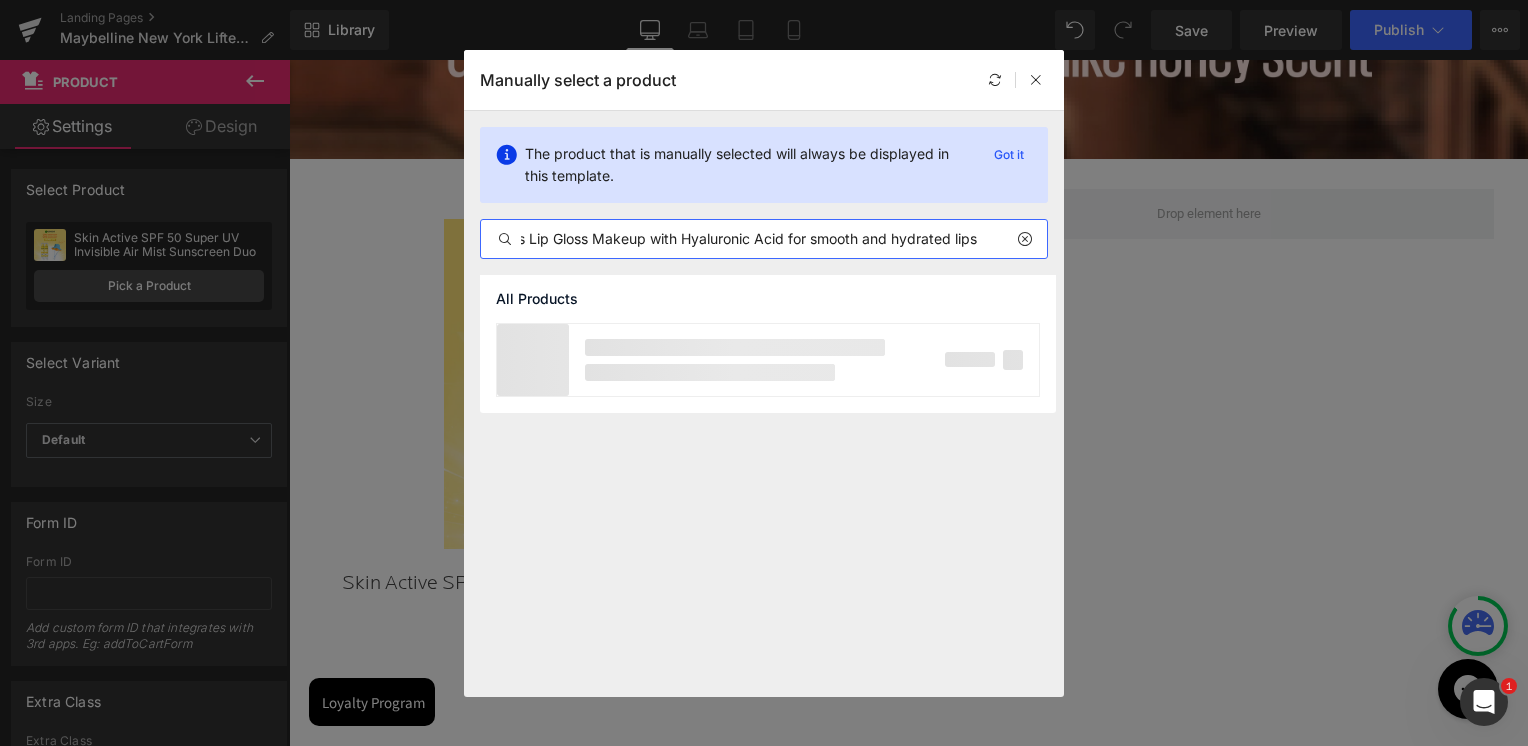 scroll, scrollTop: 0, scrollLeft: 217, axis: horizontal 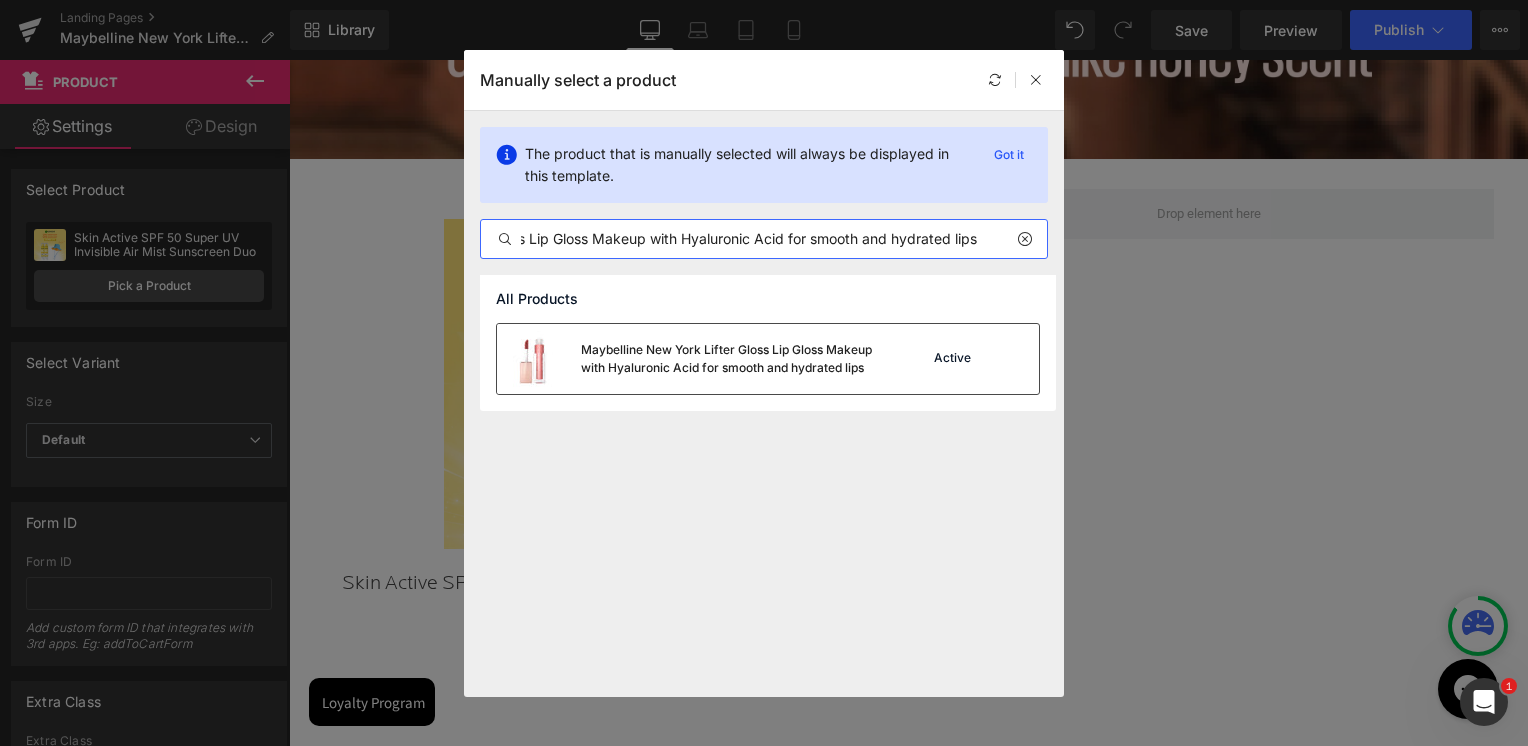 type on "[BRAND] [BRAND] [PRODUCT] [PRODUCT] [PRODUCT] [PRODUCT] [PRODUCT] [PRODUCT] [PRODUCT] [PRODUCT] [PRODUCT] [PRODUCT] [PRODUCT] [PRODUCT] [PRODUCT] [PRODUCT] [PRODUCT]" 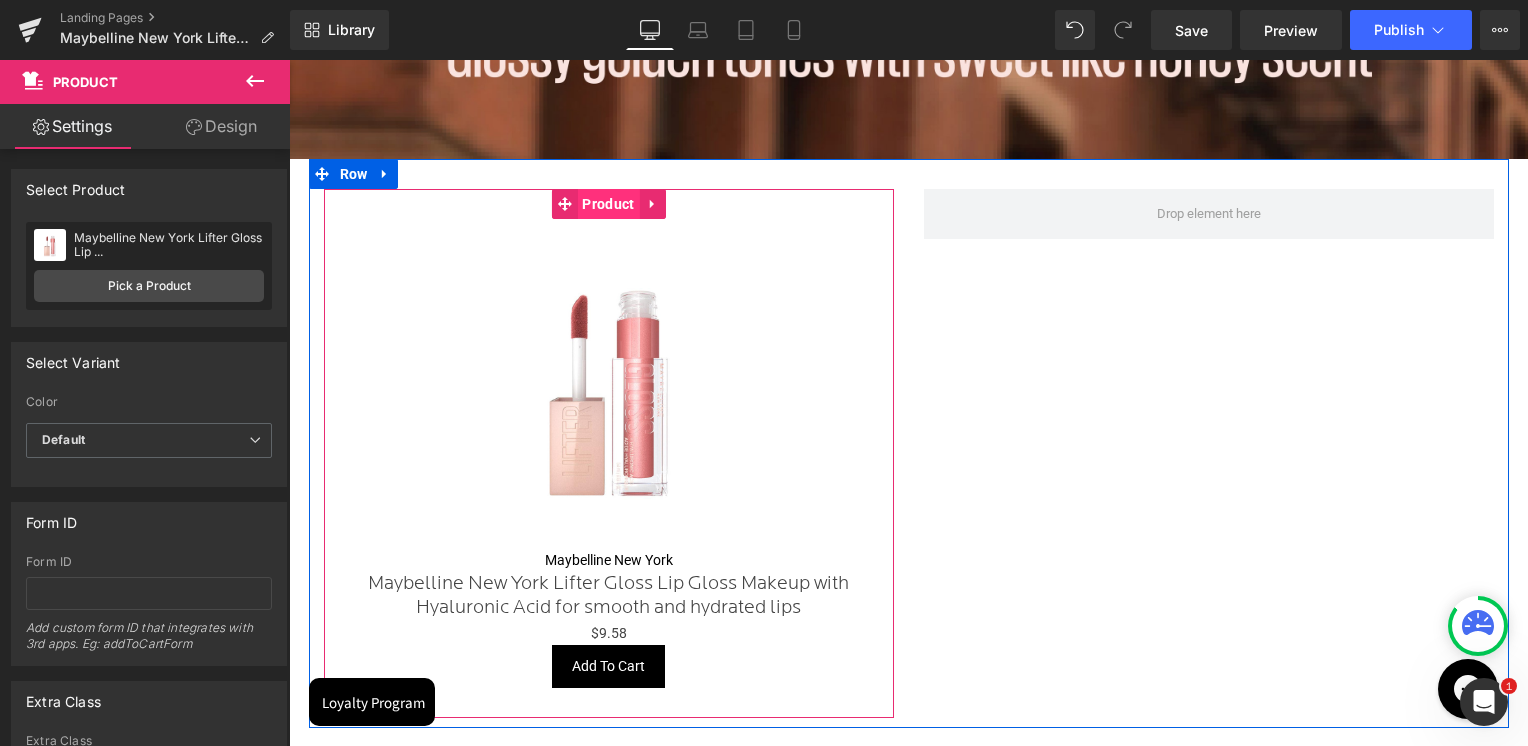 click on "Product" at bounding box center (608, 204) 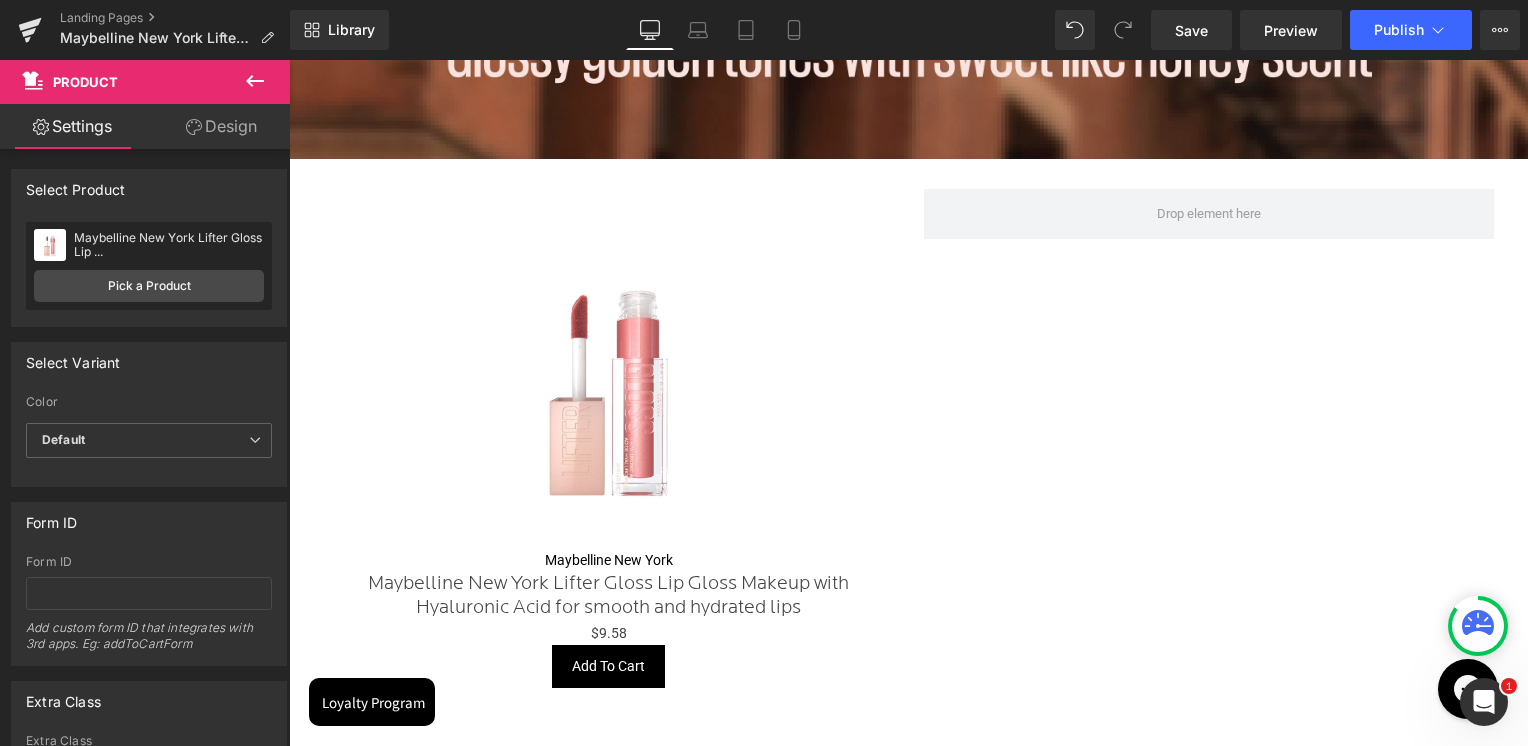 click at bounding box center [255, 82] 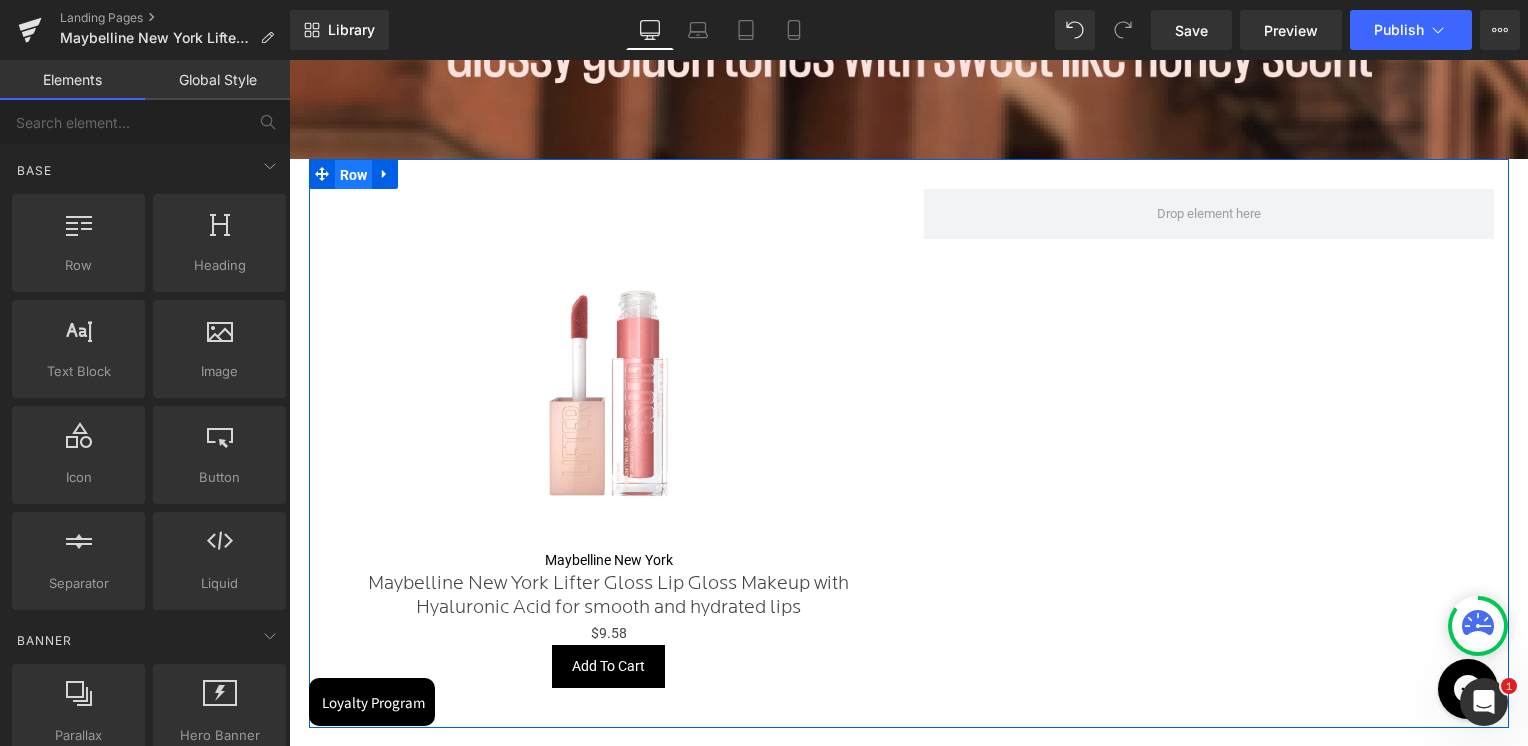 click on "Row" at bounding box center [354, 175] 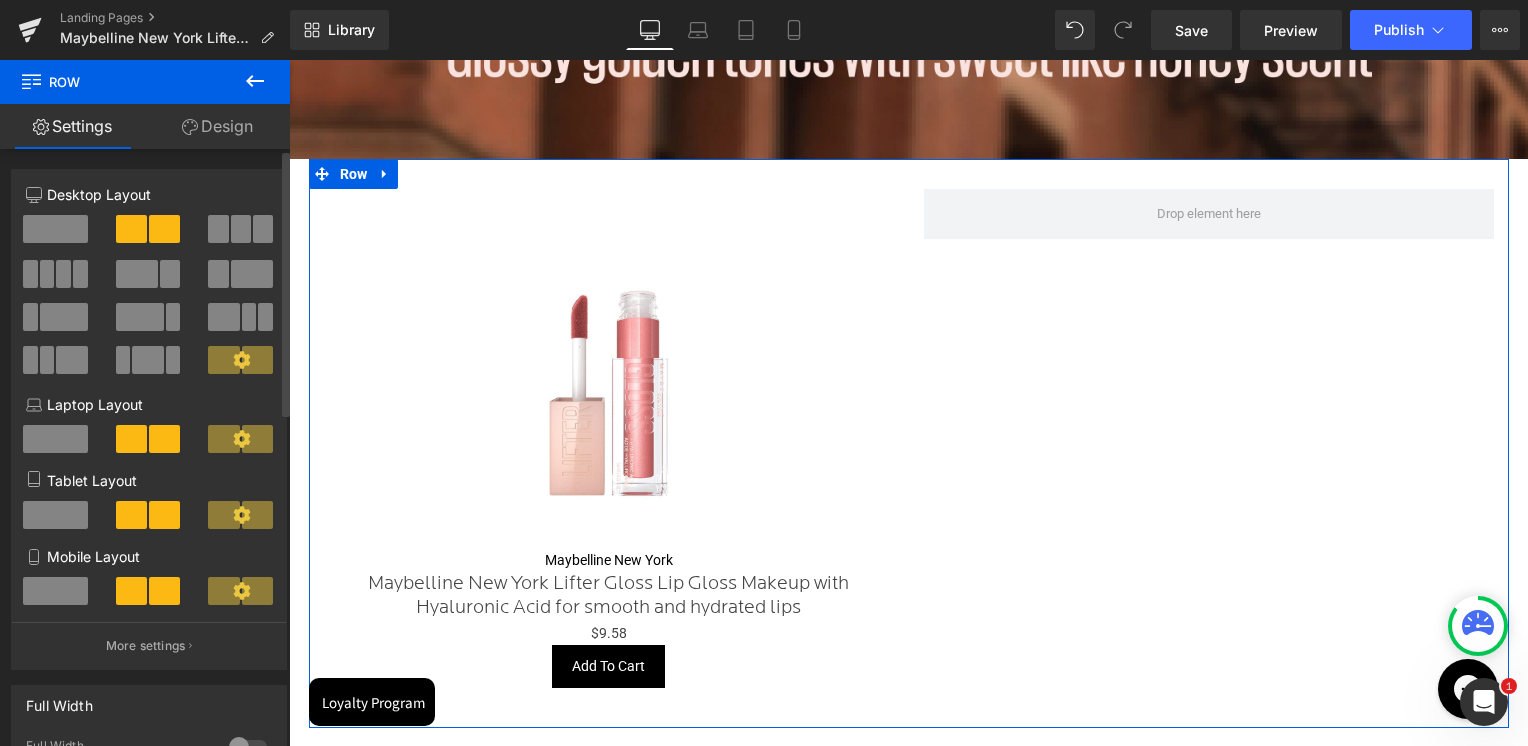 click at bounding box center [55, 229] 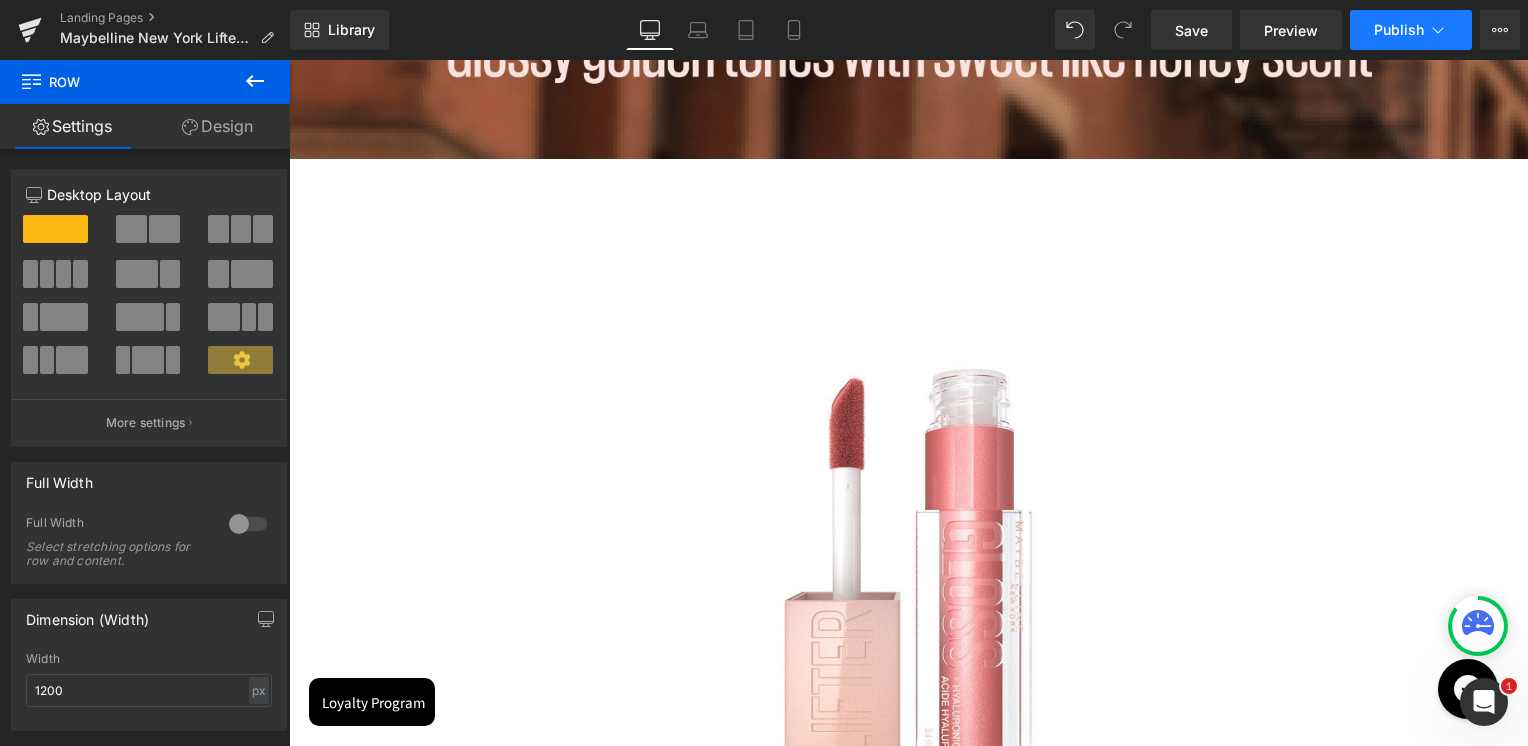 click on "Publish" at bounding box center (1411, 30) 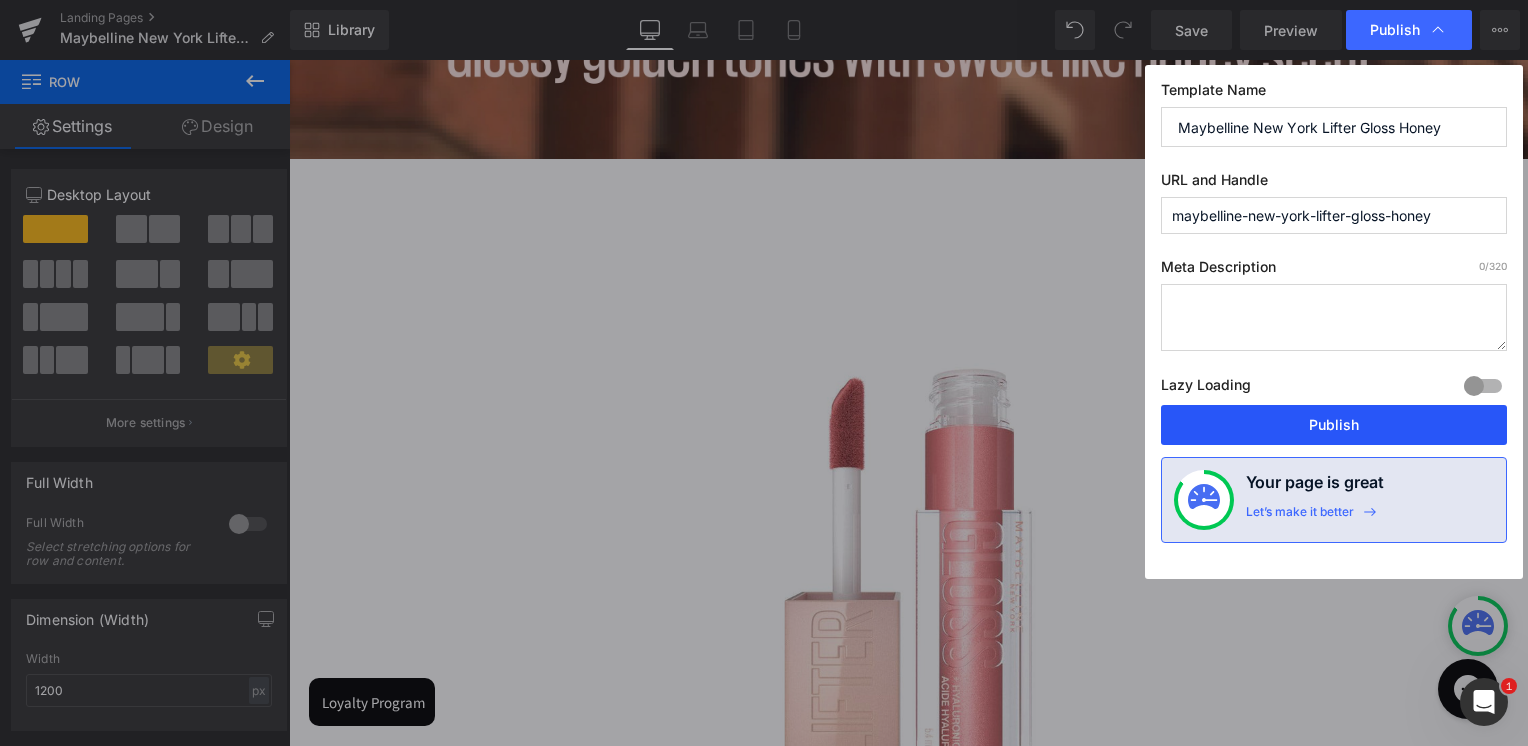 click on "Publish" at bounding box center (1334, 425) 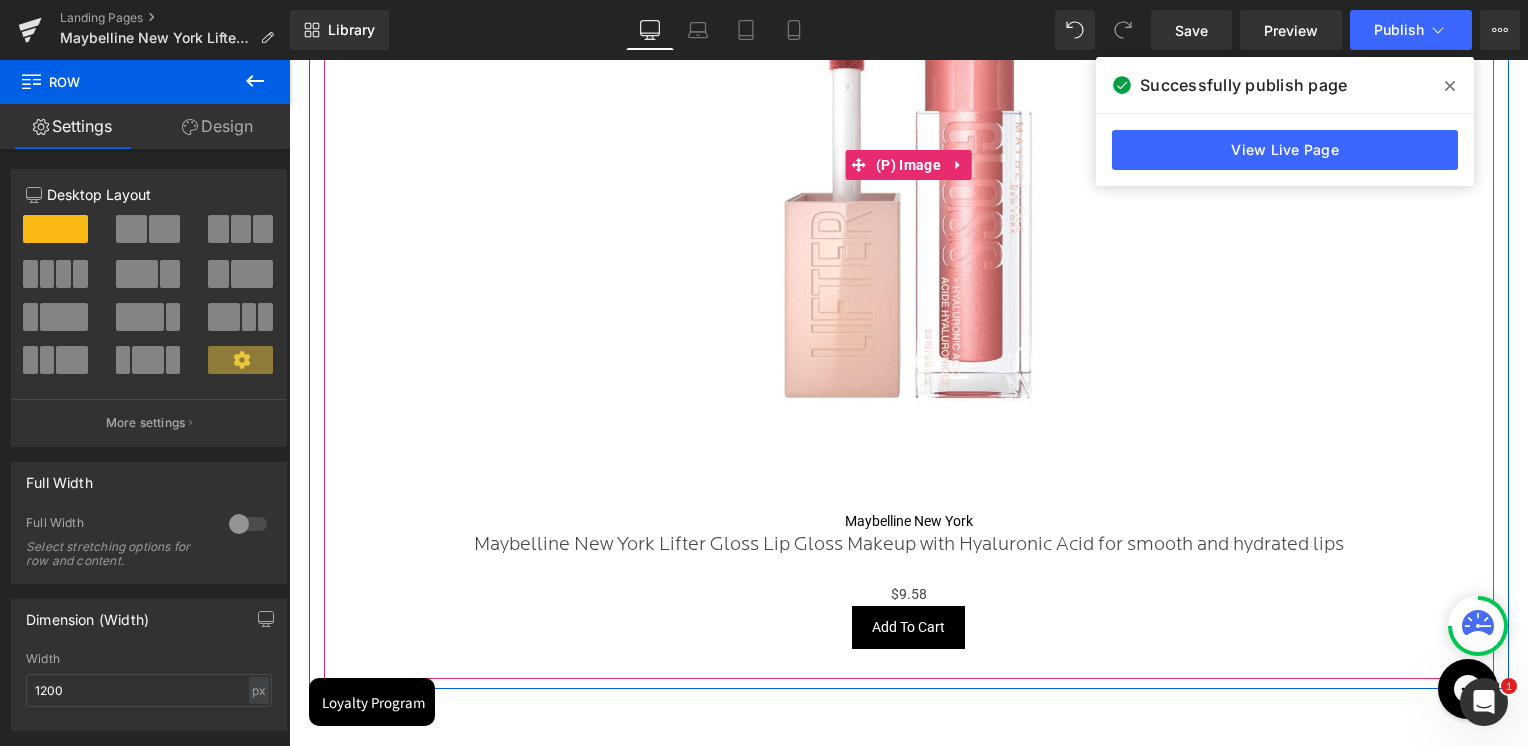 scroll, scrollTop: 3100, scrollLeft: 0, axis: vertical 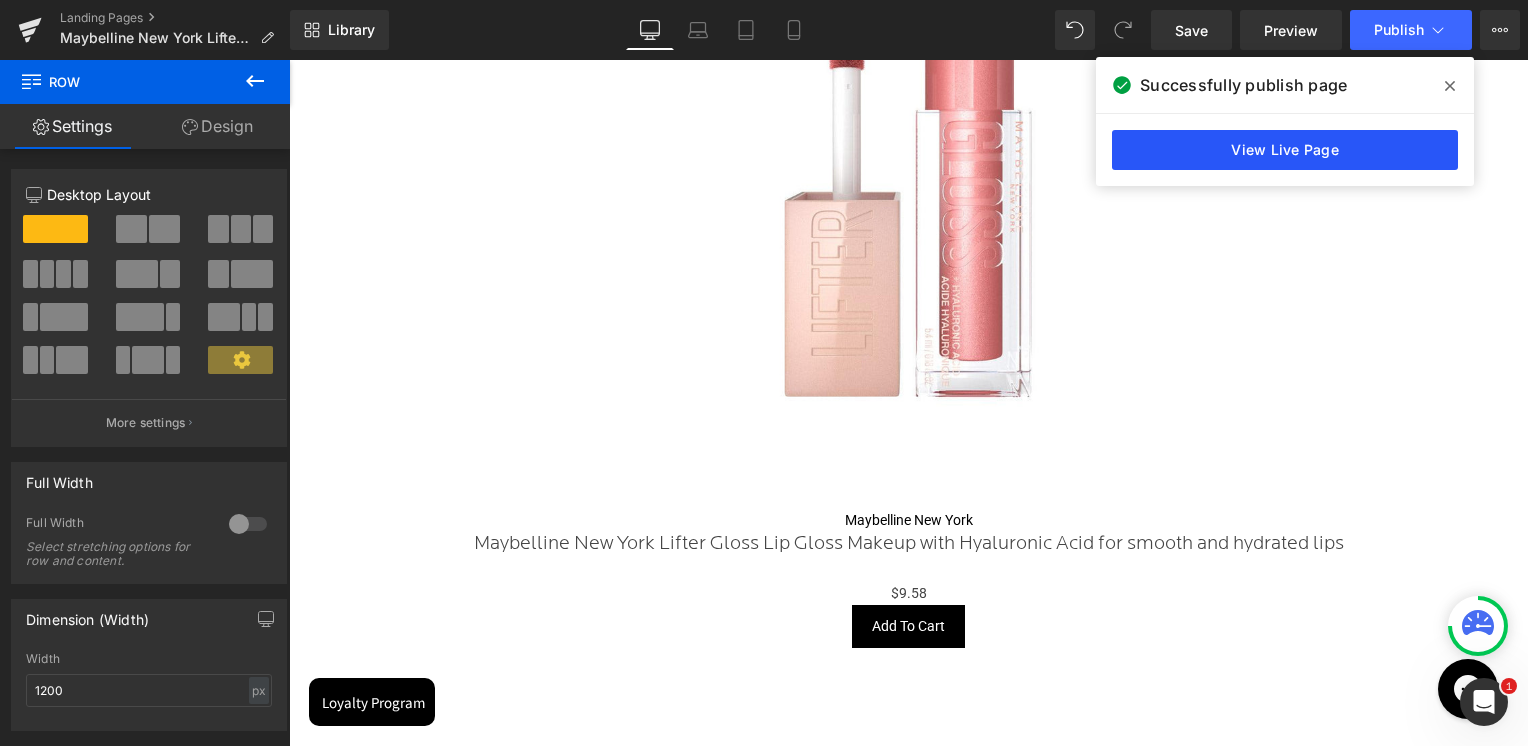 click on "View Live Page" at bounding box center [1285, 150] 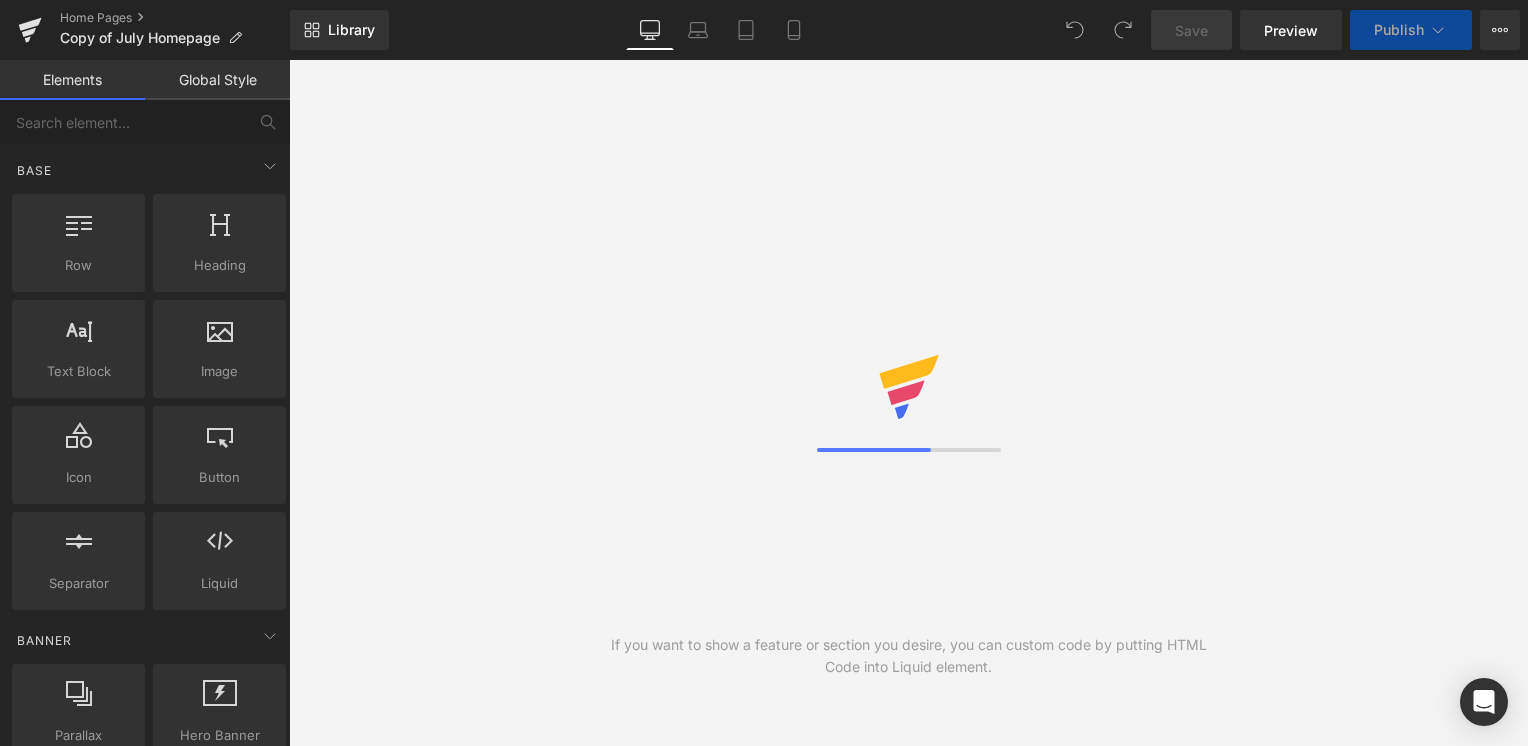 scroll, scrollTop: 0, scrollLeft: 0, axis: both 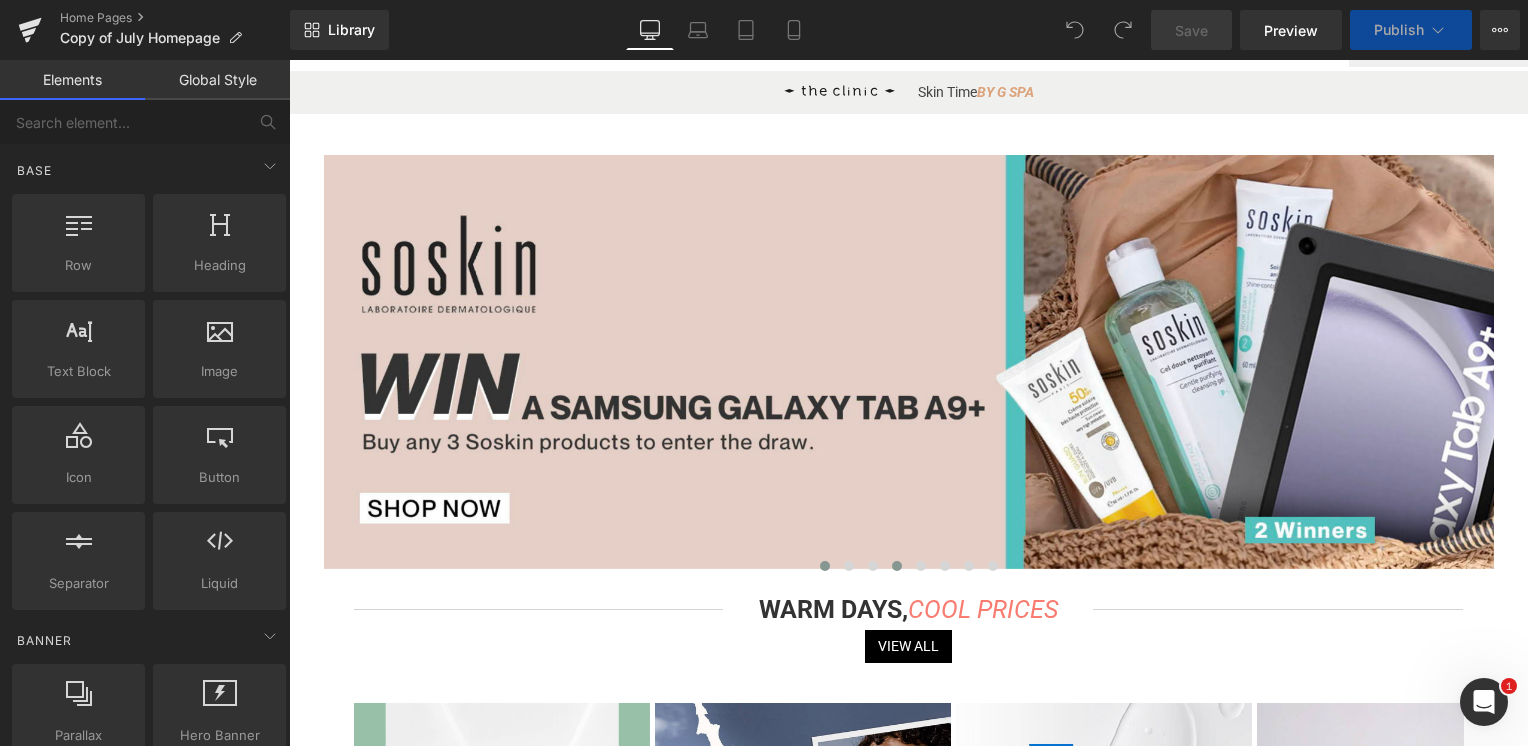 click at bounding box center [849, 566] 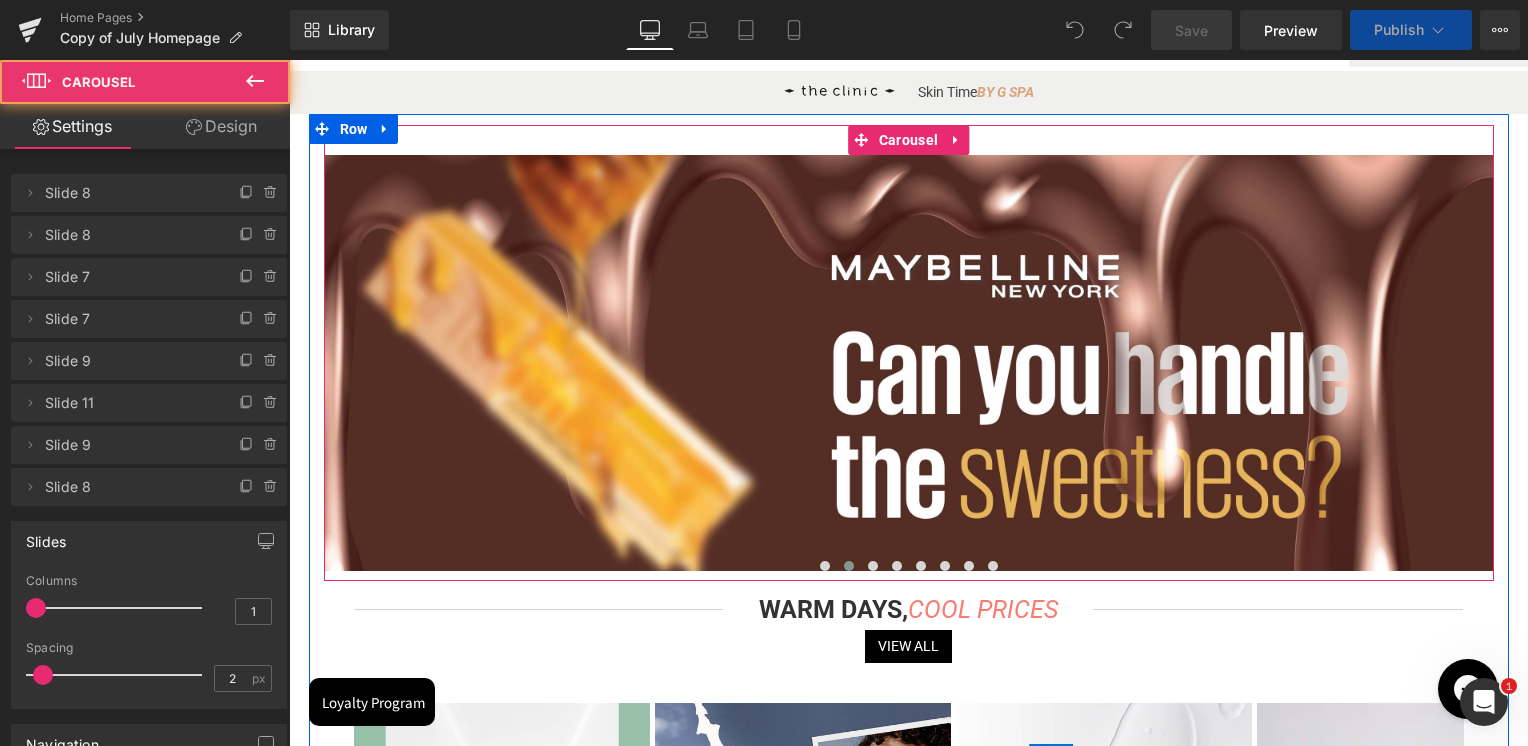 scroll, scrollTop: 200, scrollLeft: 0, axis: vertical 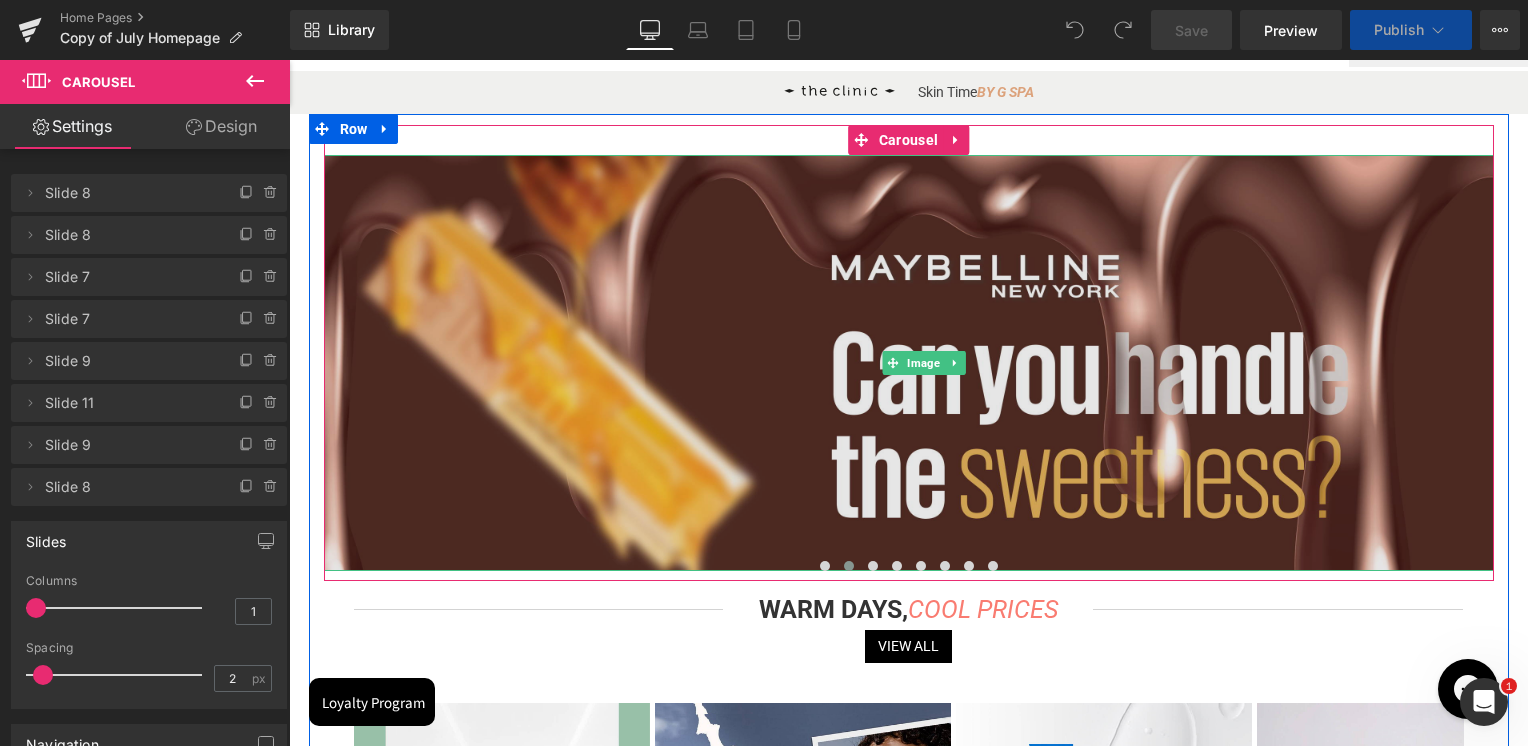 click at bounding box center [924, 362] 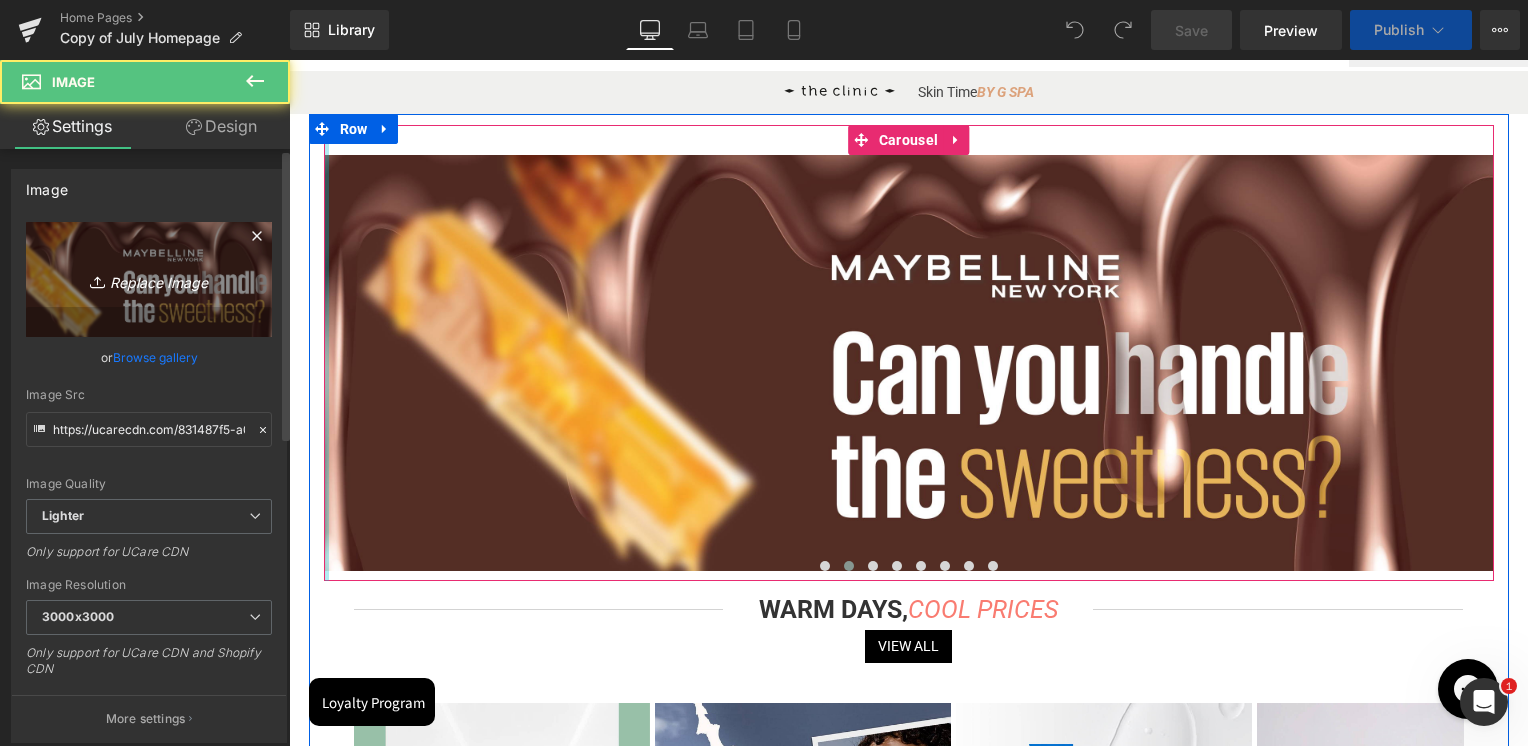 click on "Replace Image" at bounding box center (149, 279) 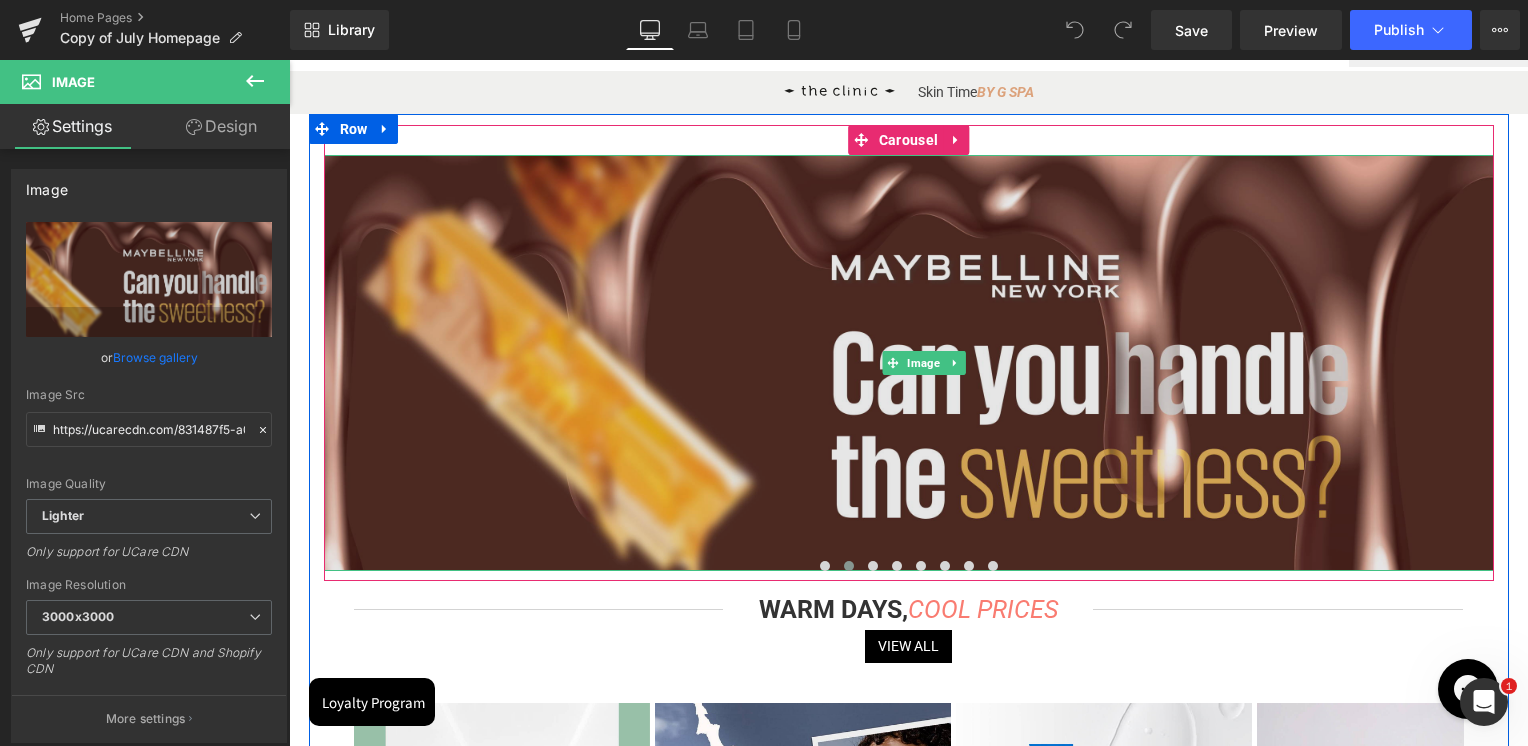 click at bounding box center [924, 362] 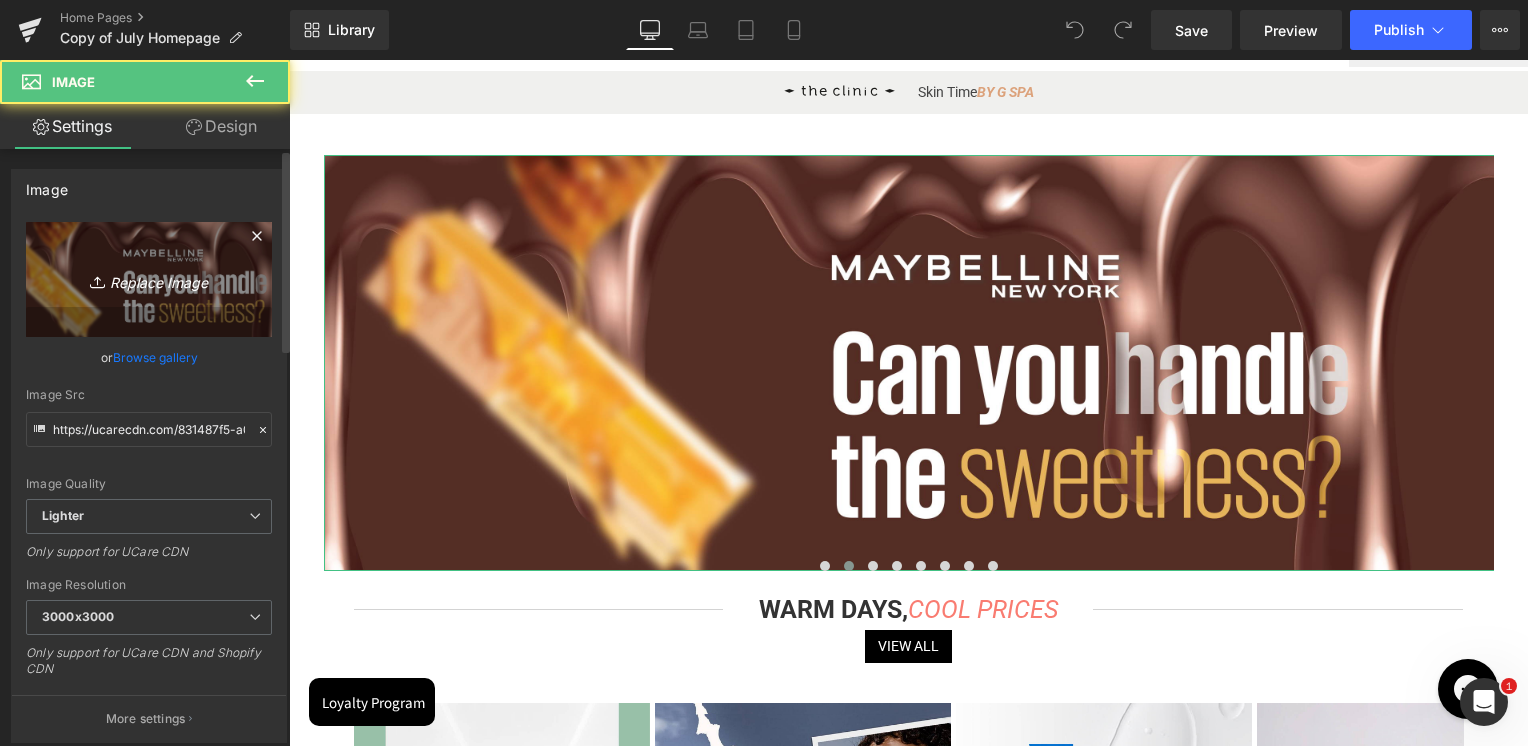 click on "Replace Image" at bounding box center [149, 279] 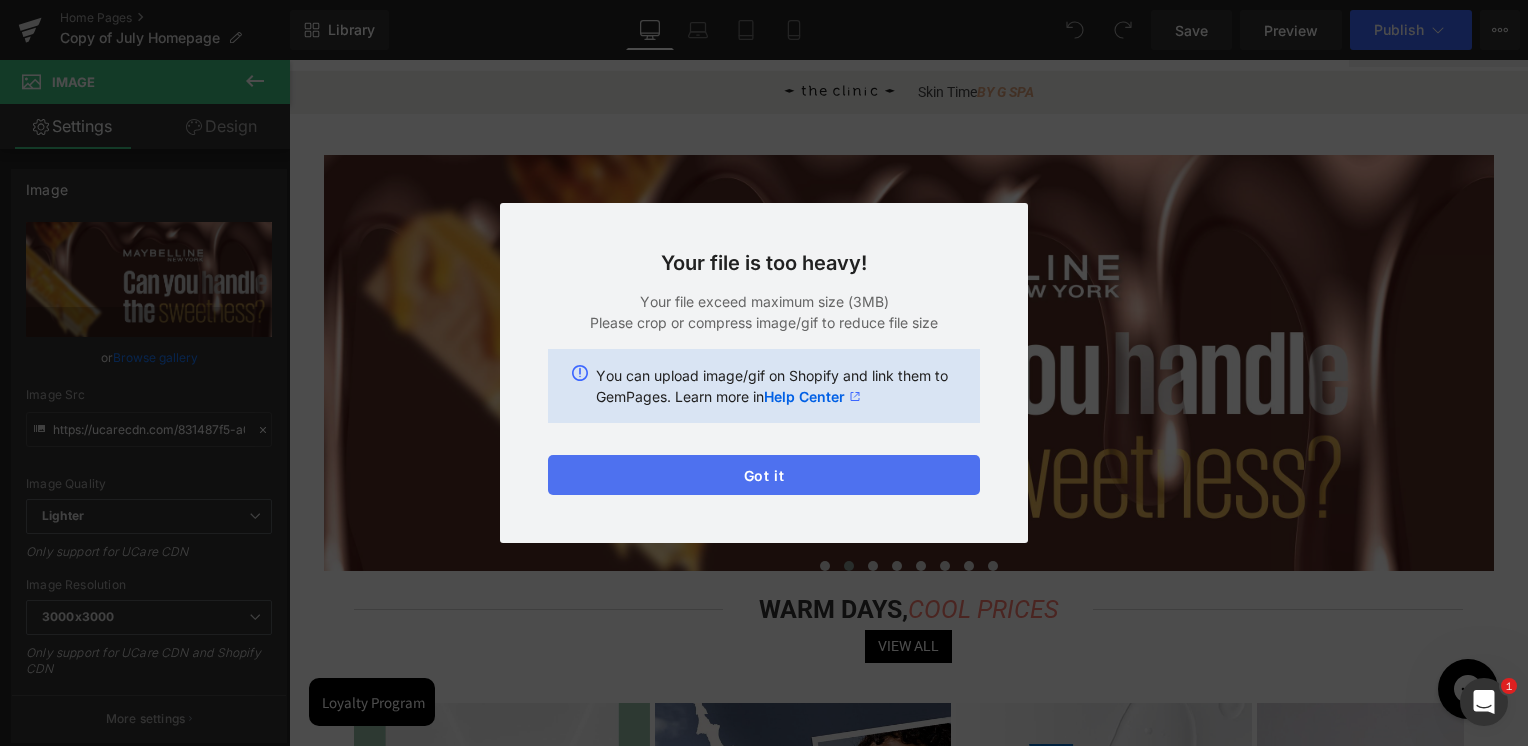 click on "Got it" at bounding box center [764, 475] 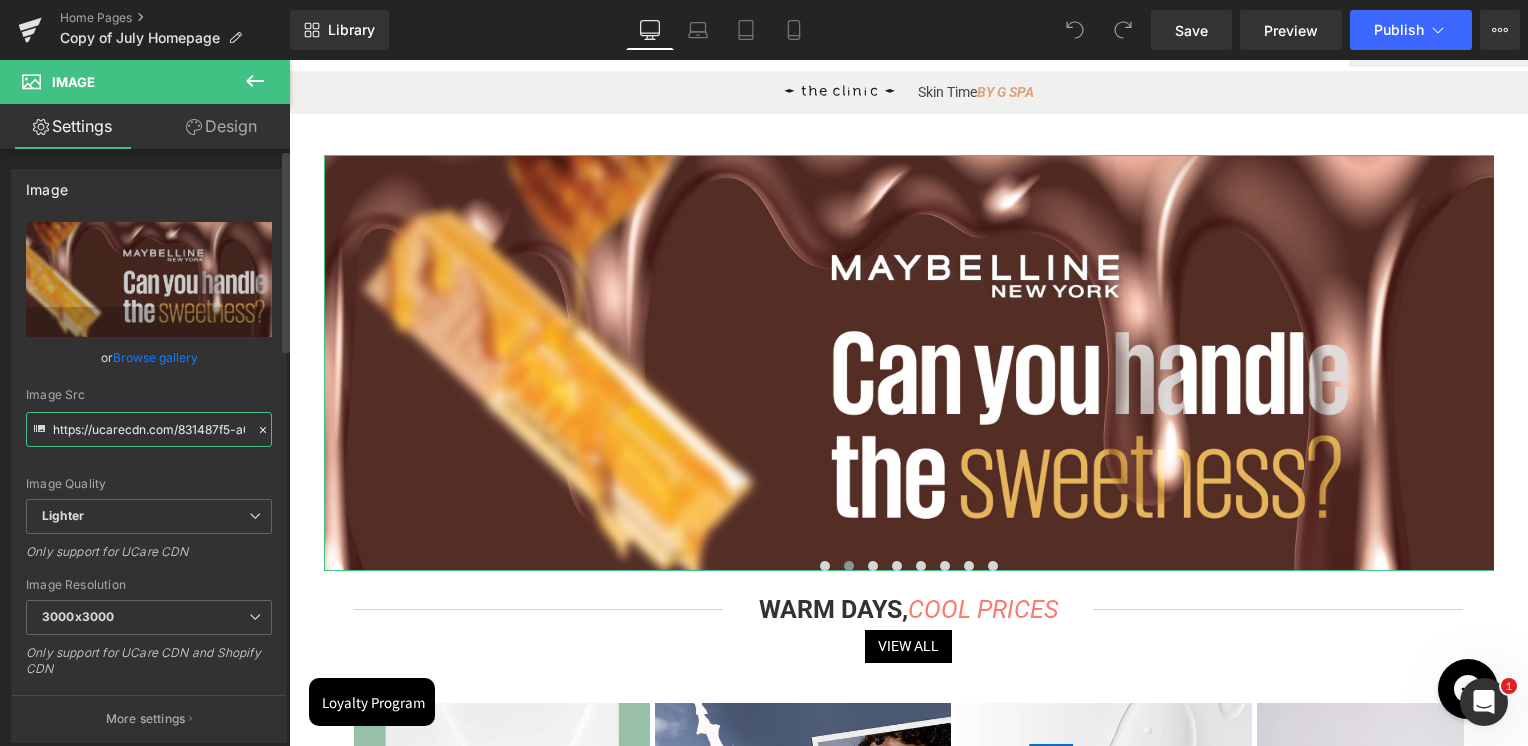 click on "https://ucarecdn.com/831487f5-a0c0-49f1-9edc-08bf6da6cac0/-/format/auto/-/preview/3000x3000/-/quality/lighter/Lifter%20gloss%20honey_d%20SkinSociety%20Teaser%20banners-01.jpg" at bounding box center (149, 429) 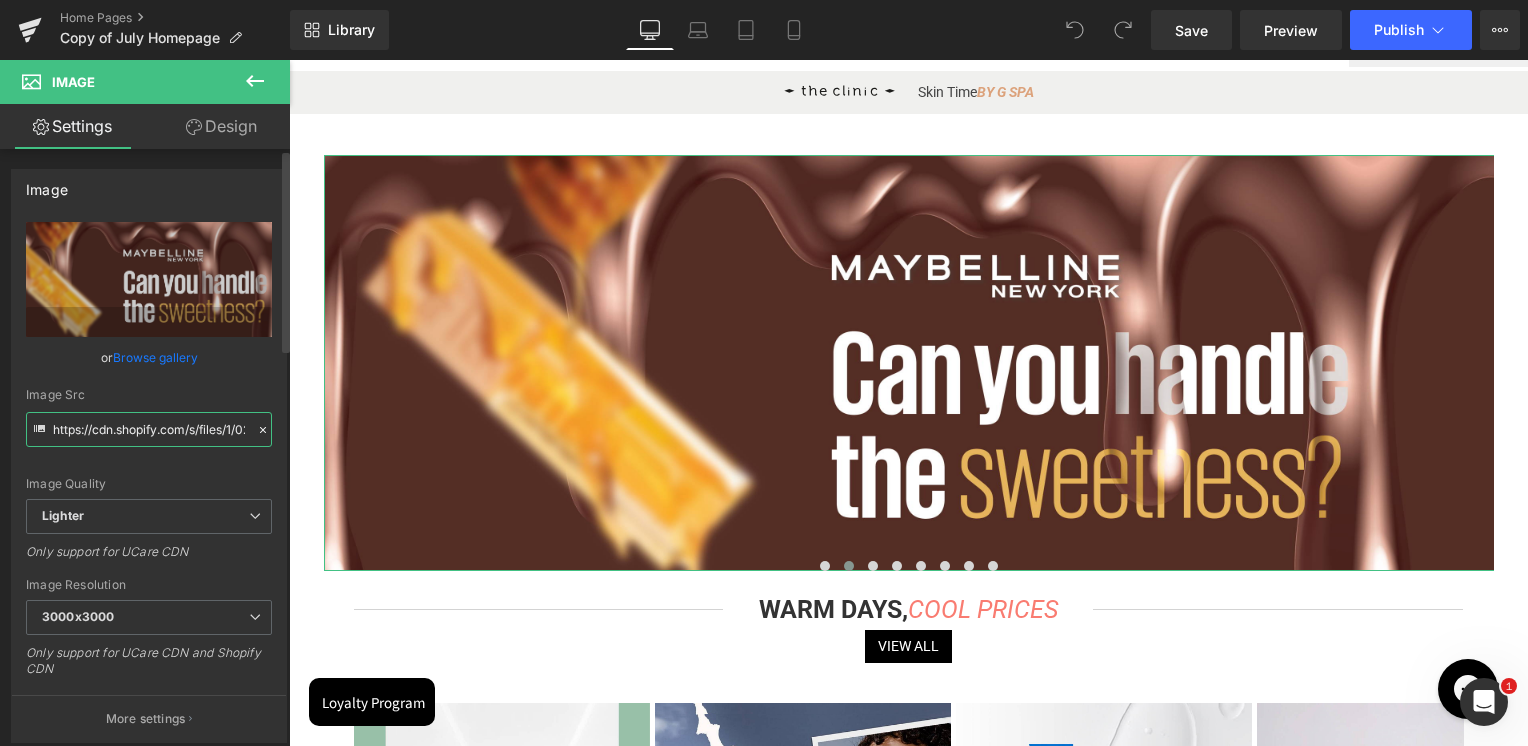 scroll, scrollTop: 0, scrollLeft: 498, axis: horizontal 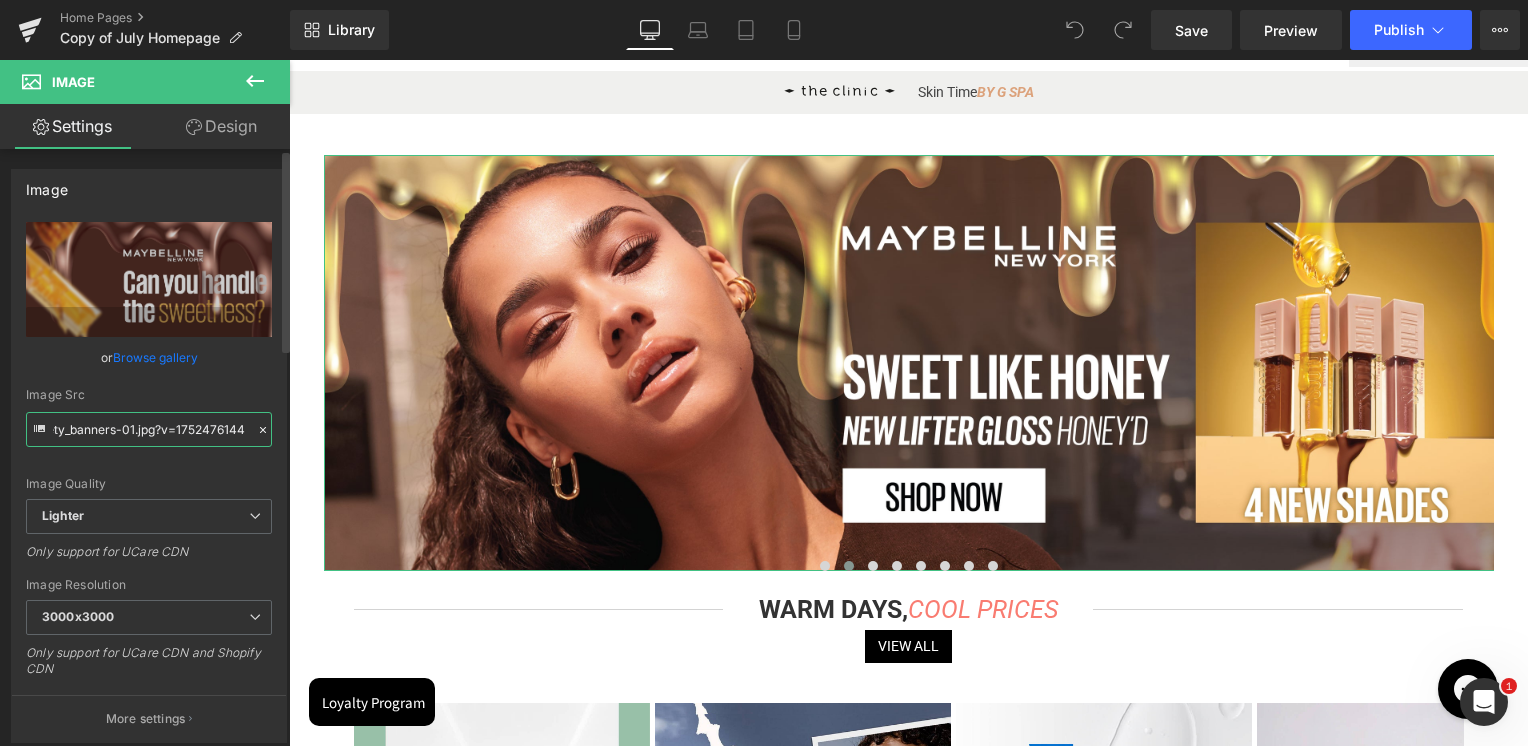 type on "https://cdn.shopify.com/s/files/1/0295/0545/4173/files/Lifter_gloss_honey_d_SkinSociety_banners-01.jpg?v=1752476144" 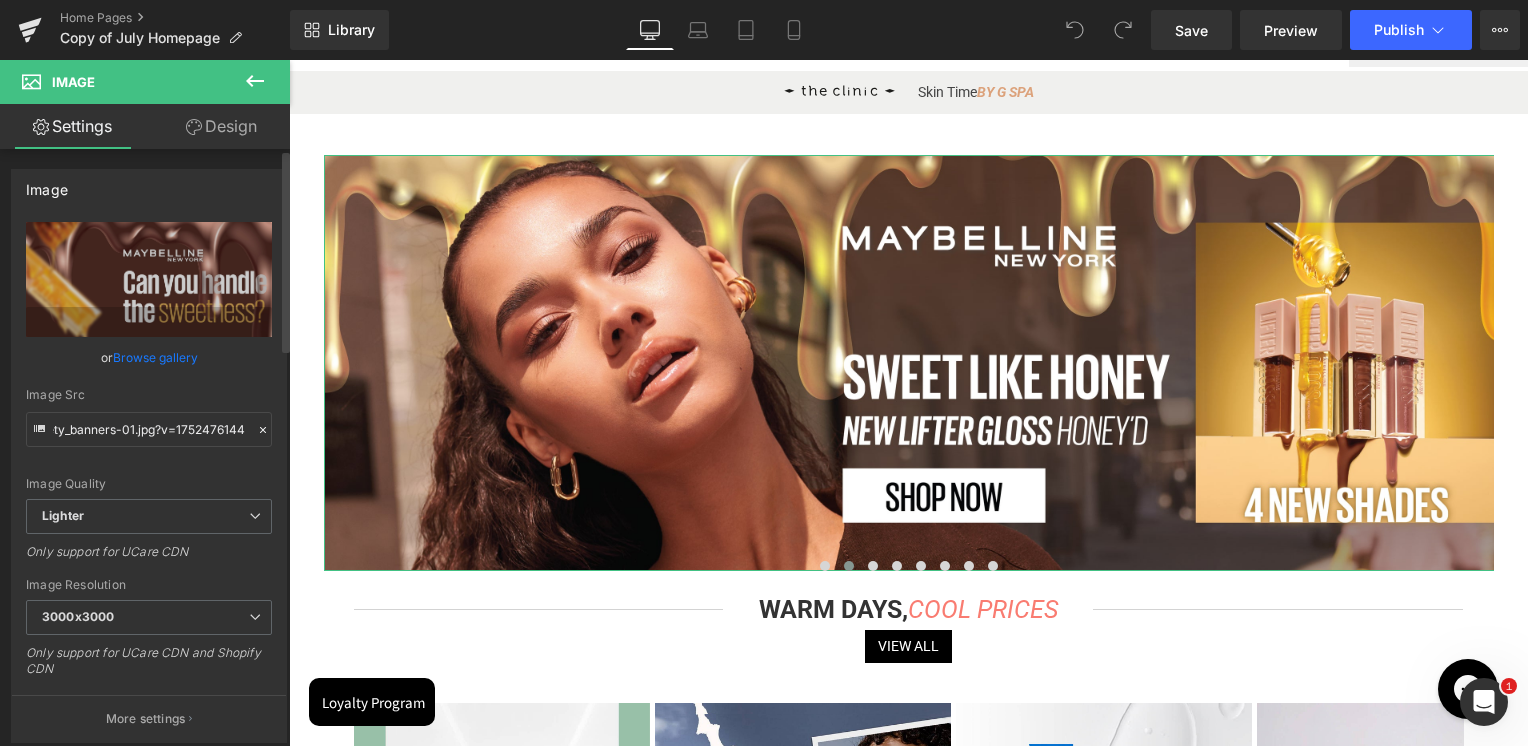 click on "Image Src" at bounding box center [149, 395] 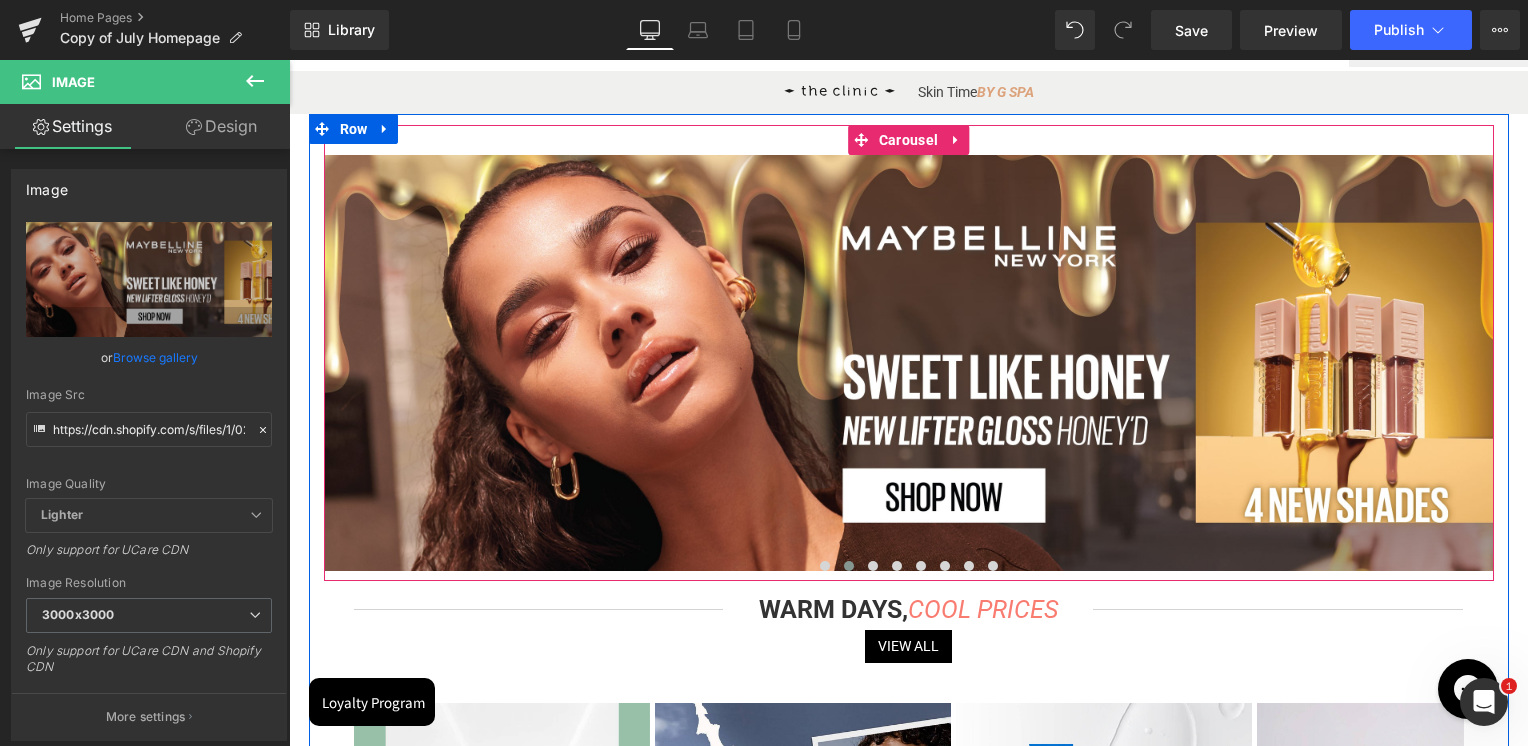click at bounding box center [849, 566] 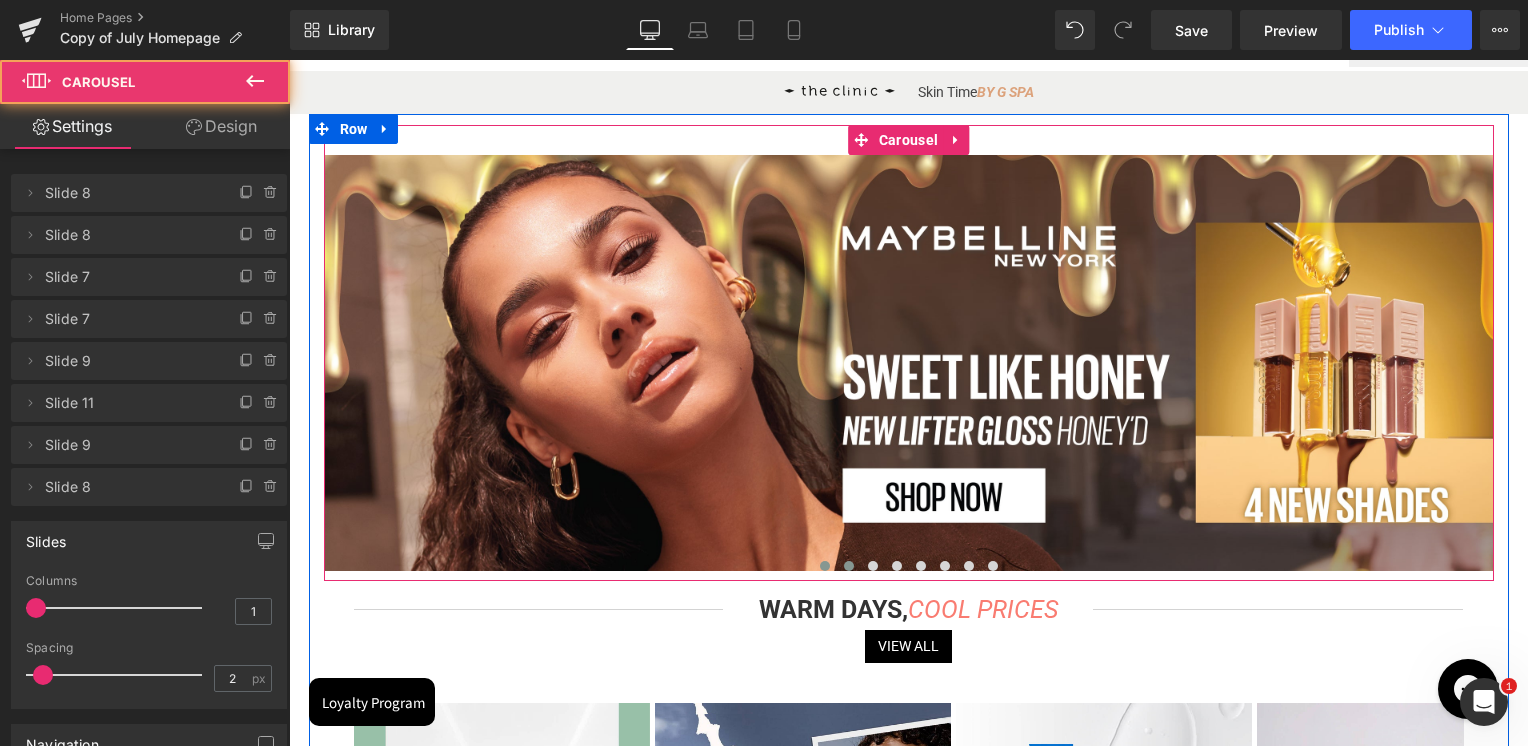 click at bounding box center (825, 566) 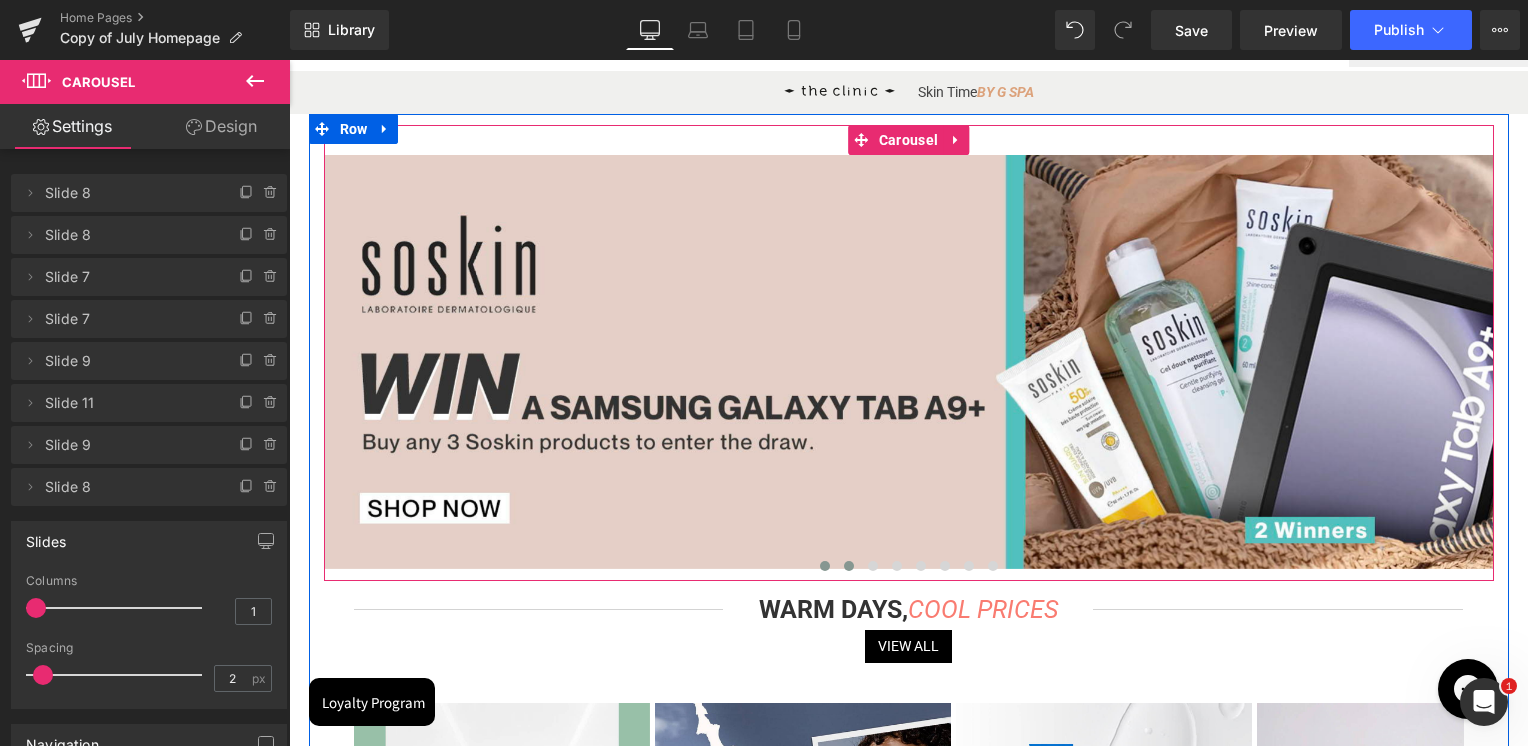 click at bounding box center (849, 566) 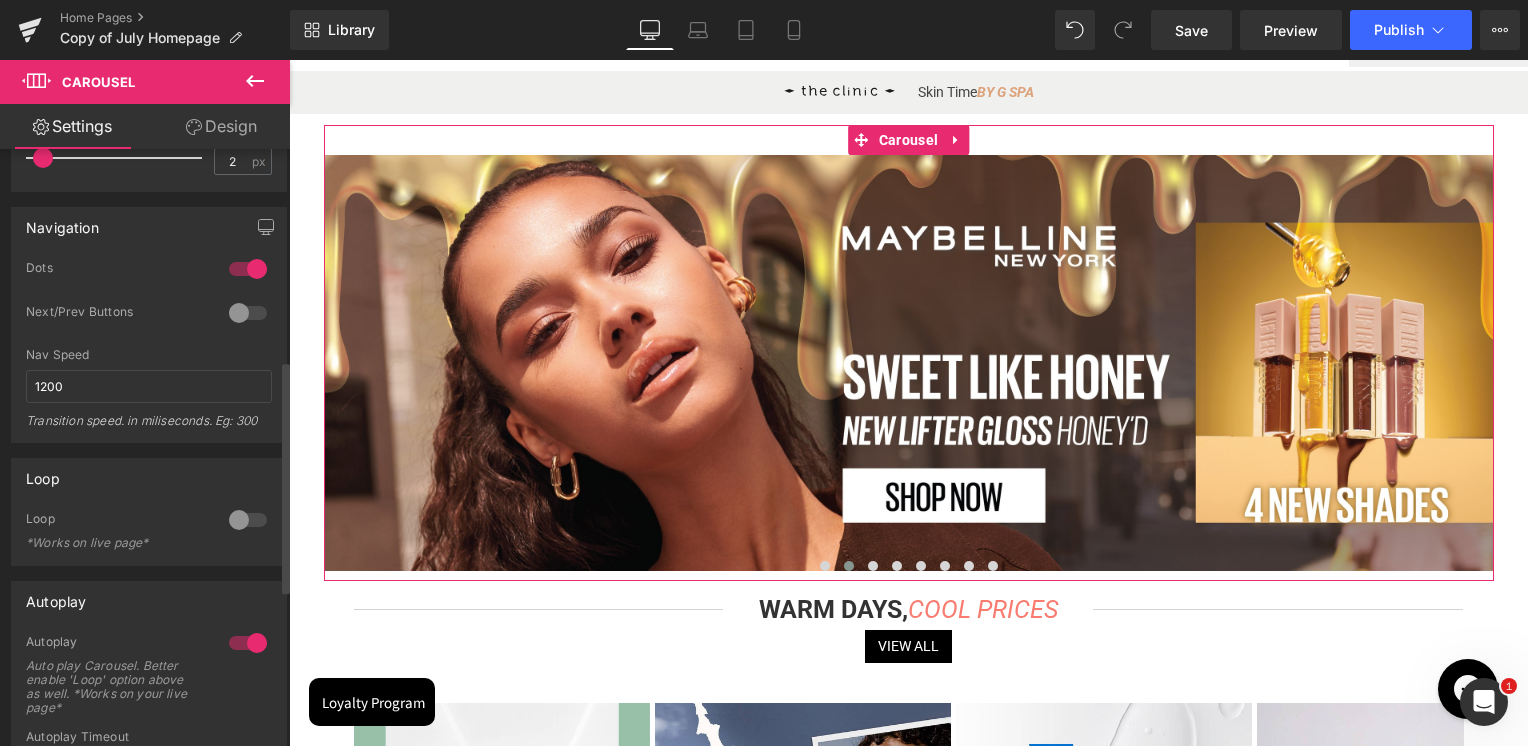scroll, scrollTop: 444, scrollLeft: 0, axis: vertical 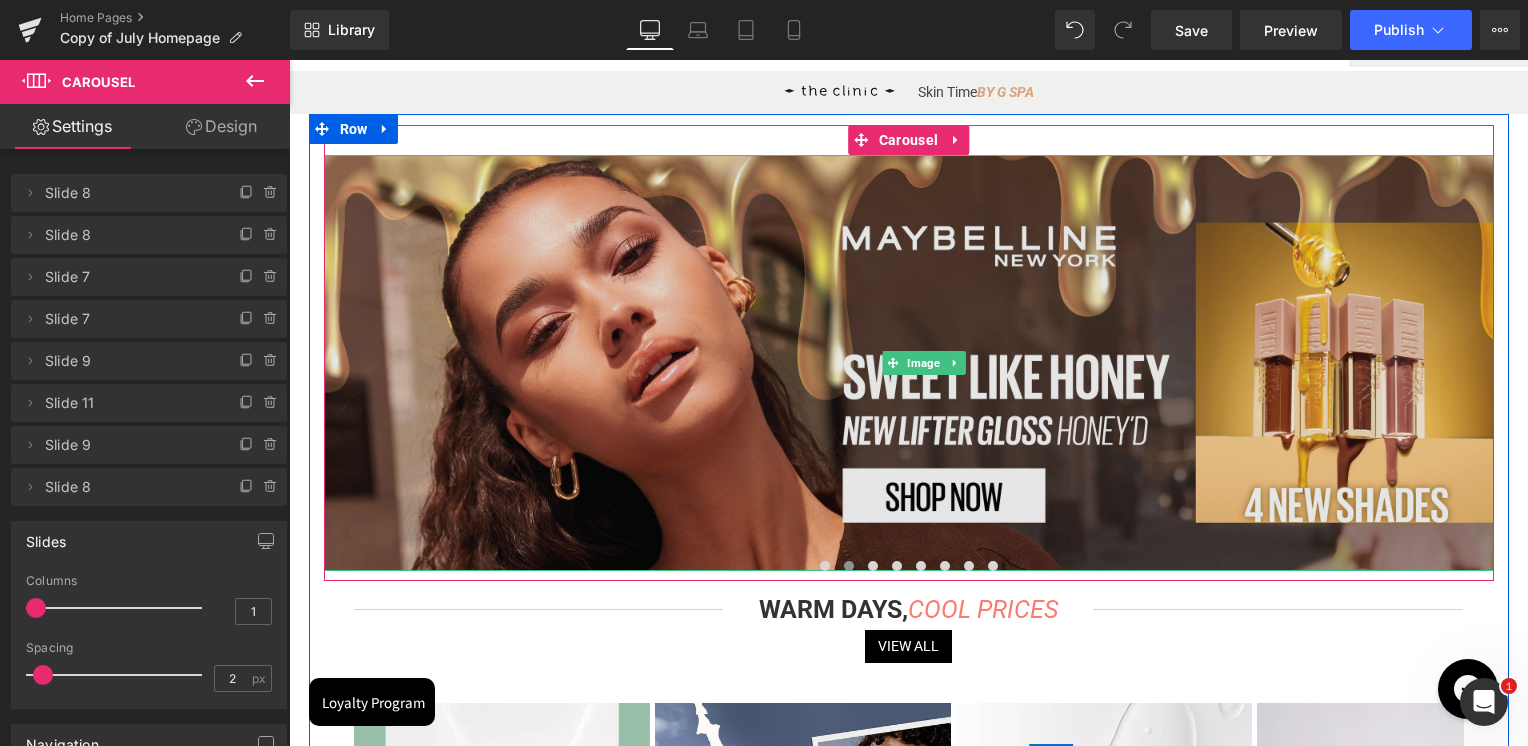 click at bounding box center (924, 362) 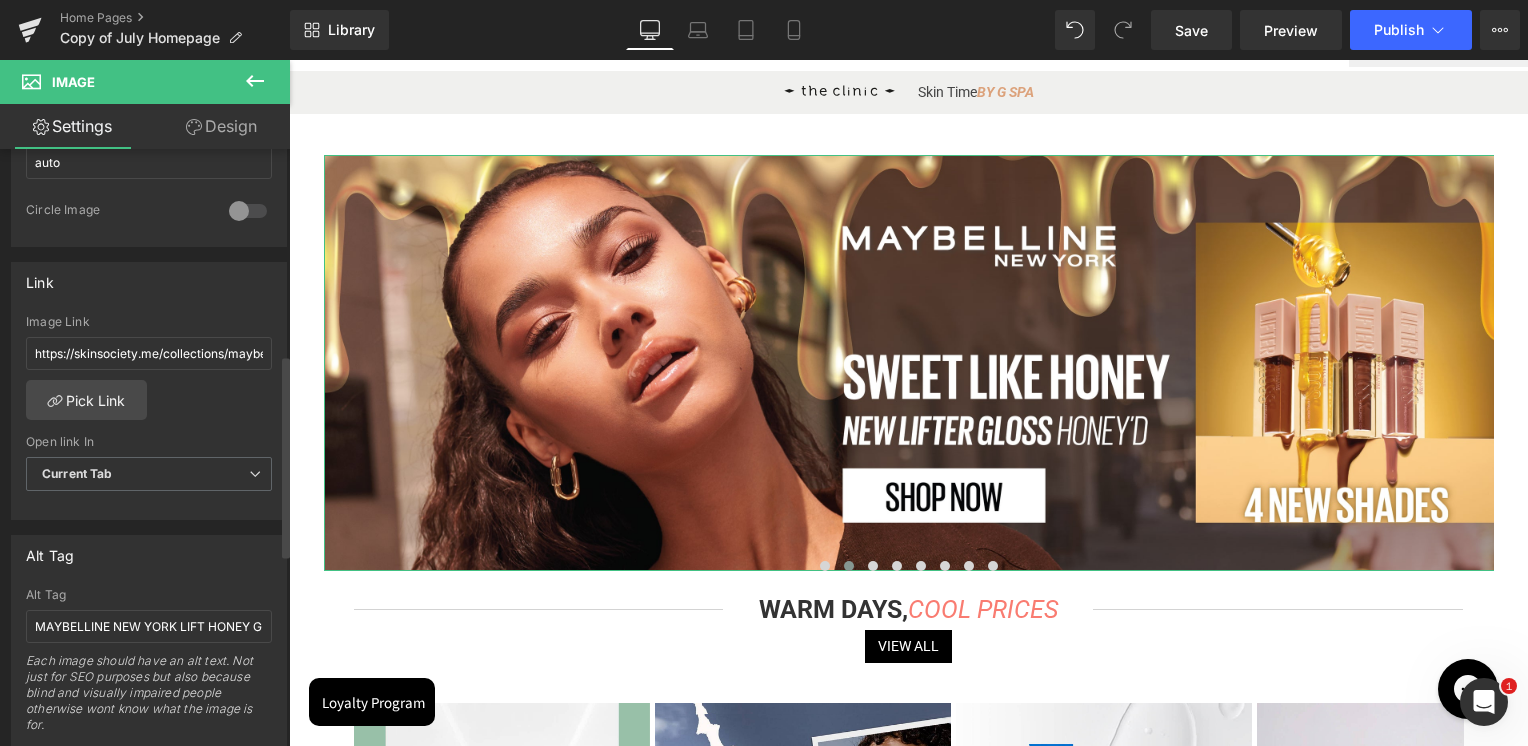 scroll, scrollTop: 800, scrollLeft: 0, axis: vertical 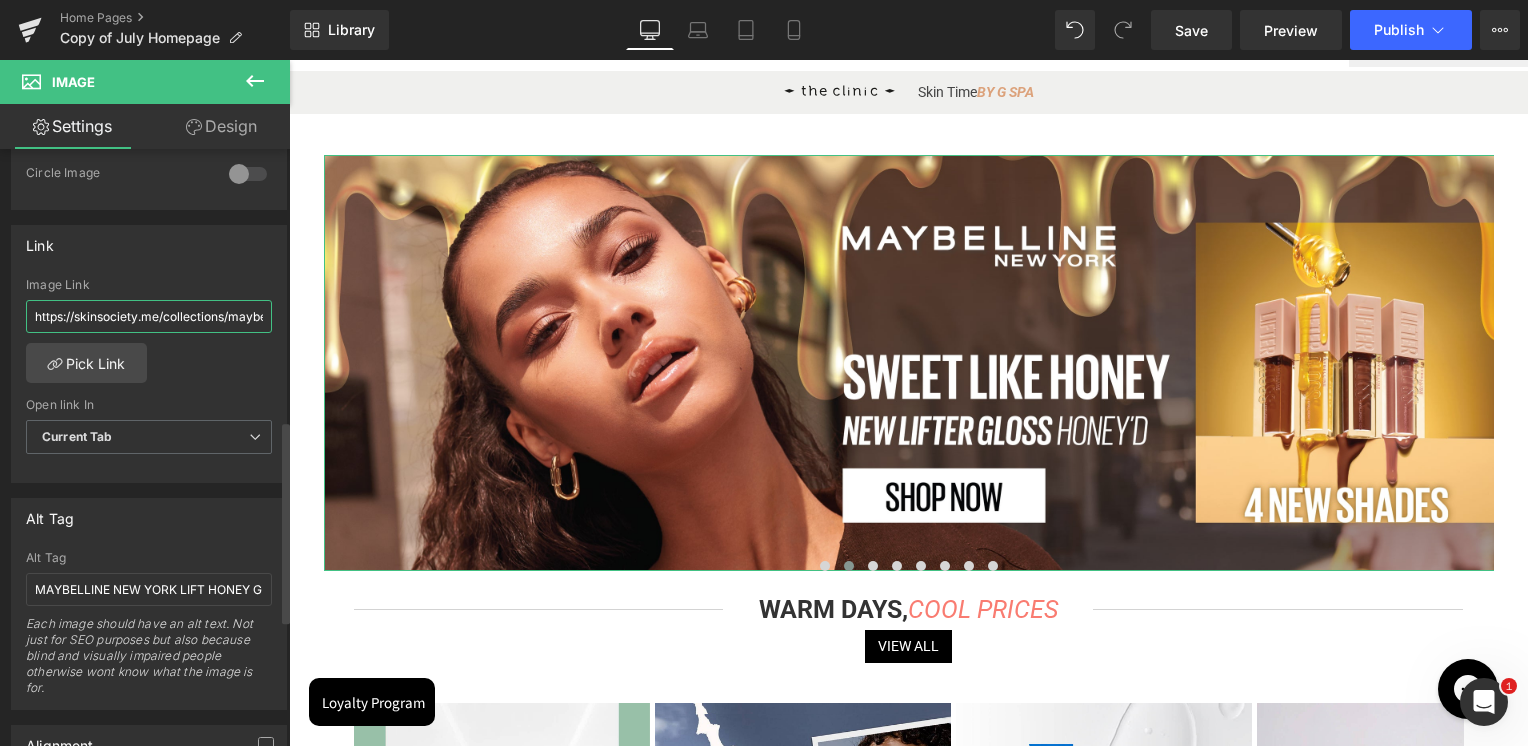 click on "https://skinsociety.me/collections/maybelline-new-york" at bounding box center (149, 316) 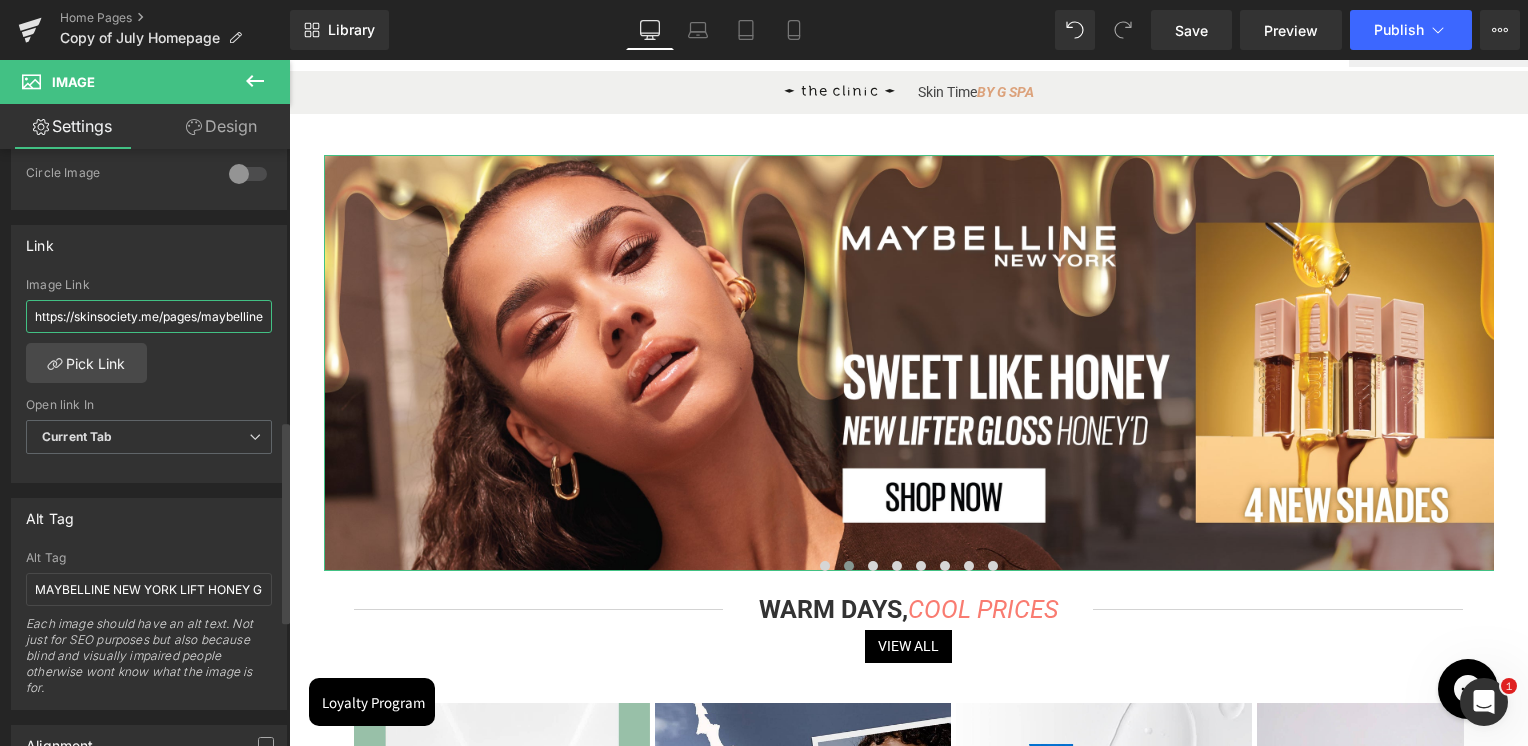 scroll, scrollTop: 0, scrollLeft: 344, axis: horizontal 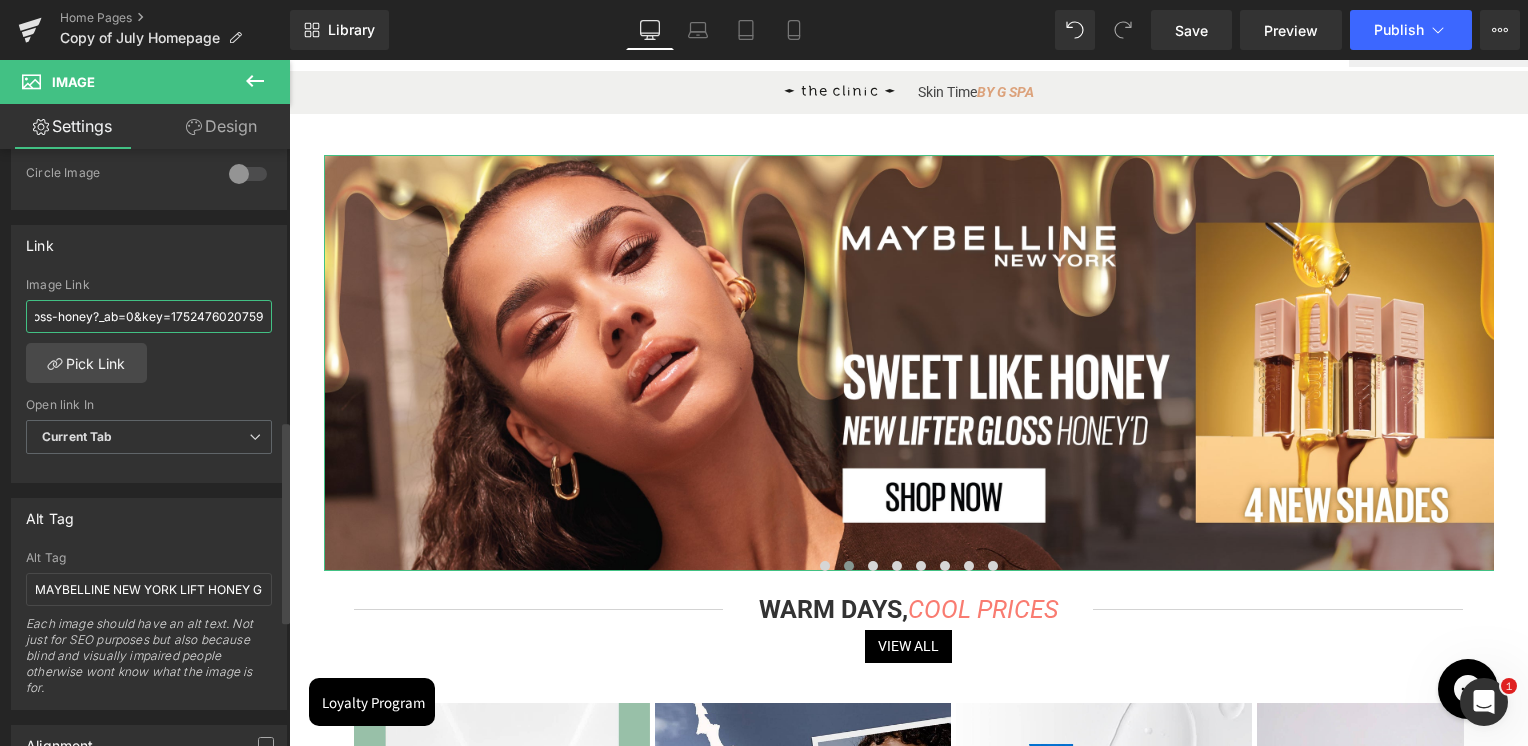 type on "https://skinsociety.me/pages/maybelline-new-york-lifter-gloss-honey?_ab=0&key=1752476020759" 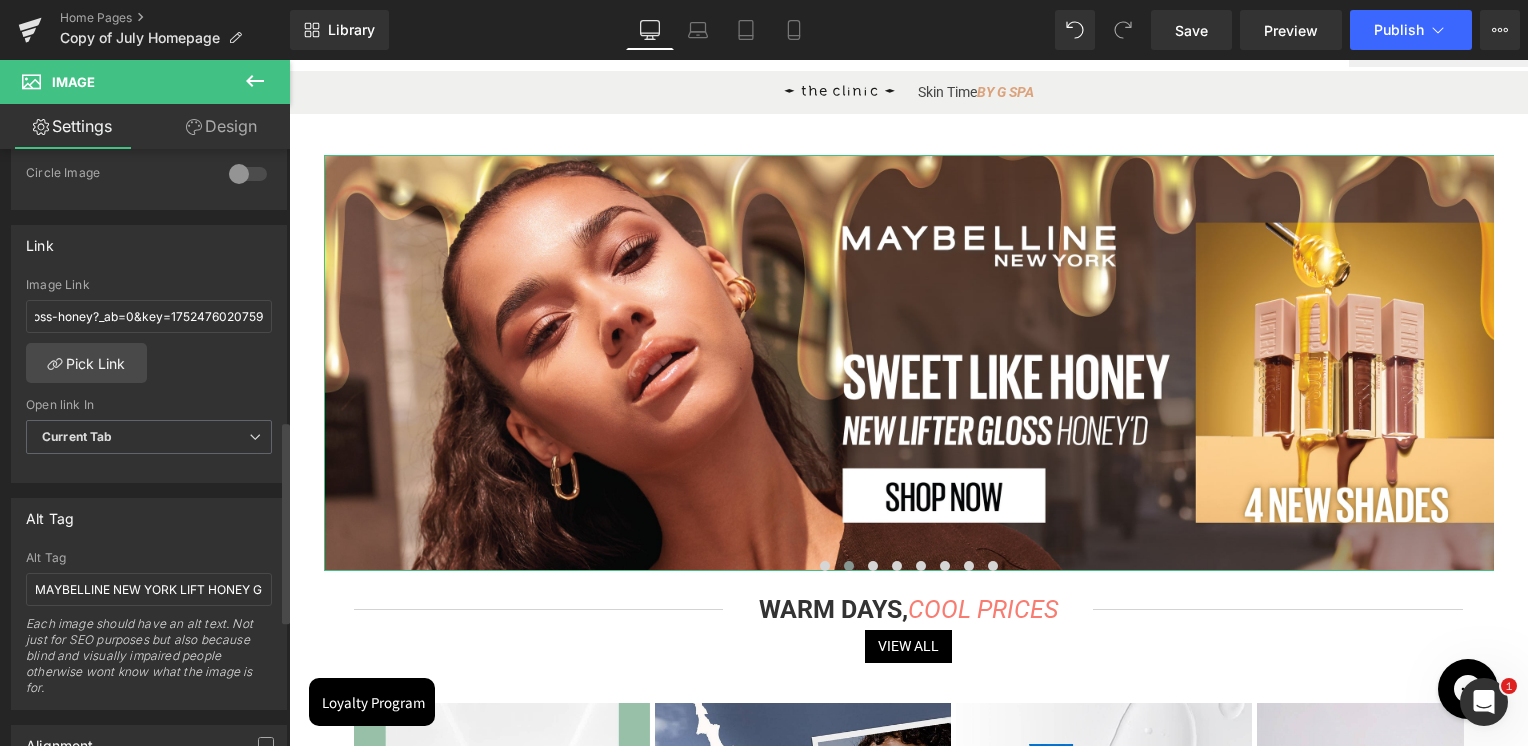 click on "Link" at bounding box center (149, 245) 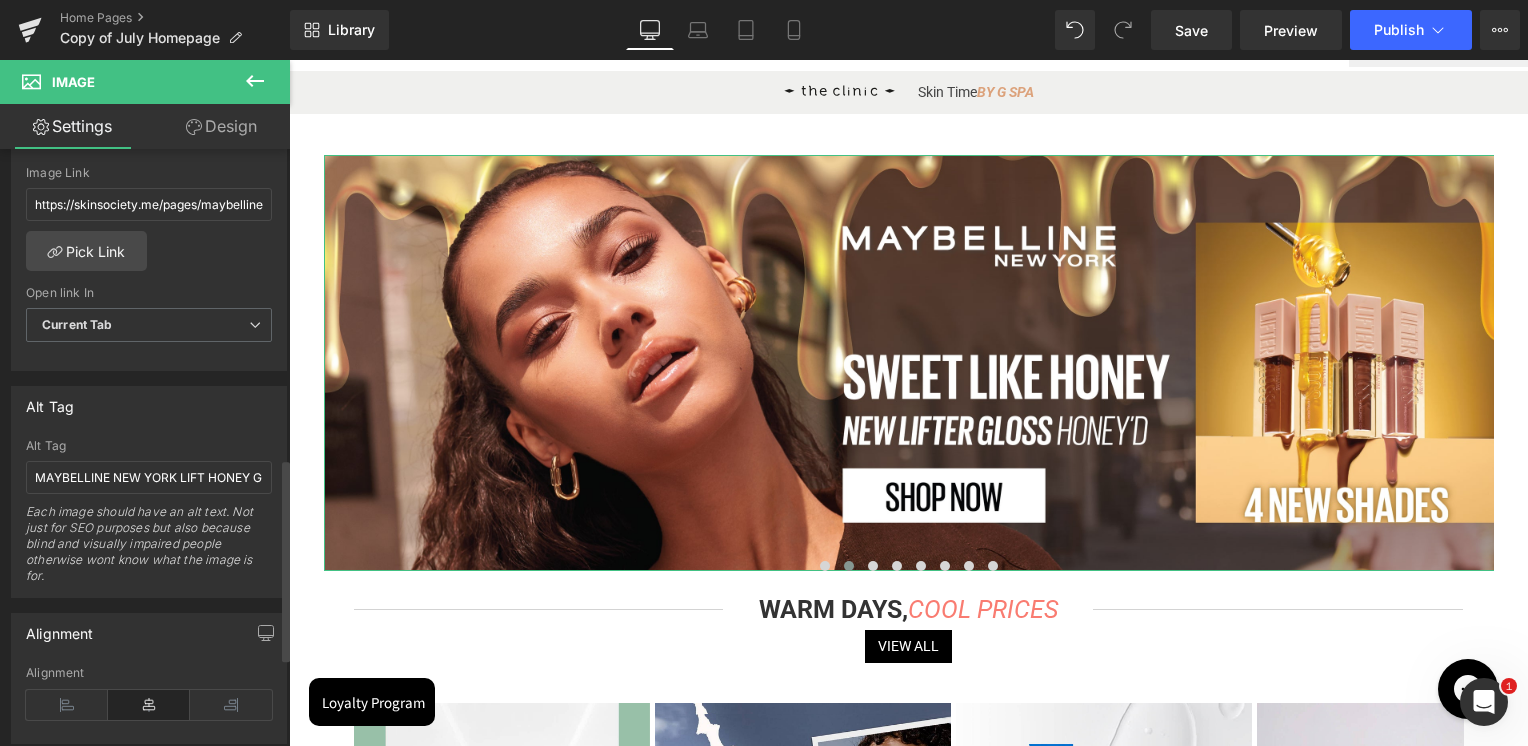 scroll, scrollTop: 1000, scrollLeft: 0, axis: vertical 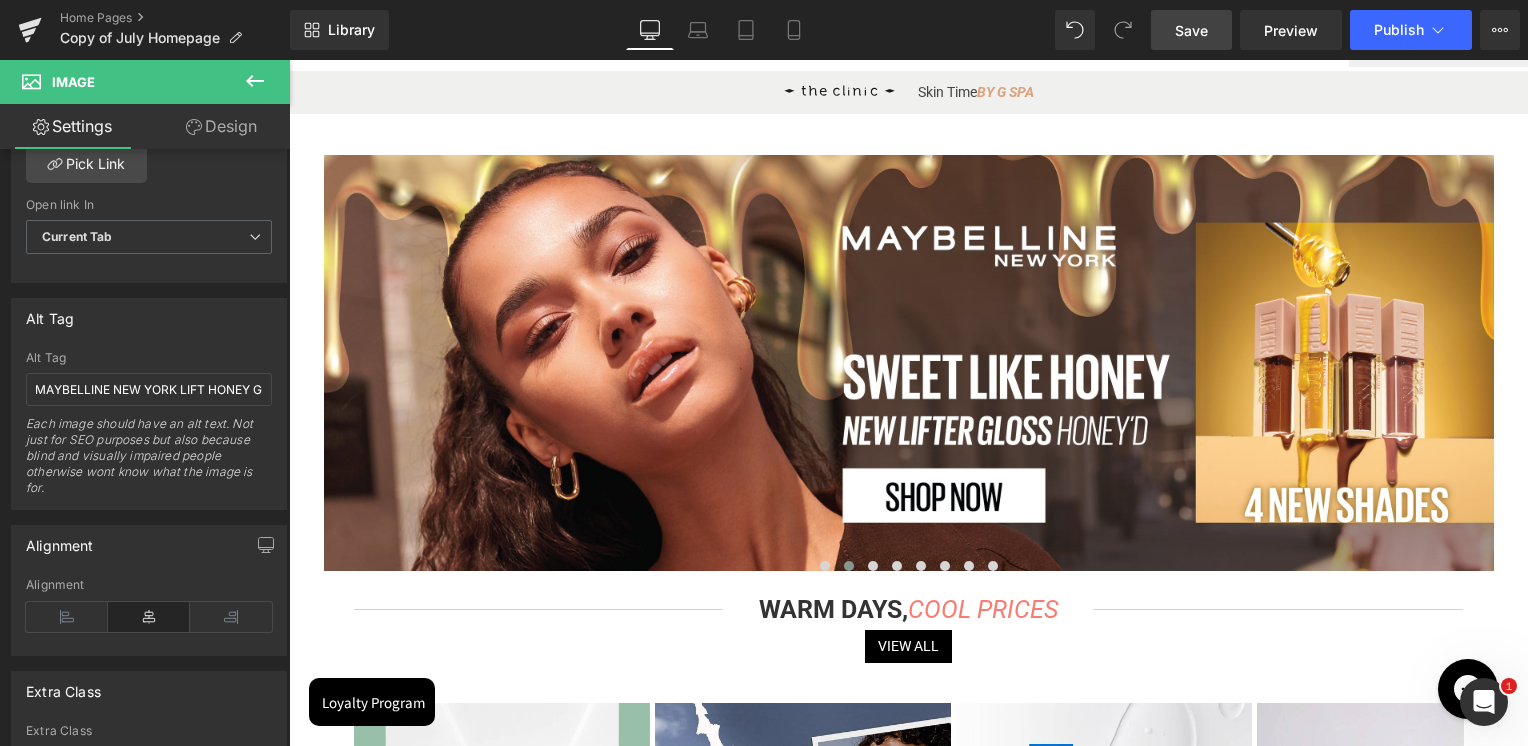 click on "Save" at bounding box center (1191, 30) 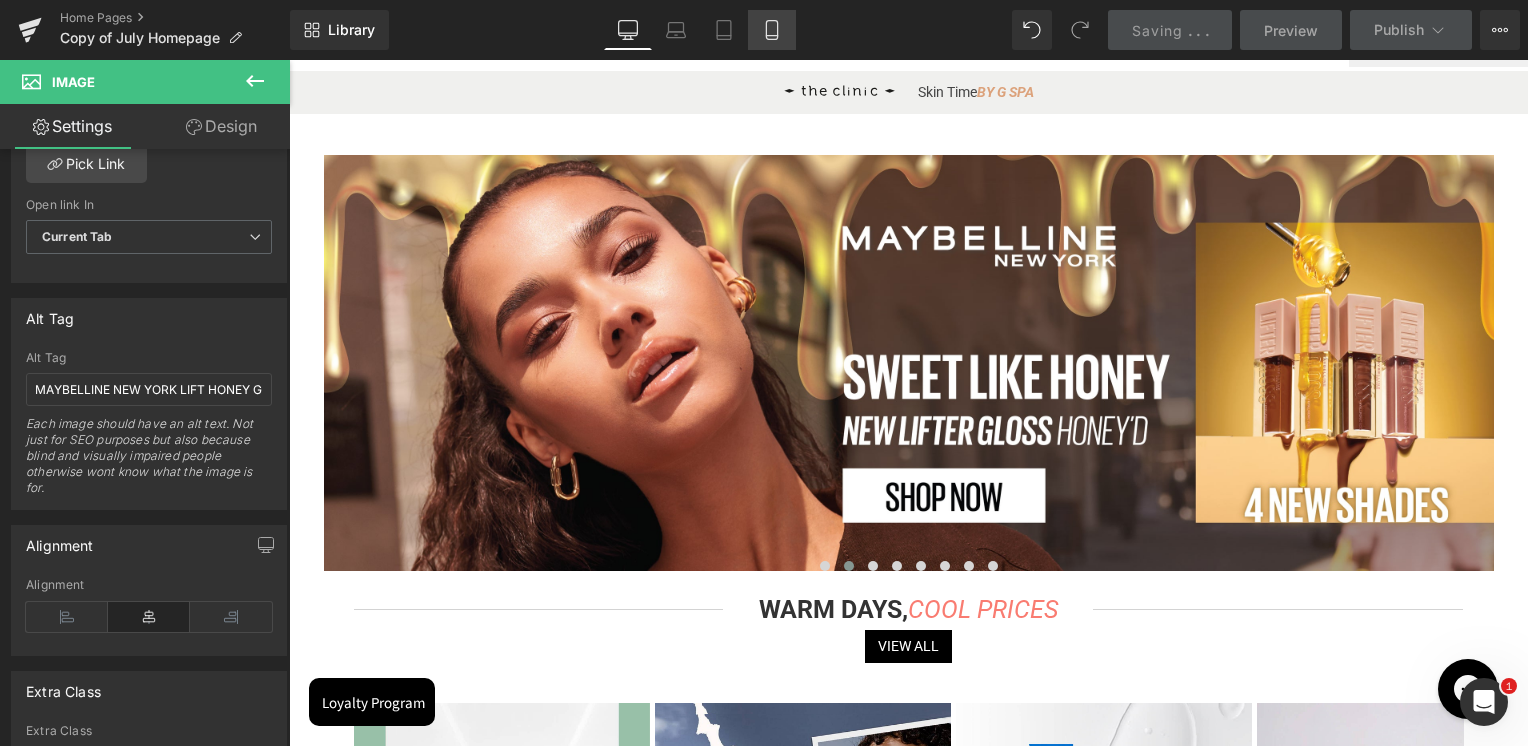 click 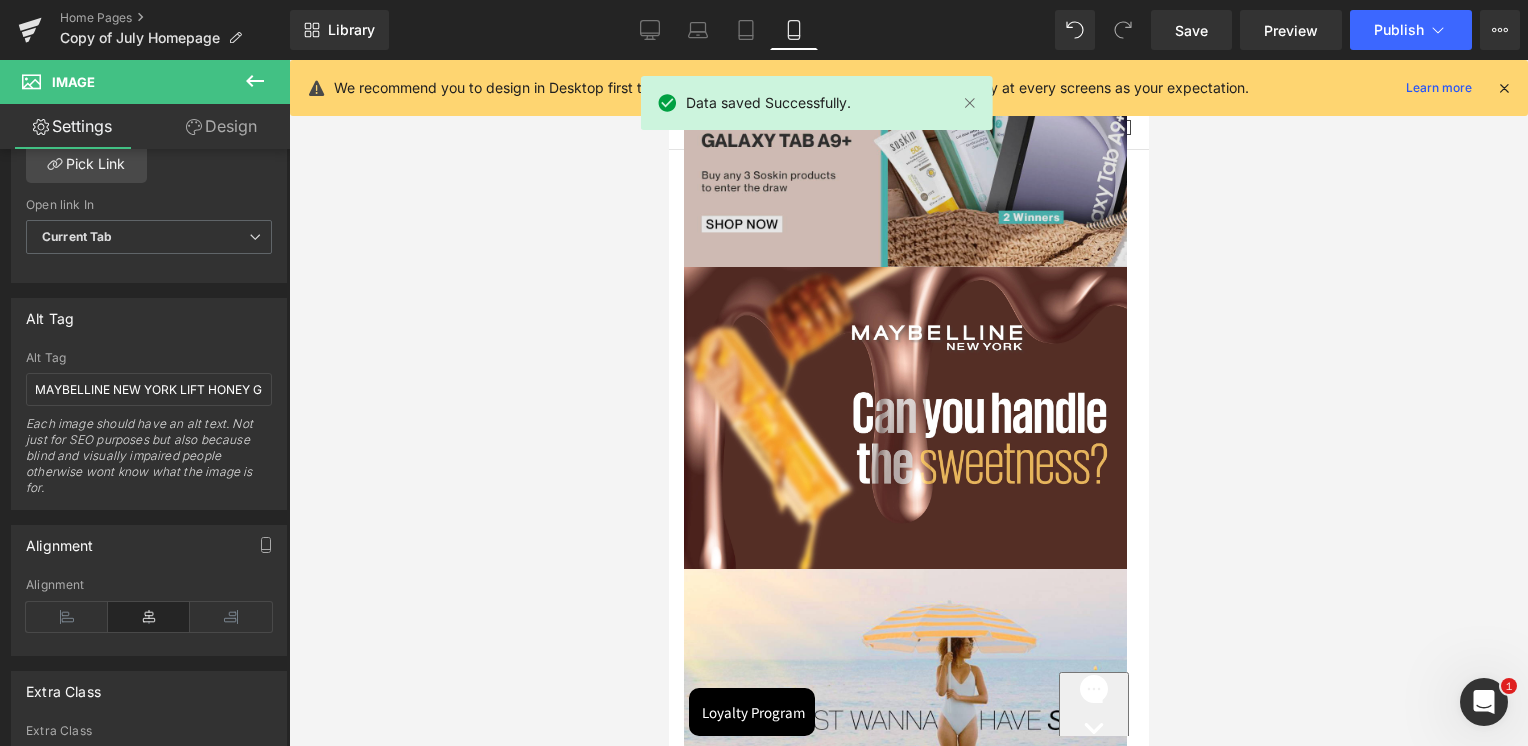 scroll, scrollTop: 0, scrollLeft: 0, axis: both 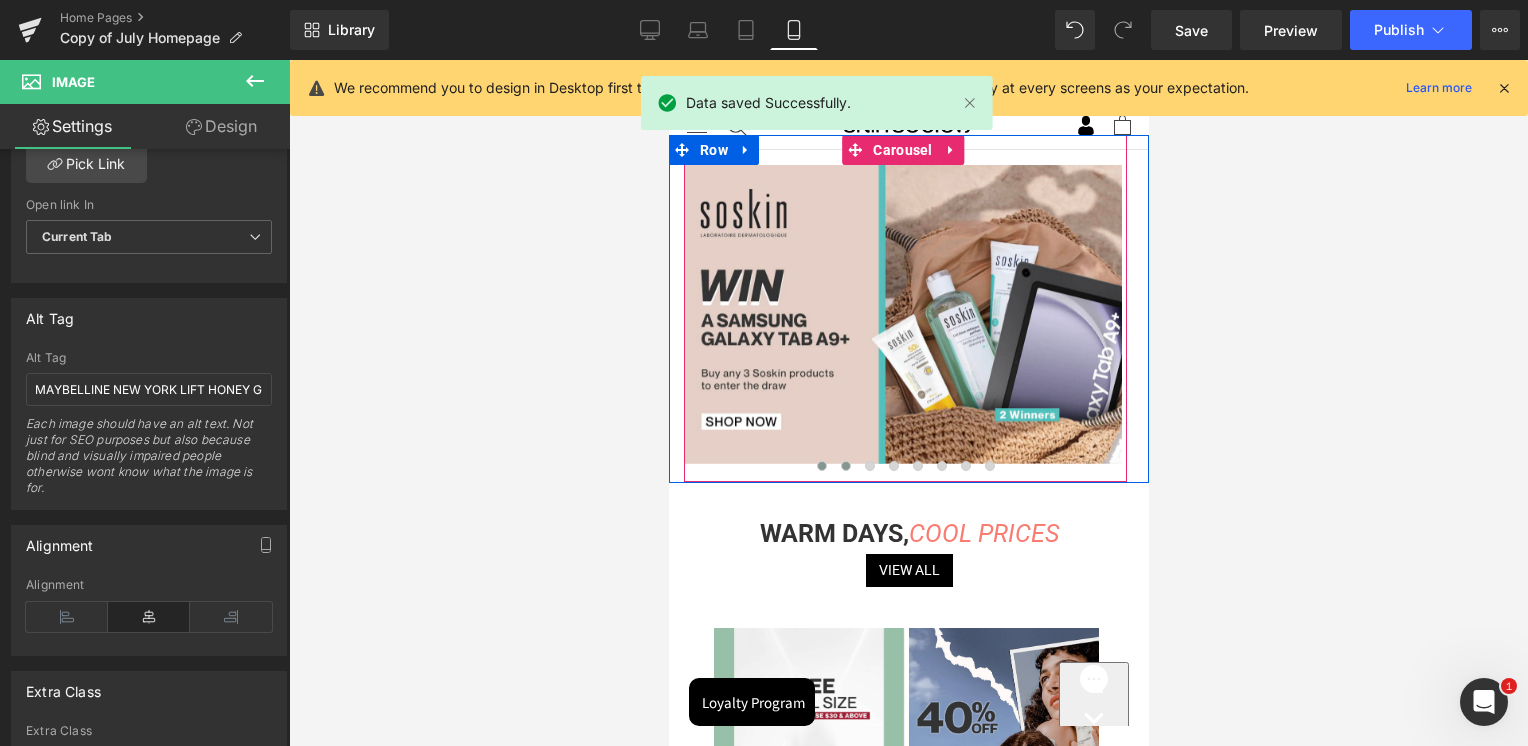 click at bounding box center [845, 466] 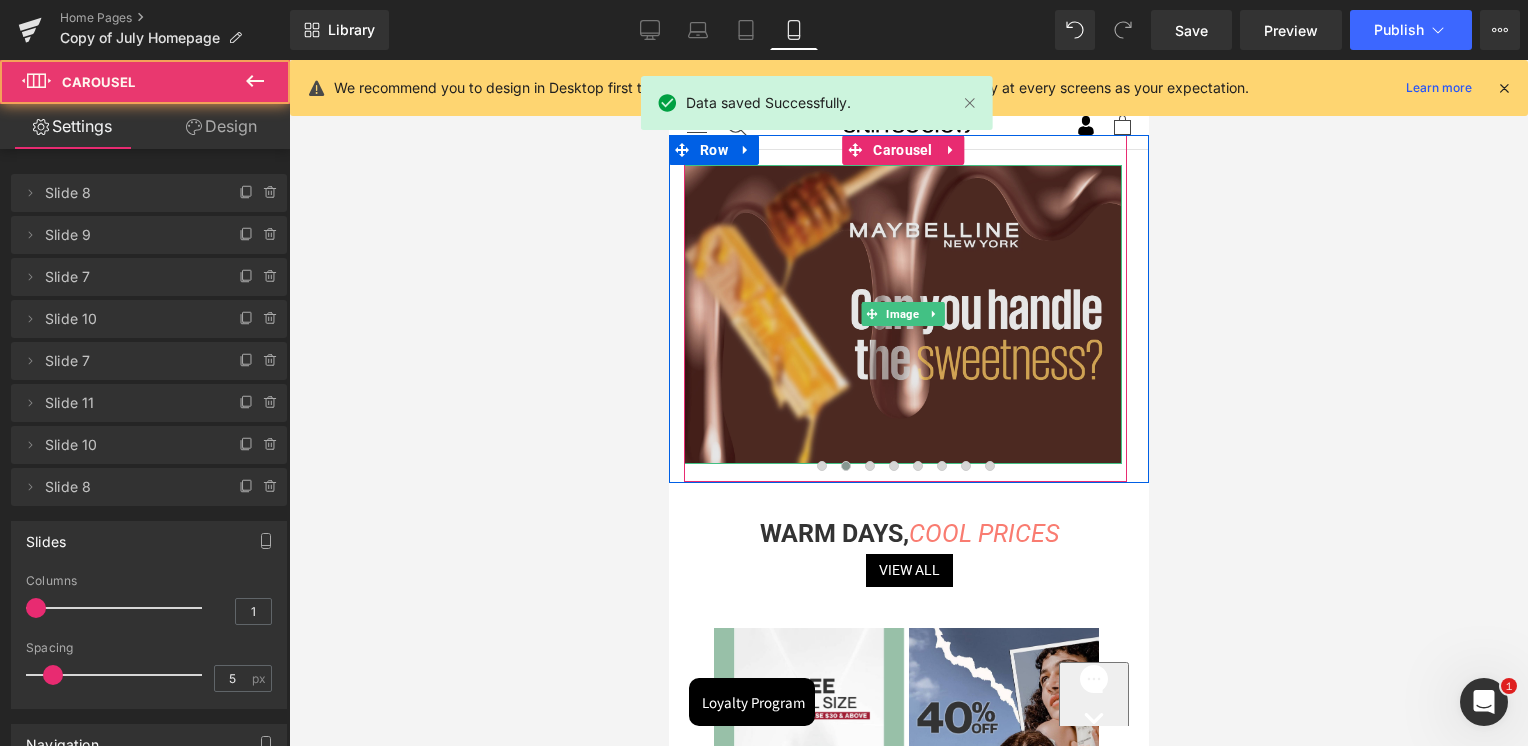 click at bounding box center [902, 314] 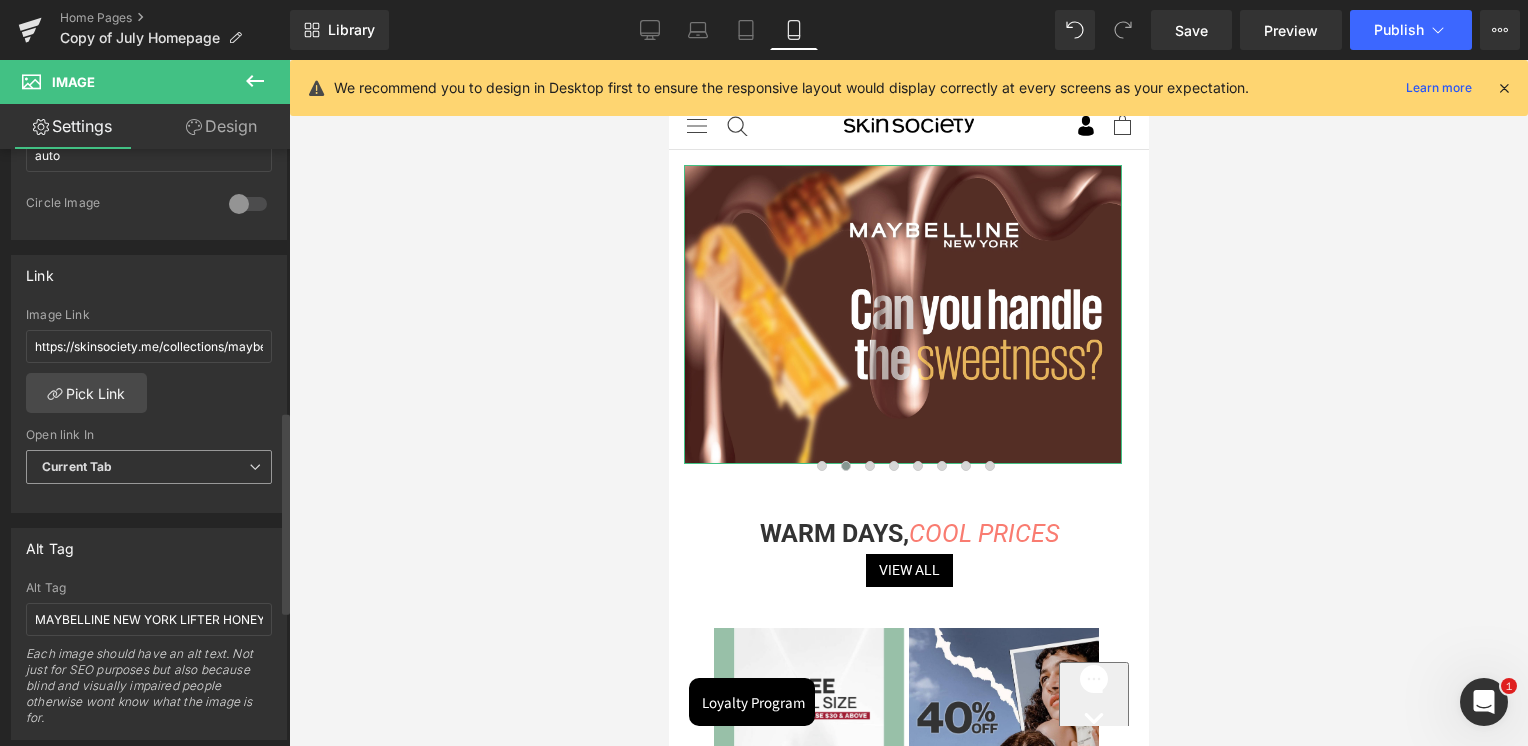 scroll, scrollTop: 800, scrollLeft: 0, axis: vertical 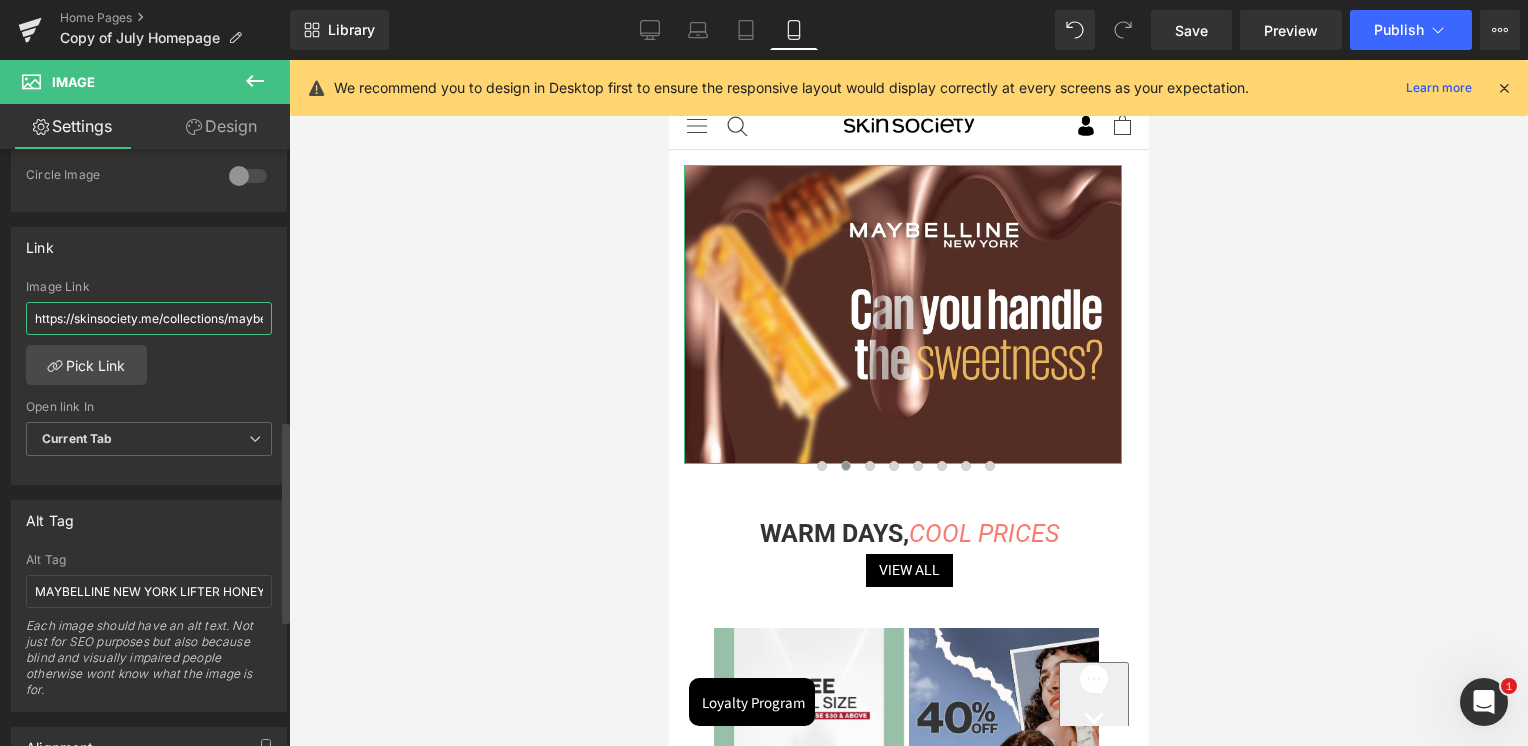 click on "https://skinsociety.me/collections/maybelline-new-york" at bounding box center [149, 318] 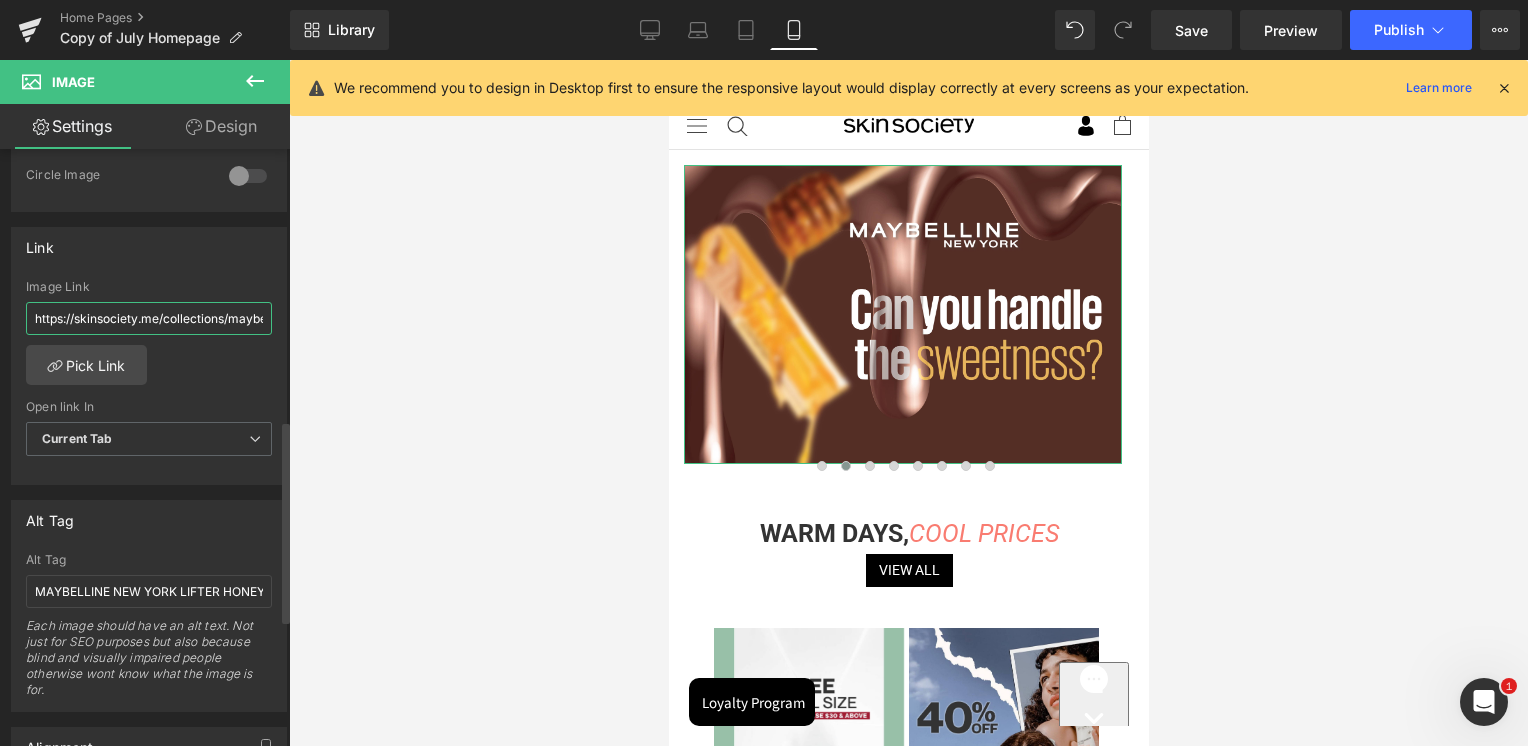 click on "https://skinsociety.me/collections/maybelline-new-york" at bounding box center [149, 318] 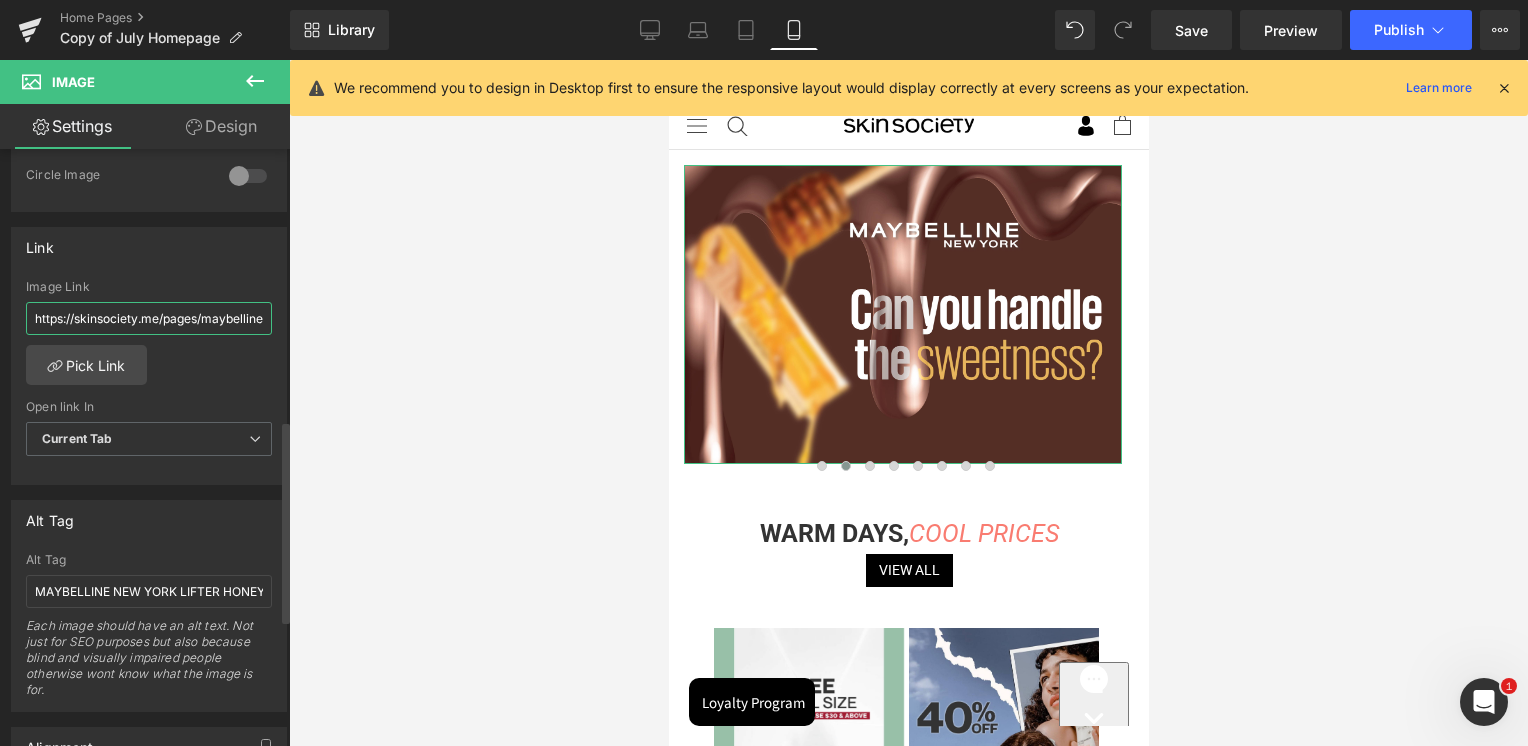 scroll, scrollTop: 0, scrollLeft: 344, axis: horizontal 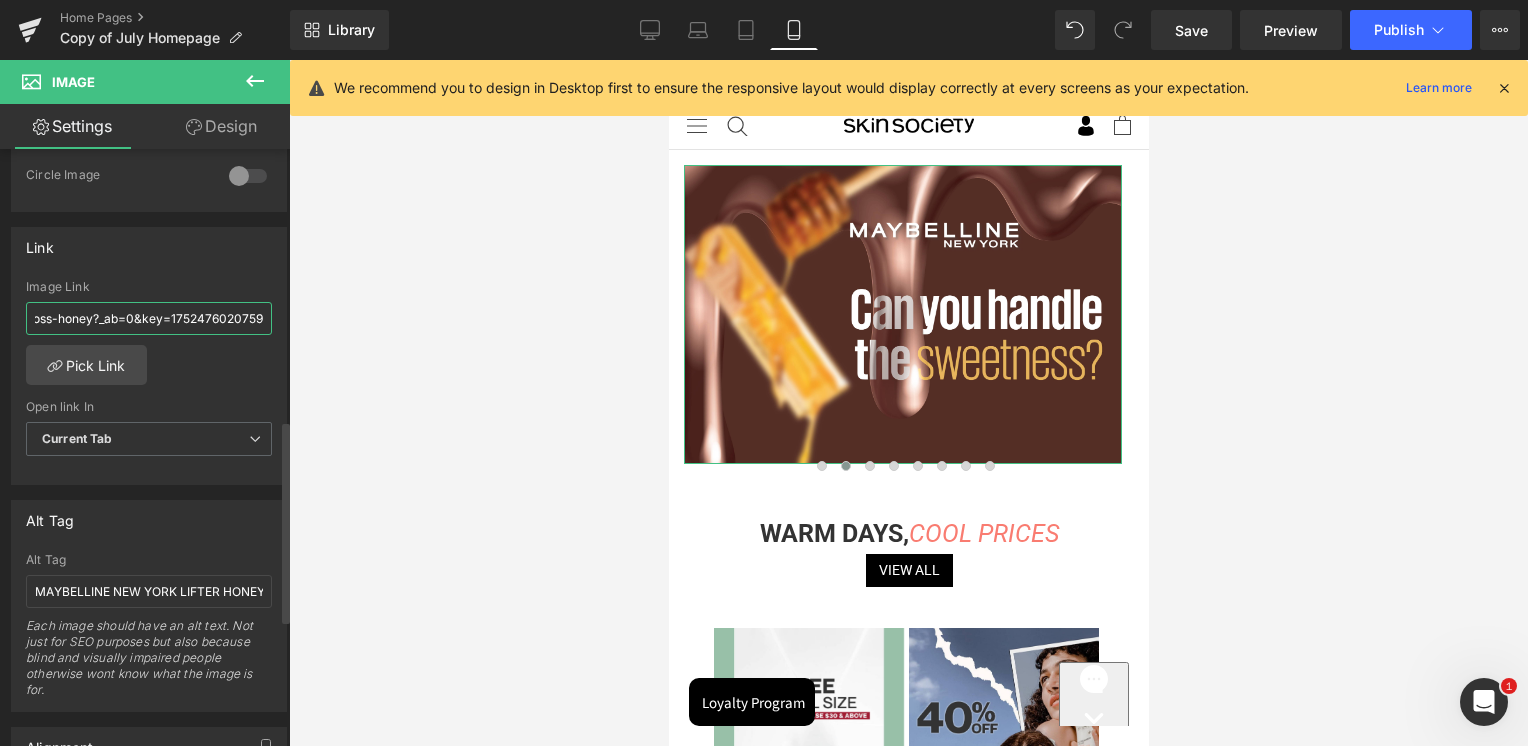 type on "https://skinsociety.me/pages/maybelline-new-york-lifter-gloss-honey?_ab=0&key=1752476020759" 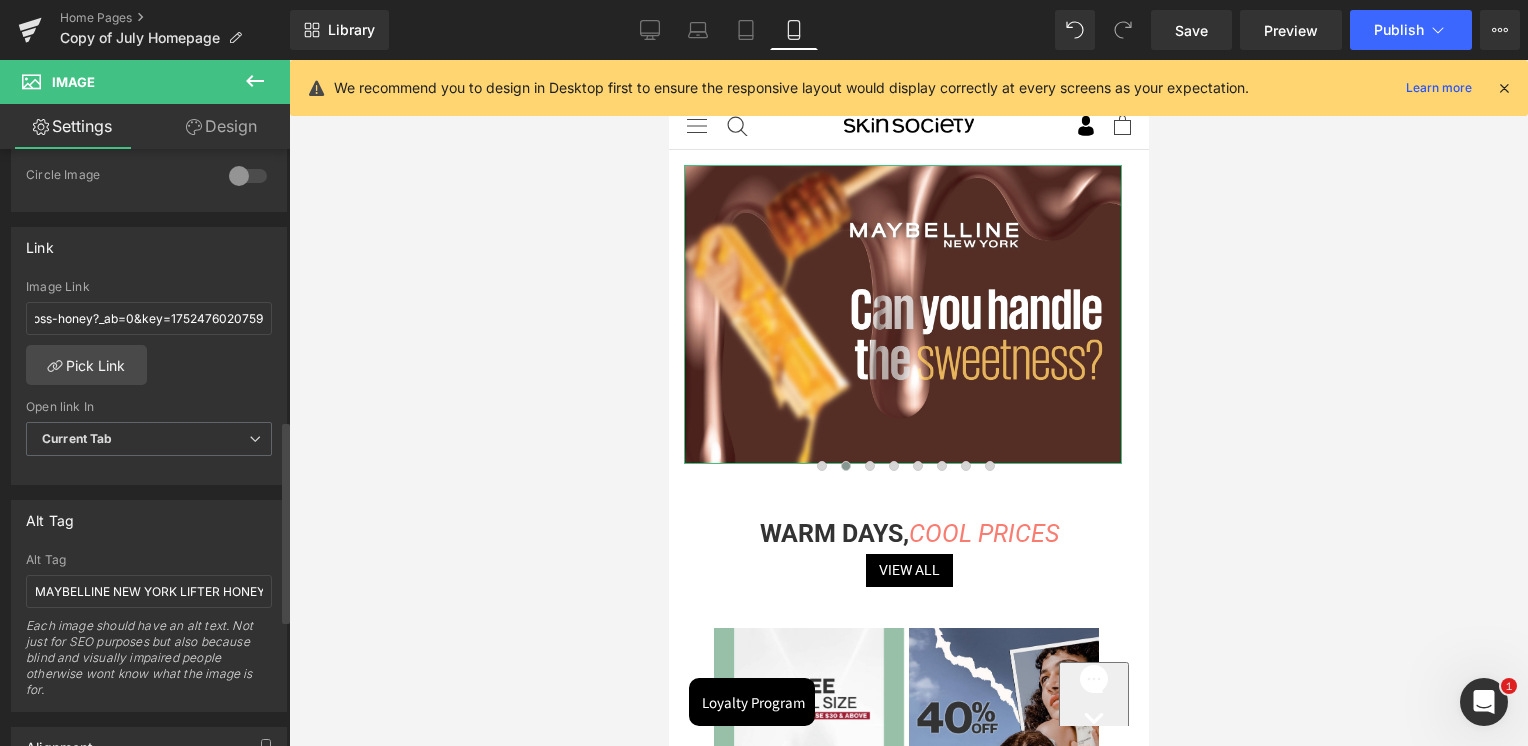 click on "Link" at bounding box center [149, 247] 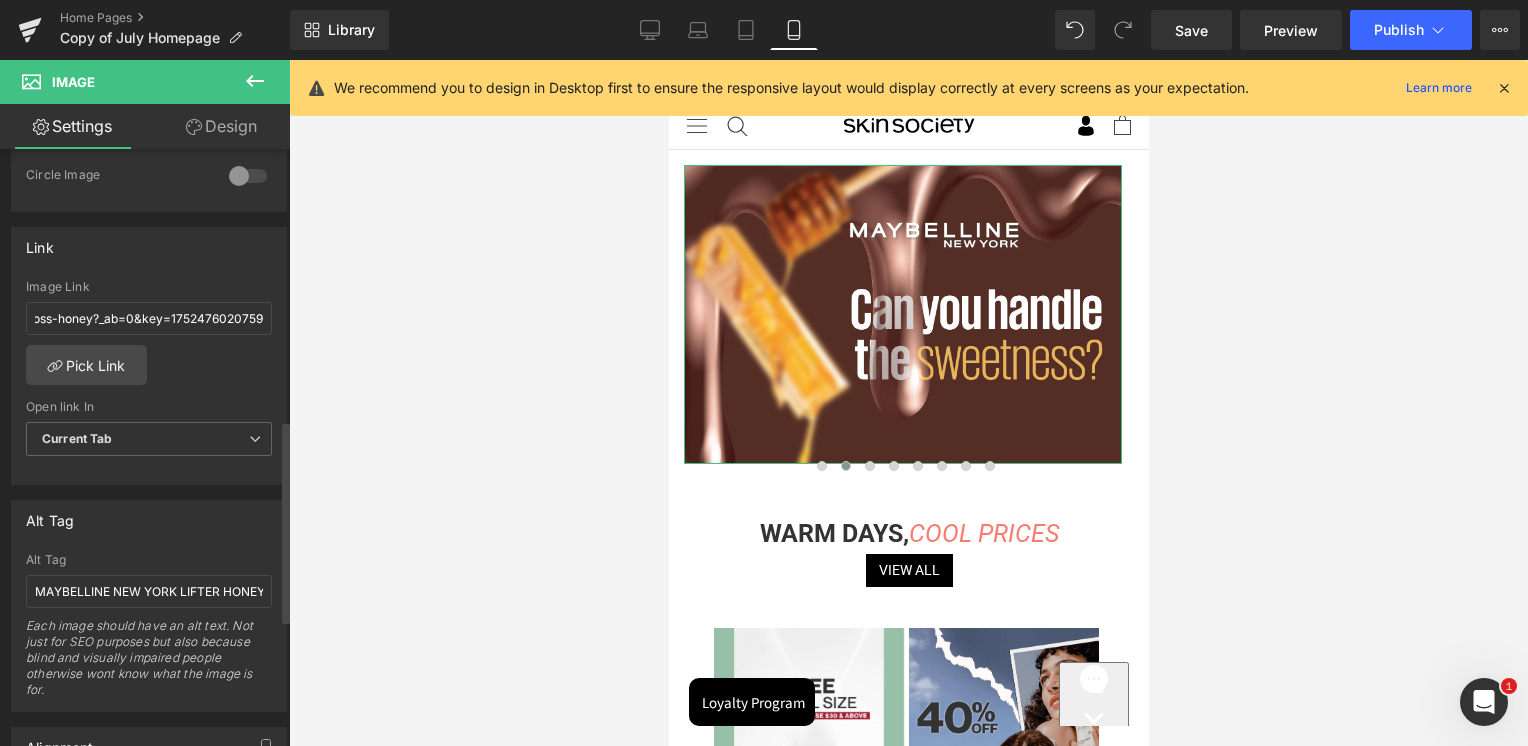 scroll, scrollTop: 0, scrollLeft: 0, axis: both 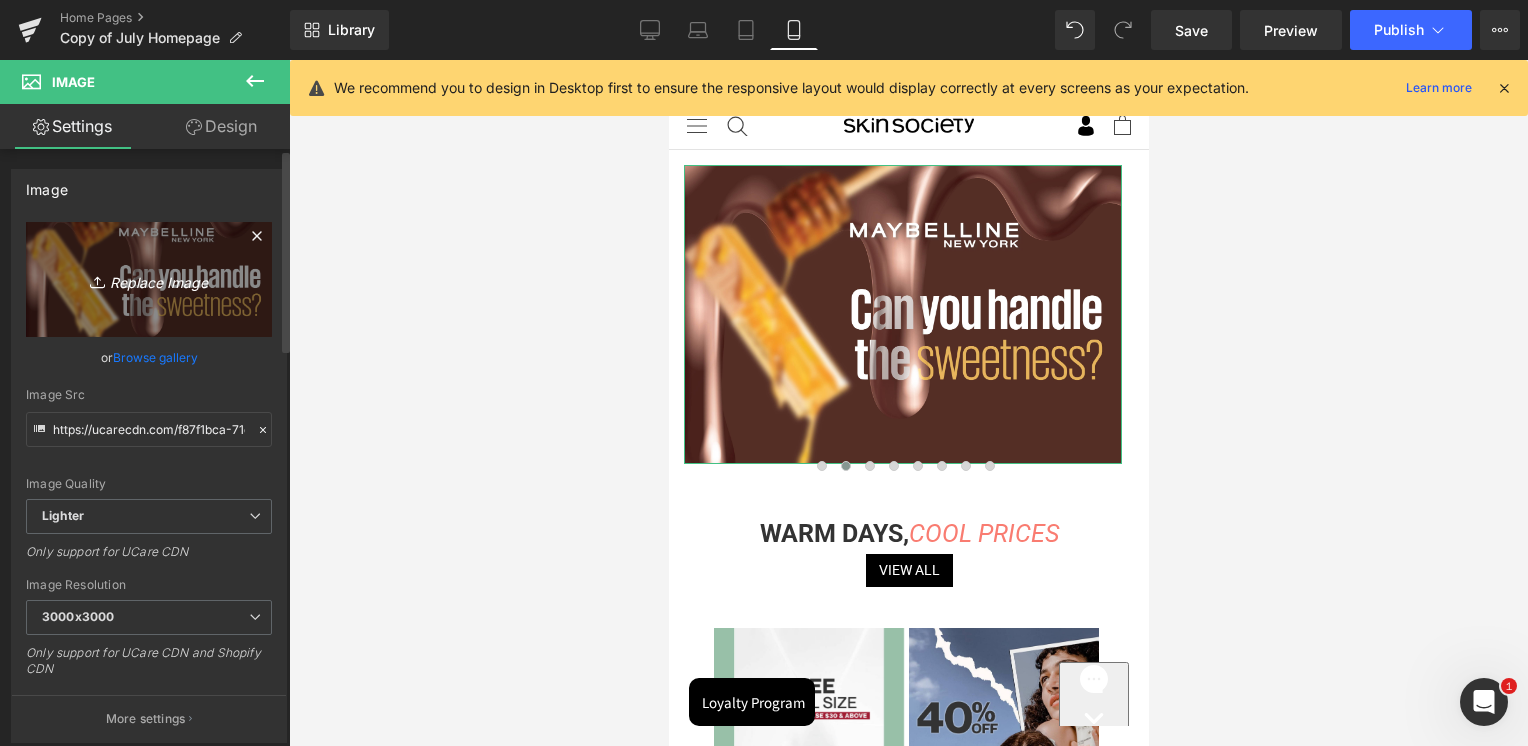 click on "Replace Image" at bounding box center (149, 279) 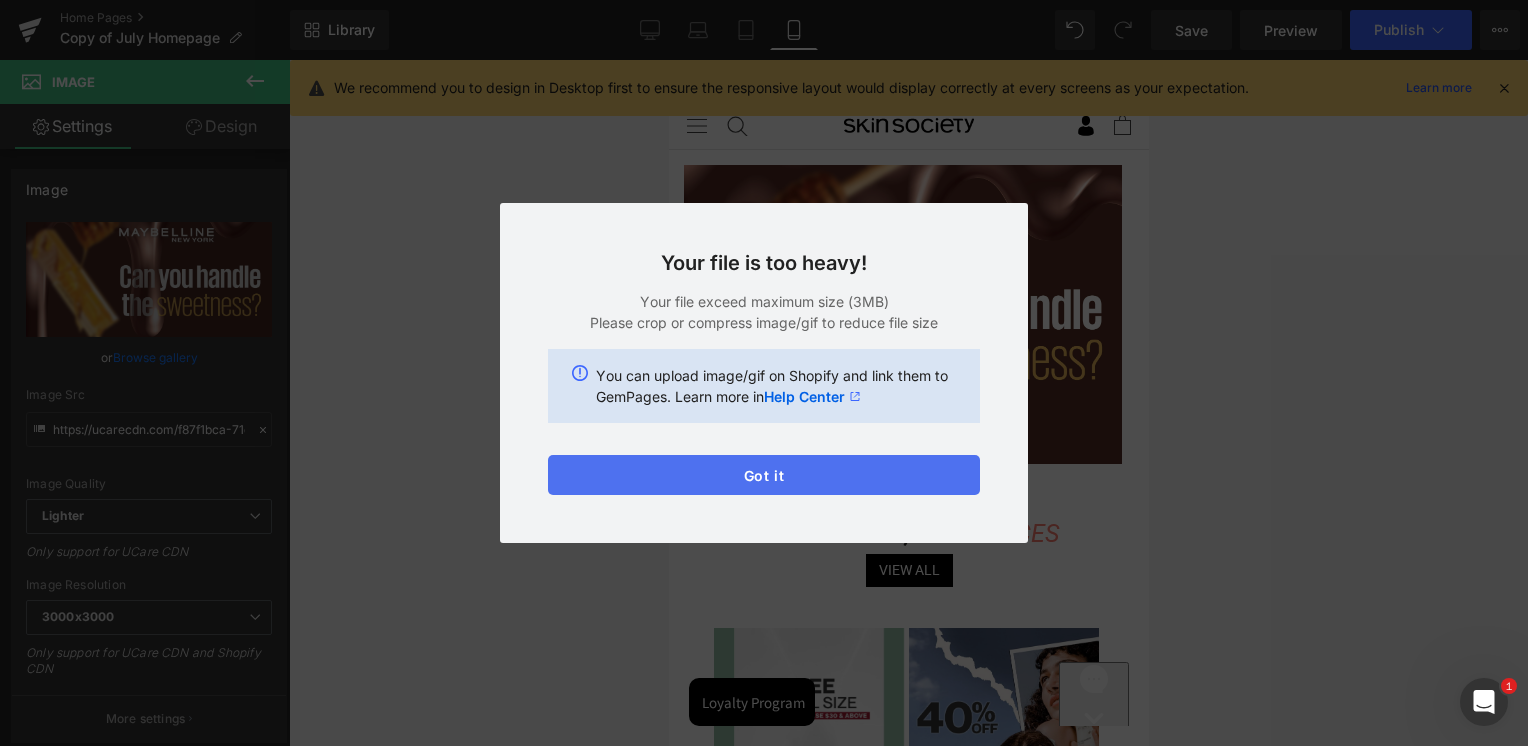 click on "Got it" at bounding box center (764, 475) 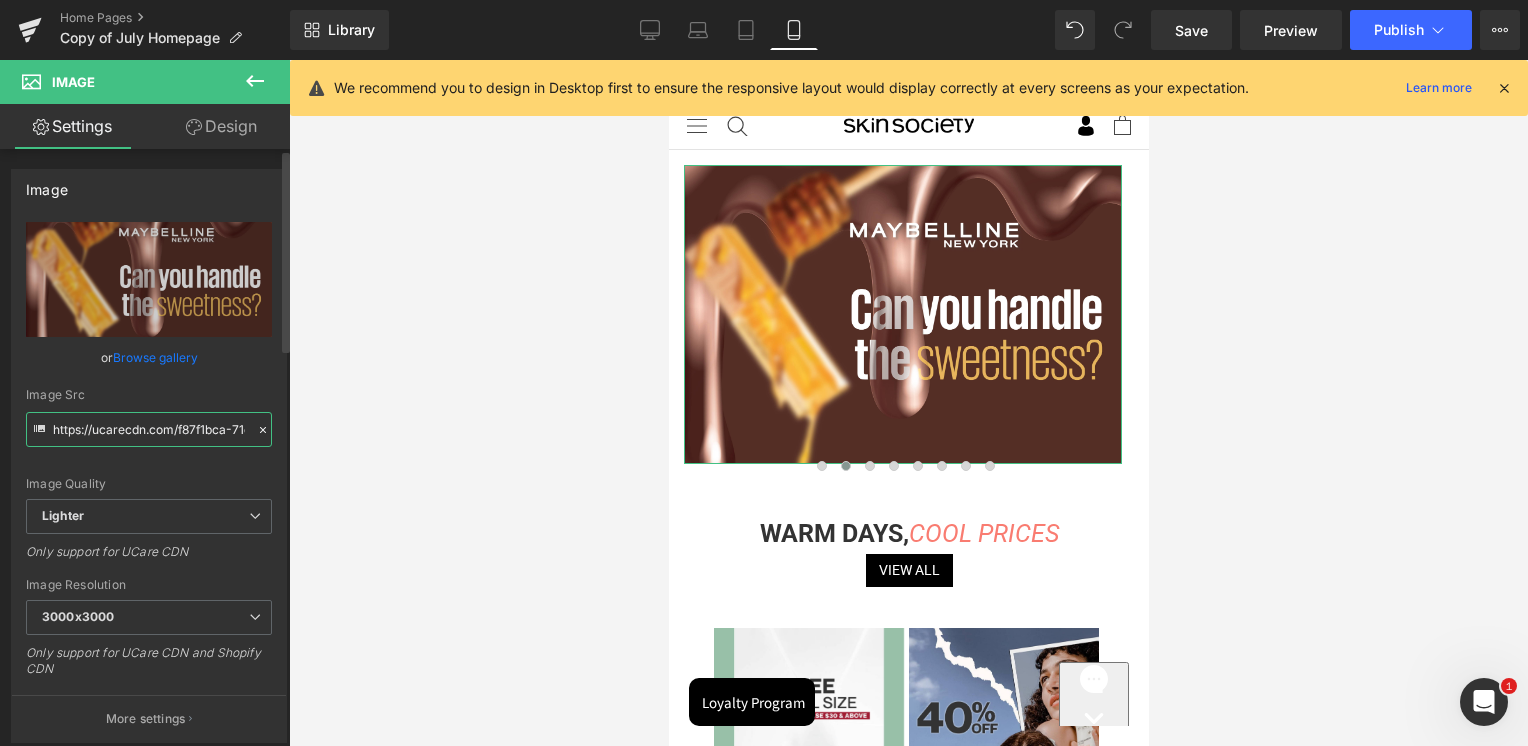click on "https://ucarecdn.com/f87f1bca-71c9-467e-bccf-1f71225c9e6f/-/format/auto/-/preview/3000x3000/-/quality/lighter/Lifter%20gloss%20honey_d%20SkinSociety%20Teaser%20banners-03.jpg" at bounding box center (149, 429) 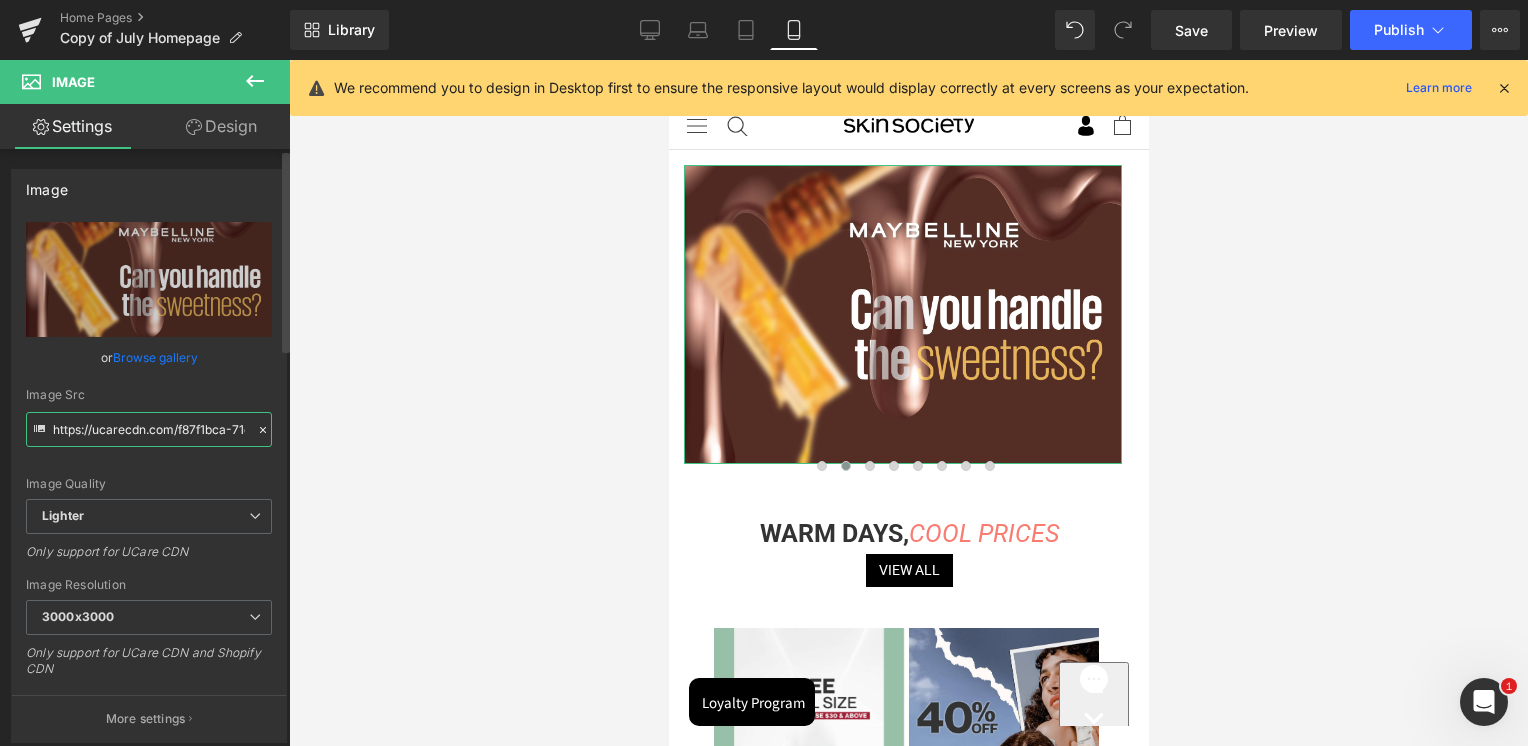 click on "https://ucarecdn.com/f87f1bca-71c9-467e-bccf-1f71225c9e6f/-/format/auto/-/preview/3000x3000/-/quality/lighter/Lifter%20gloss%20honey_d%20SkinSociety%20Teaser%20banners-03.jpg" at bounding box center (149, 429) 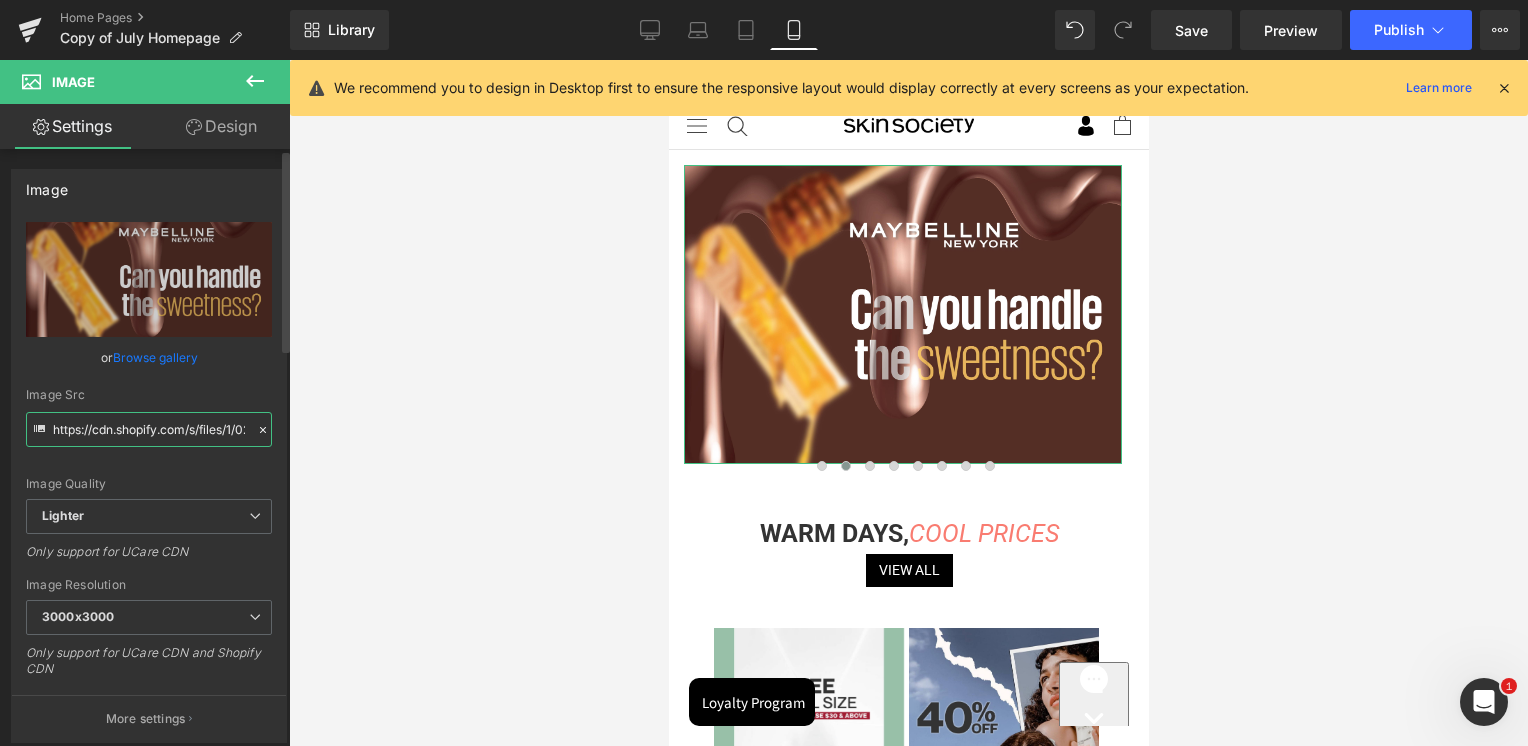 scroll, scrollTop: 0, scrollLeft: 500, axis: horizontal 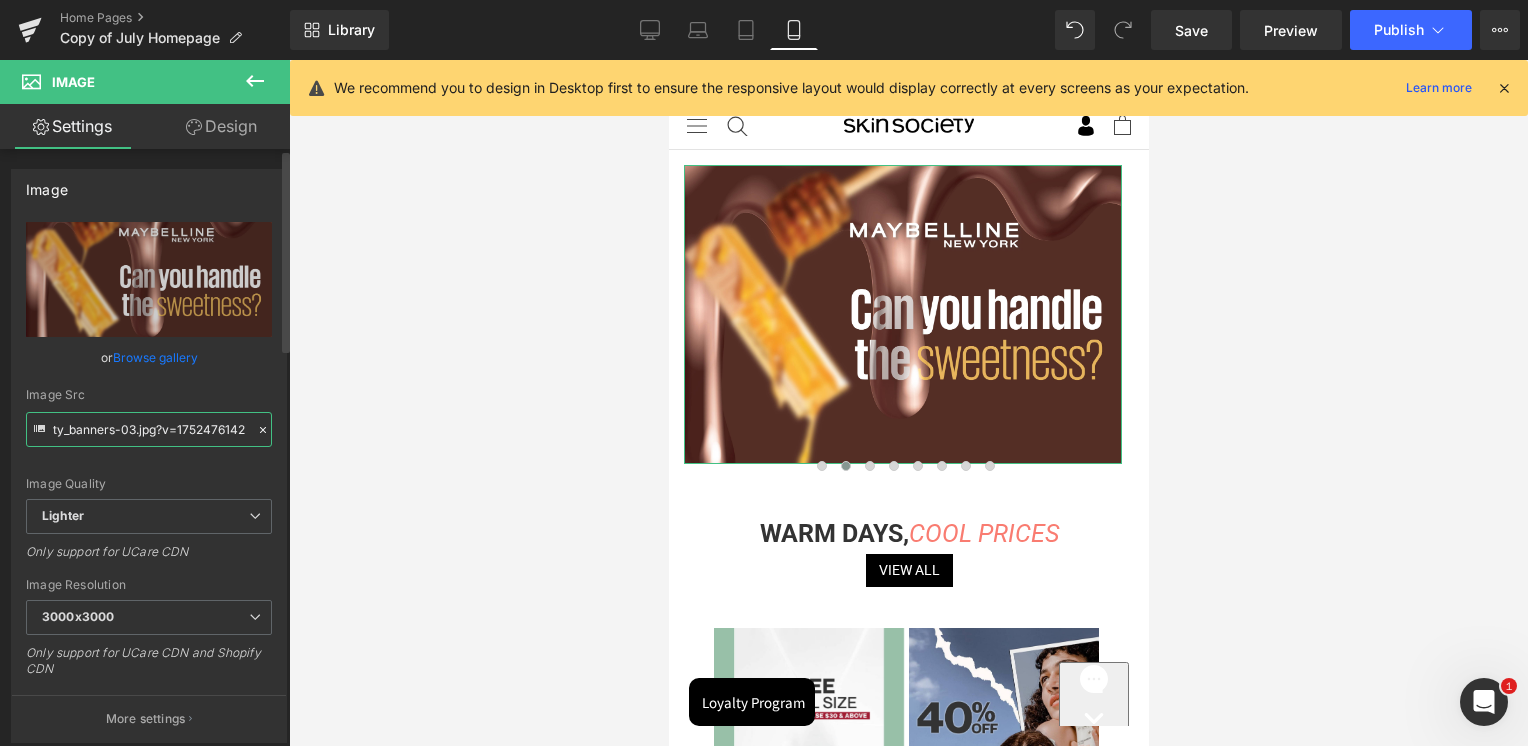 type on "https://cdn.shopify.com/s/files/1/0295/0545/4173/files/Lifter_gloss_honey_d_SkinSociety_banners-03.jpg?v=1752476142" 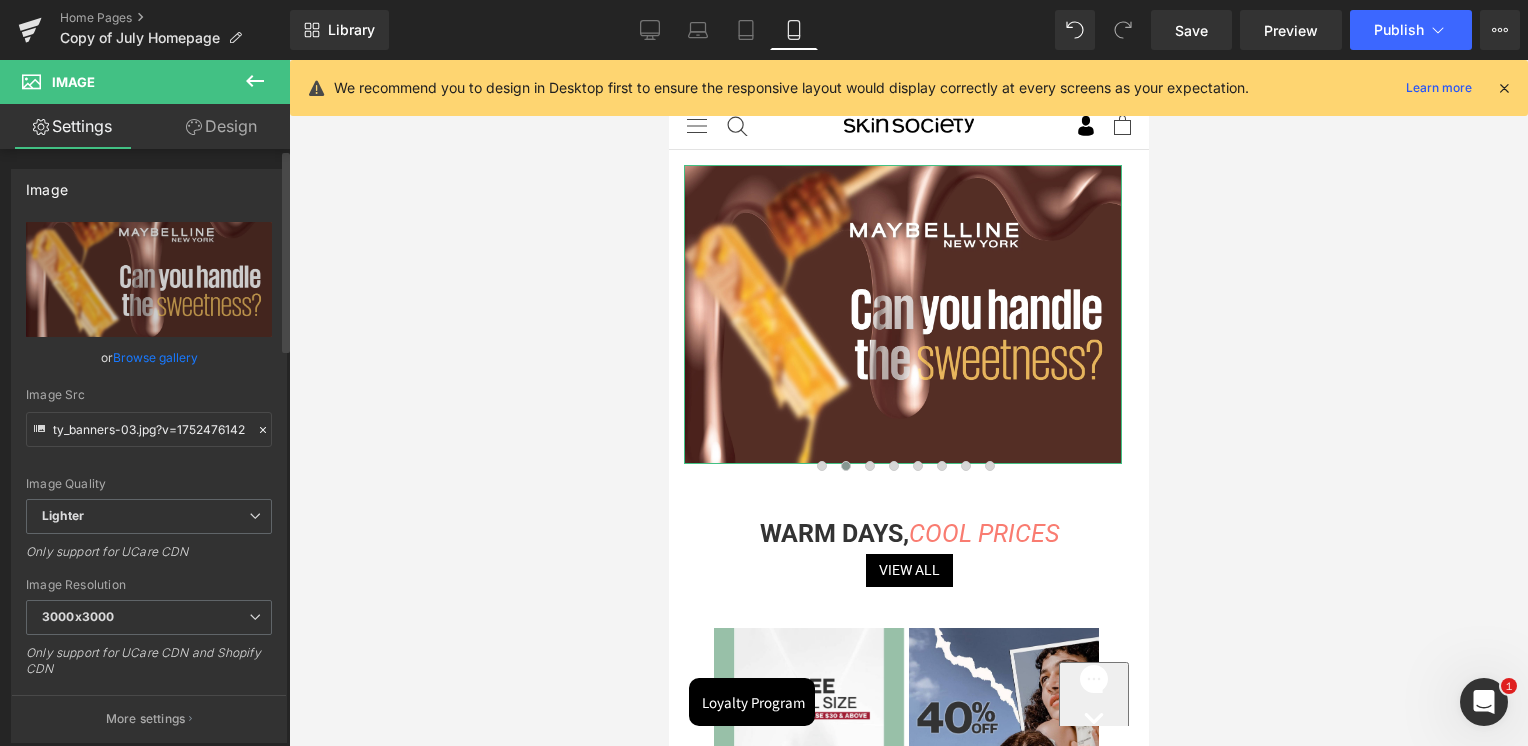 click on "Image Quality Lighter Lightest
Lighter
Lighter Lightest Only support for UCare CDN" at bounding box center (149, 360) 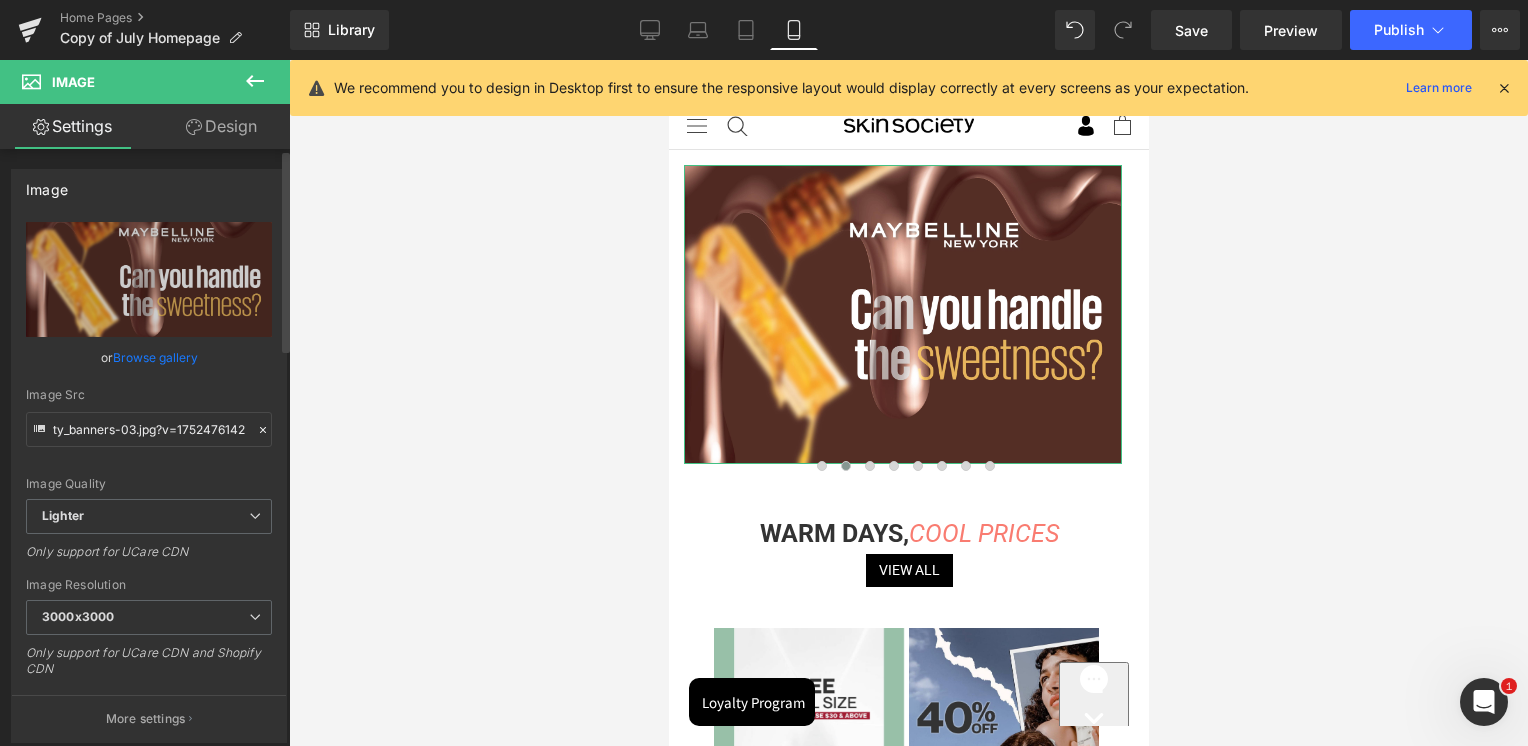 scroll, scrollTop: 0, scrollLeft: 0, axis: both 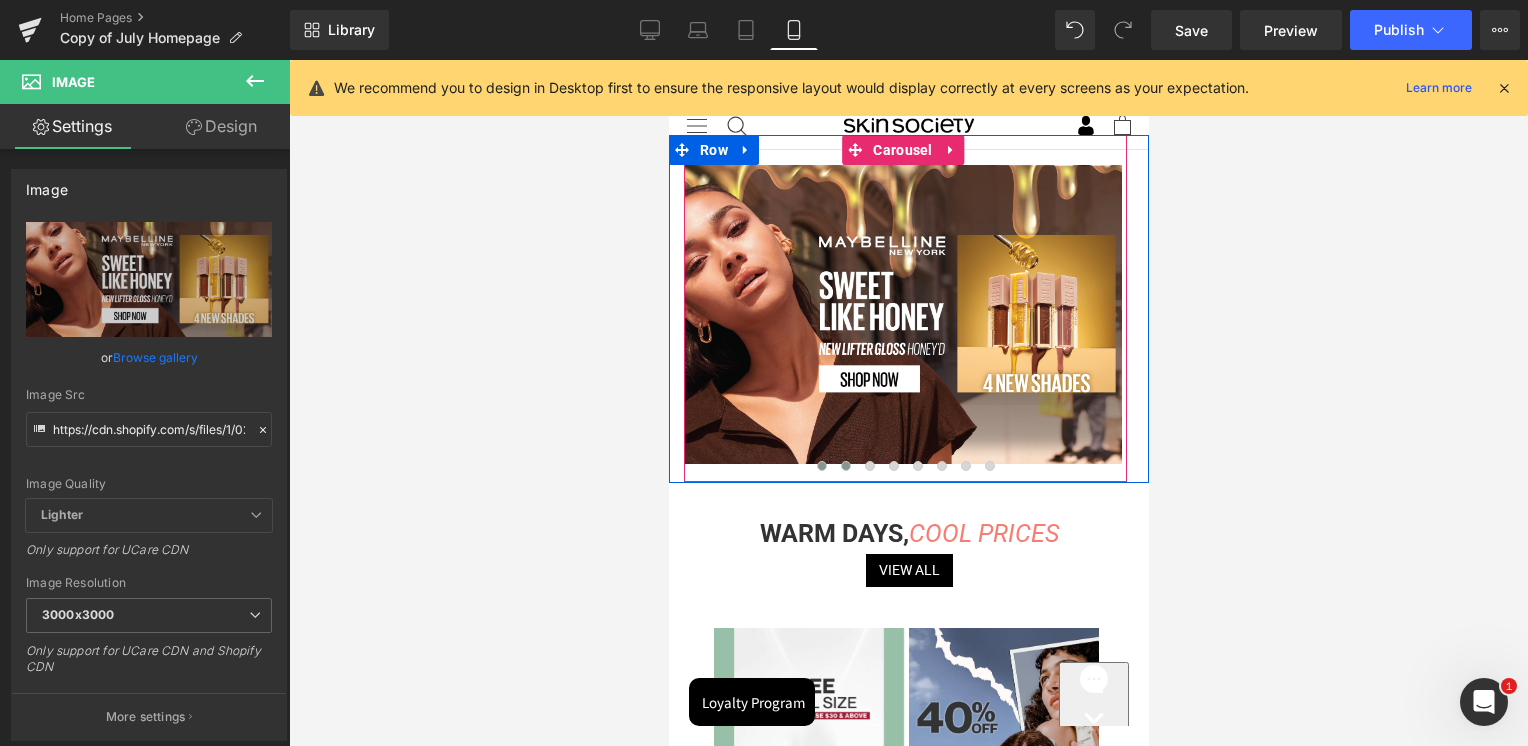 click at bounding box center [821, 466] 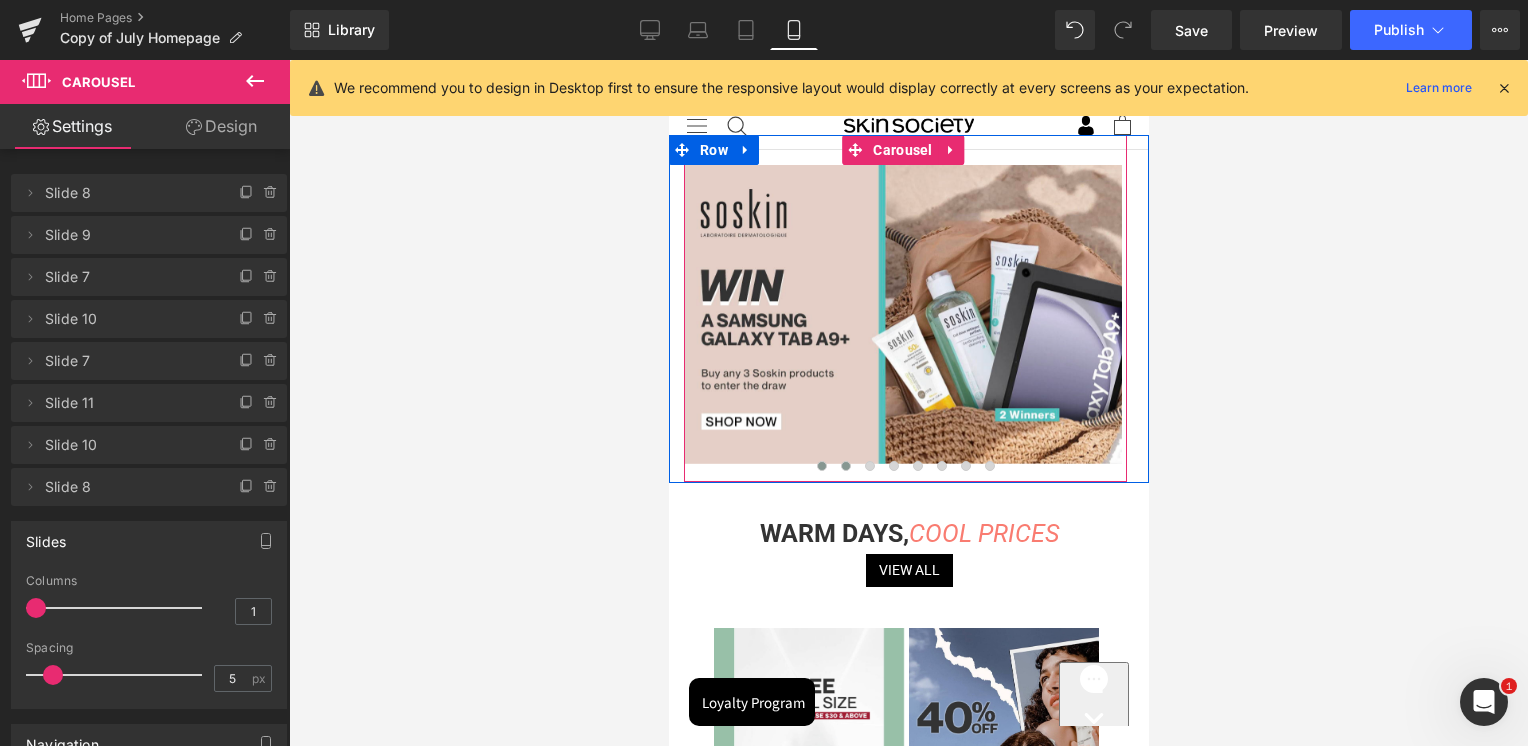 click at bounding box center (845, 466) 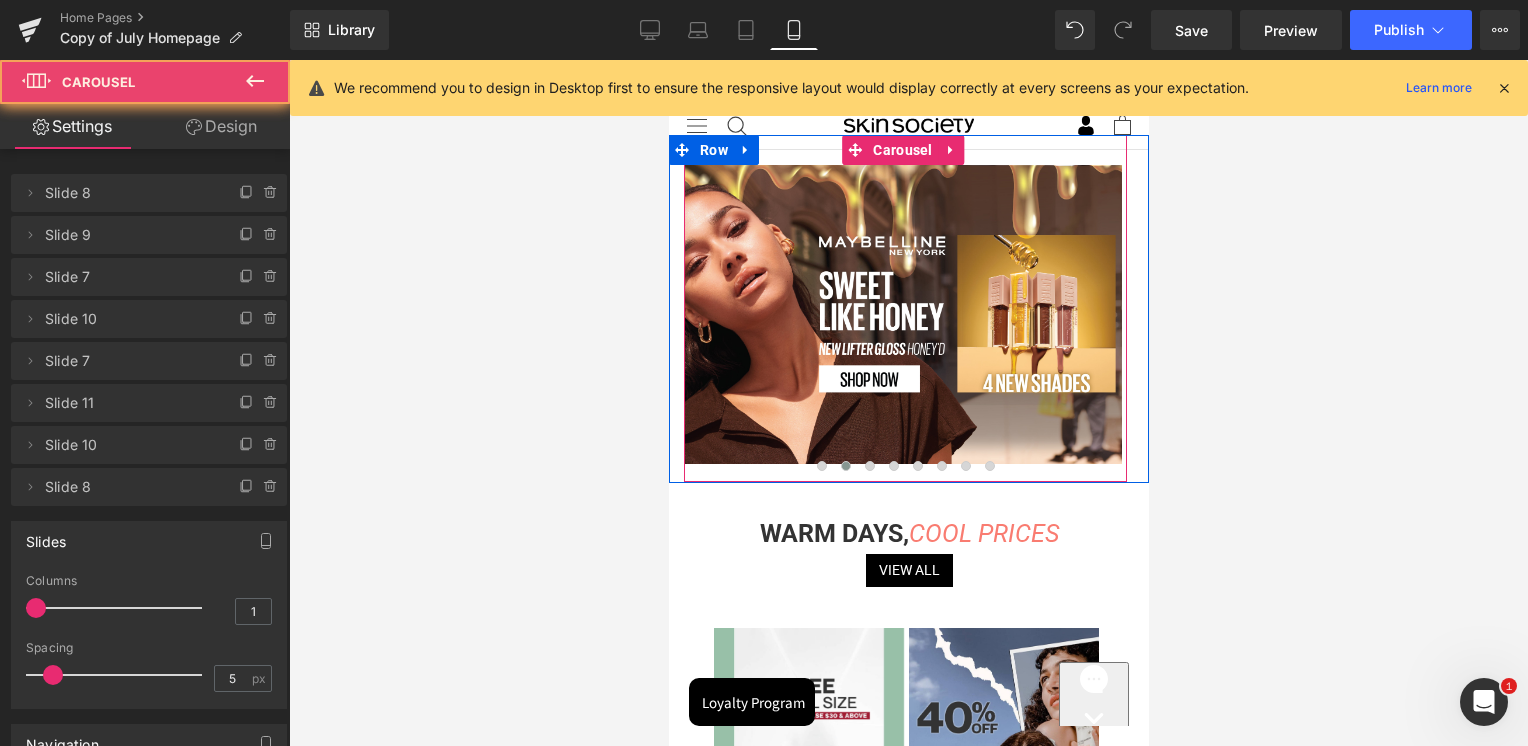 click at bounding box center (845, 466) 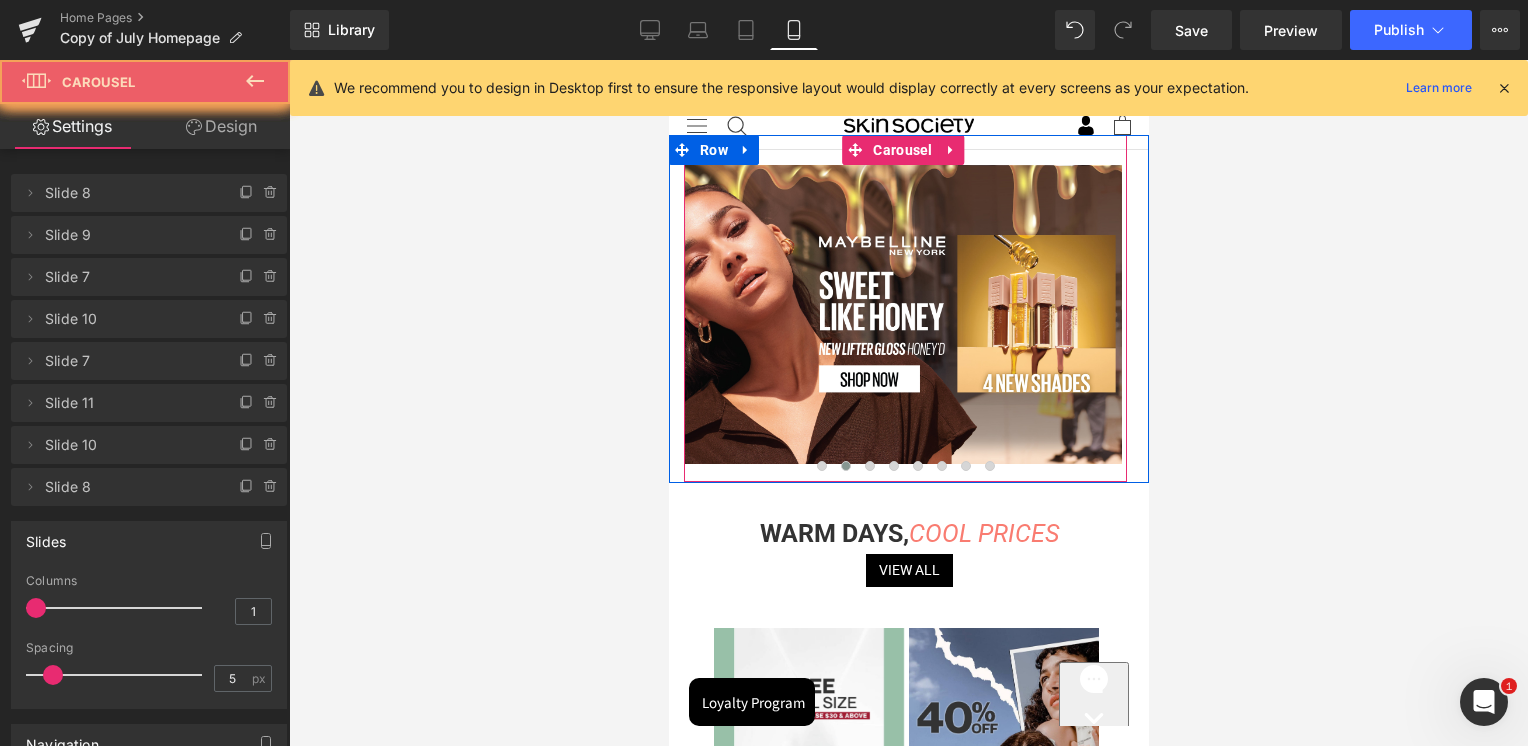 click at bounding box center [845, 466] 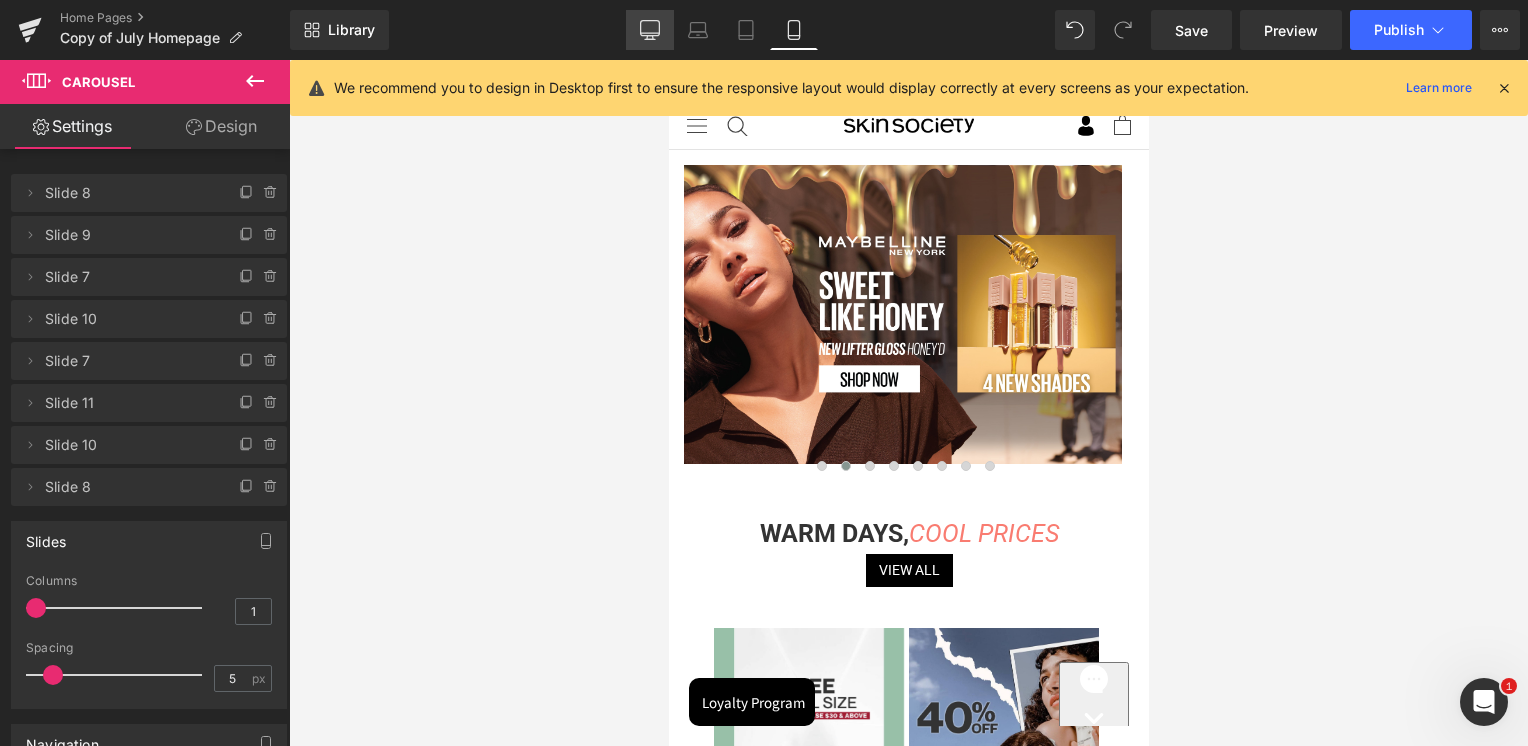 click 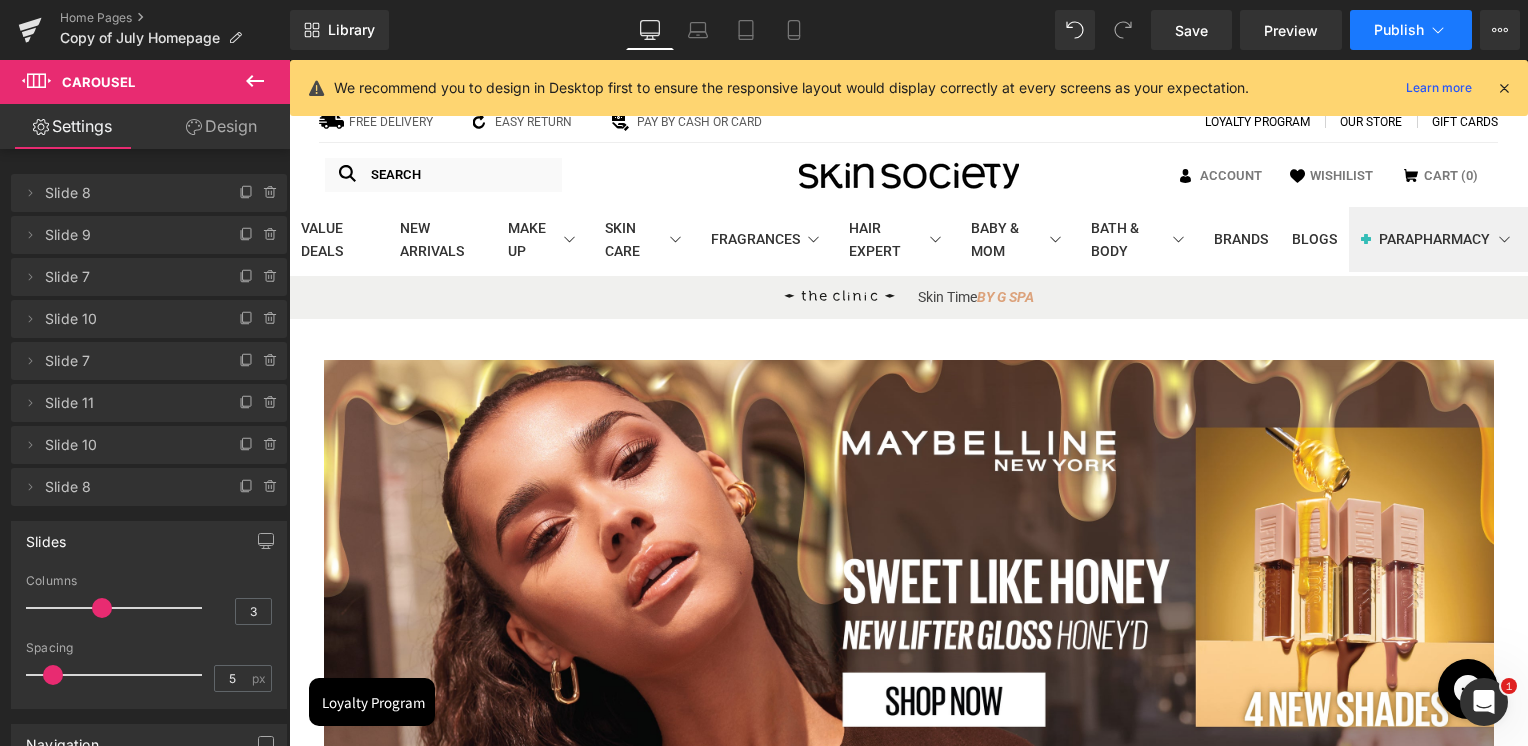 click on "Publish" 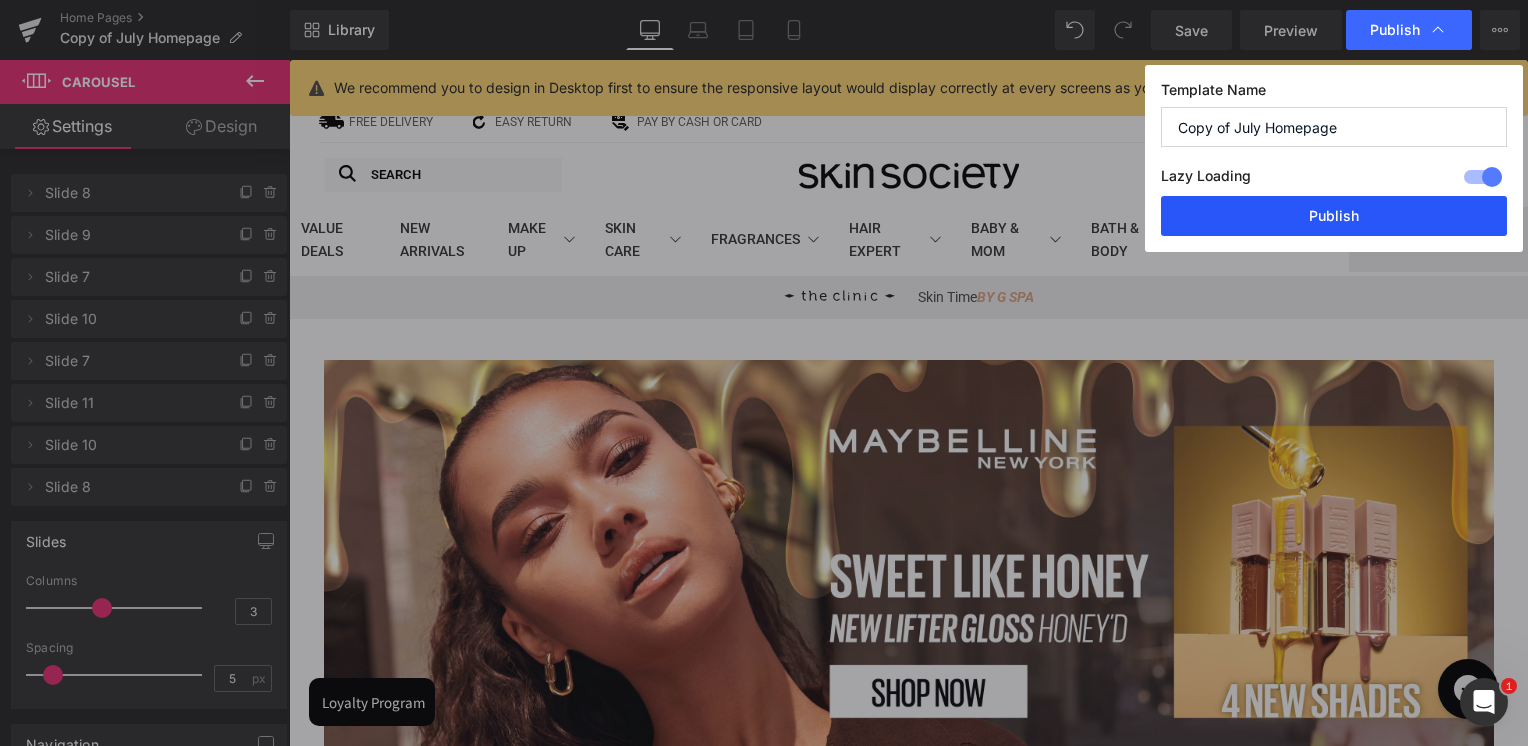 click on "Publish" 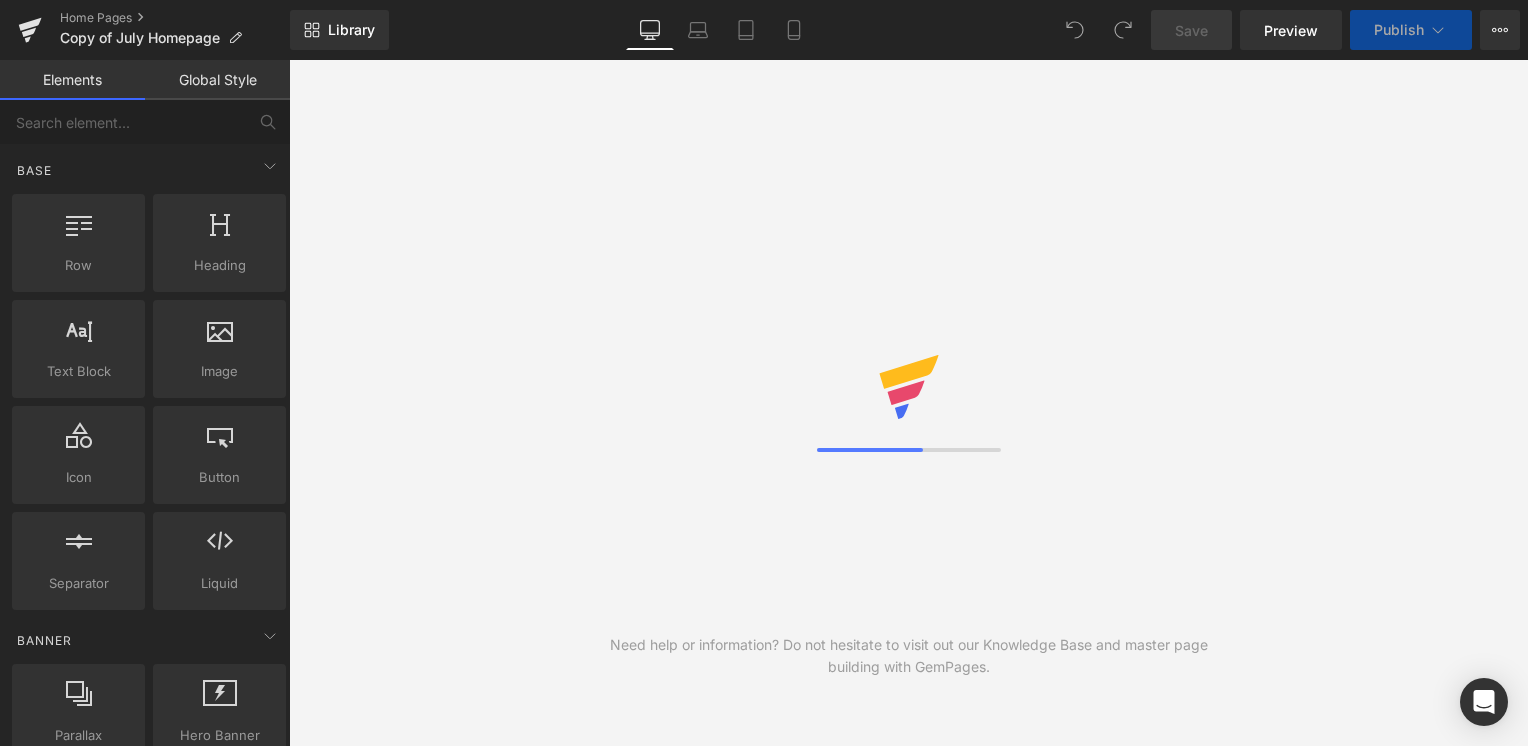 scroll, scrollTop: 0, scrollLeft: 0, axis: both 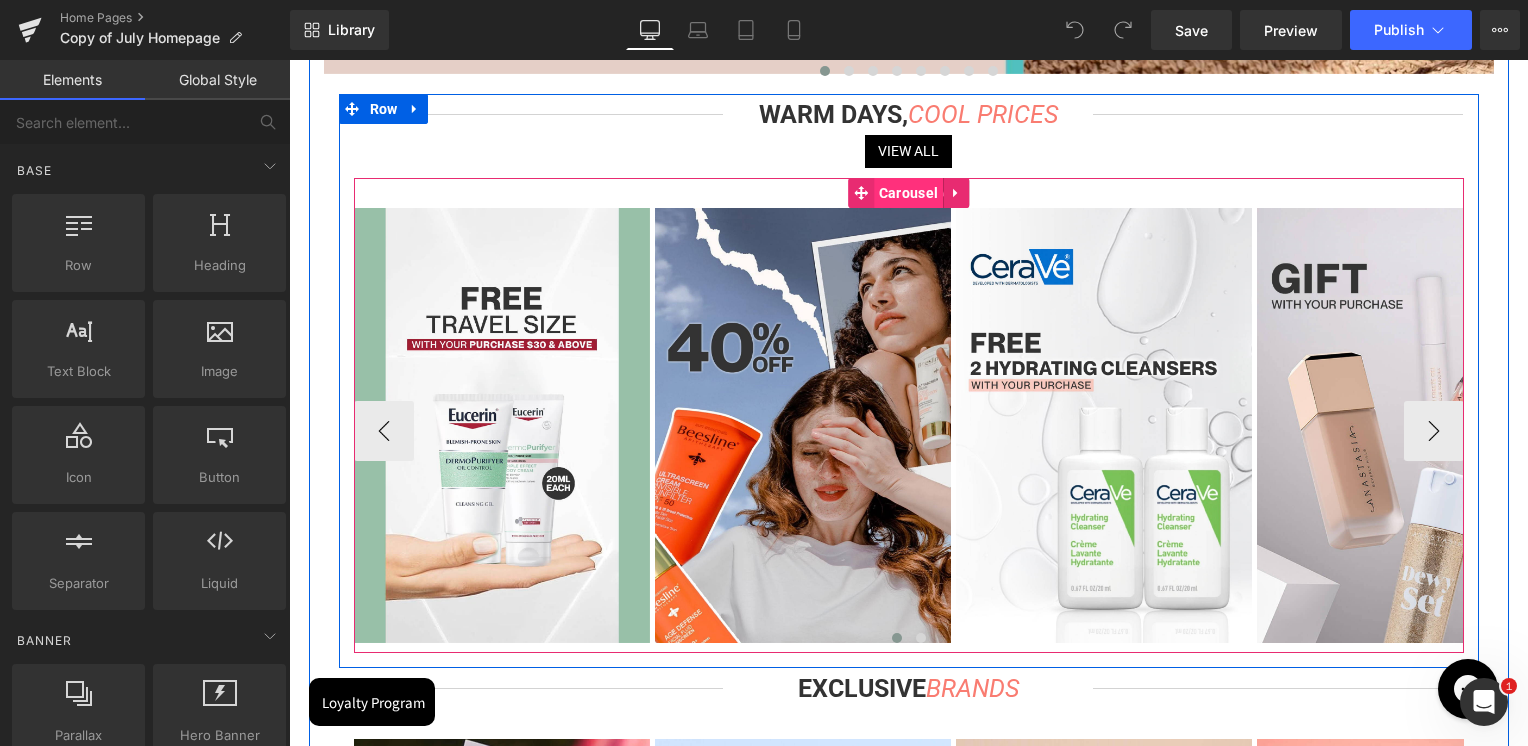 click on "Carousel" at bounding box center [908, 193] 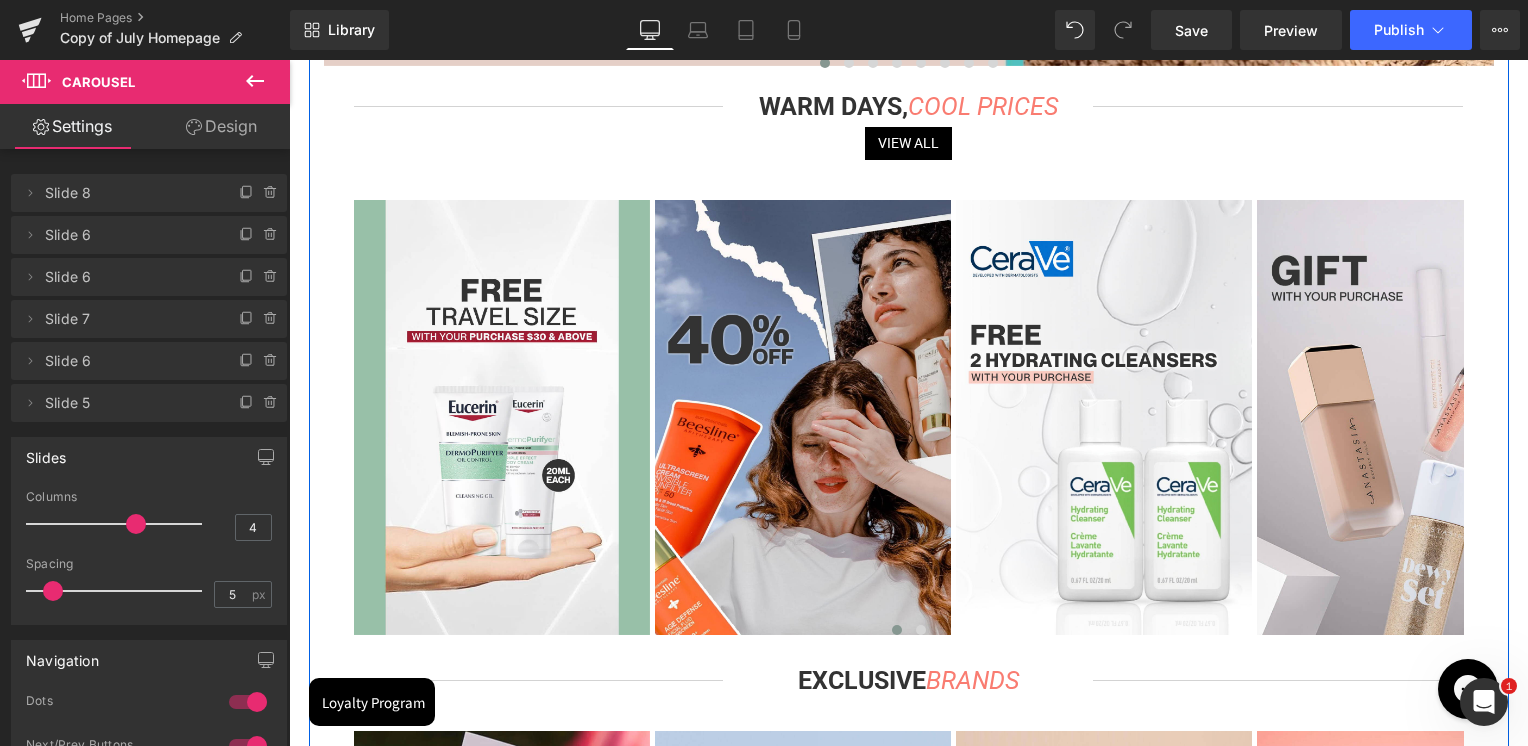 scroll, scrollTop: 600, scrollLeft: 0, axis: vertical 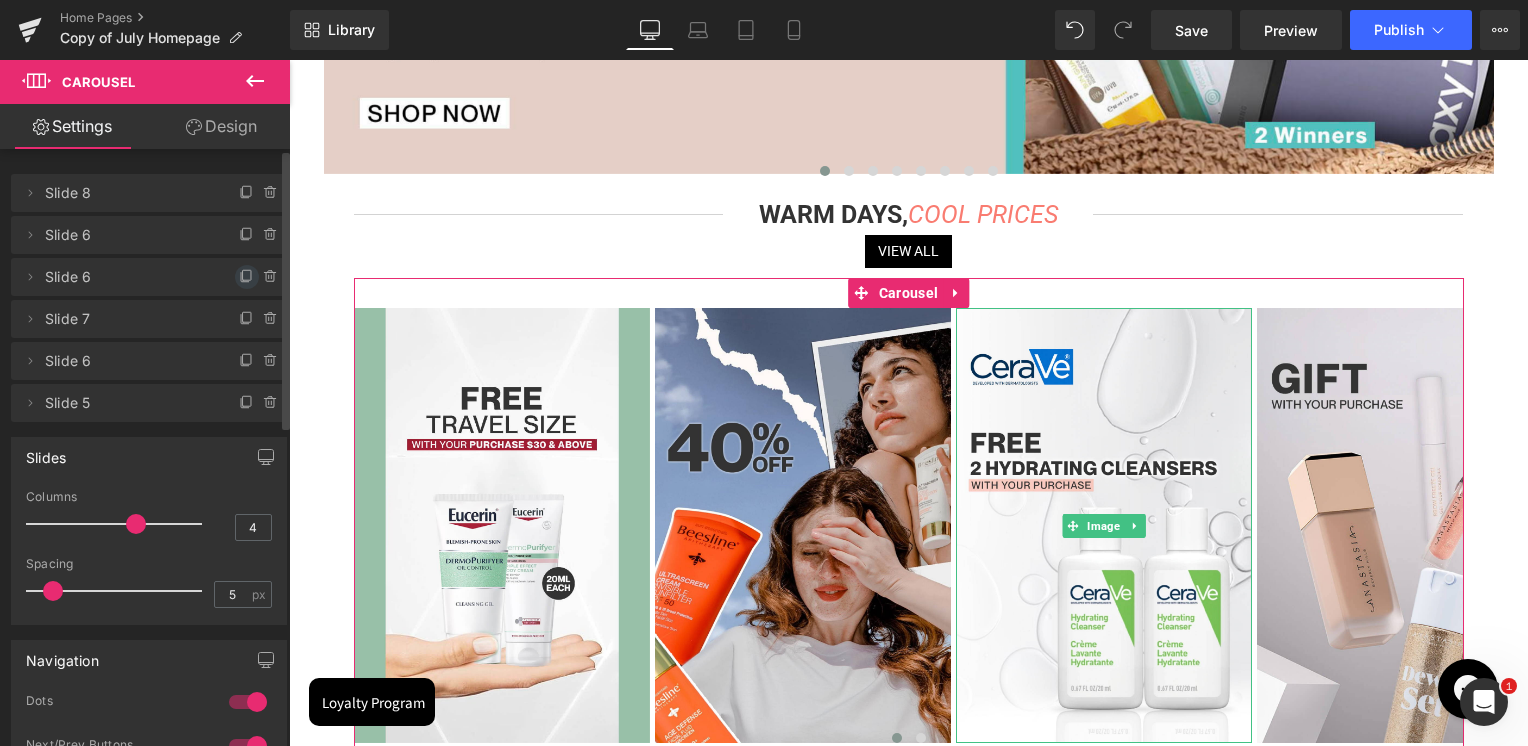 click at bounding box center [247, 277] 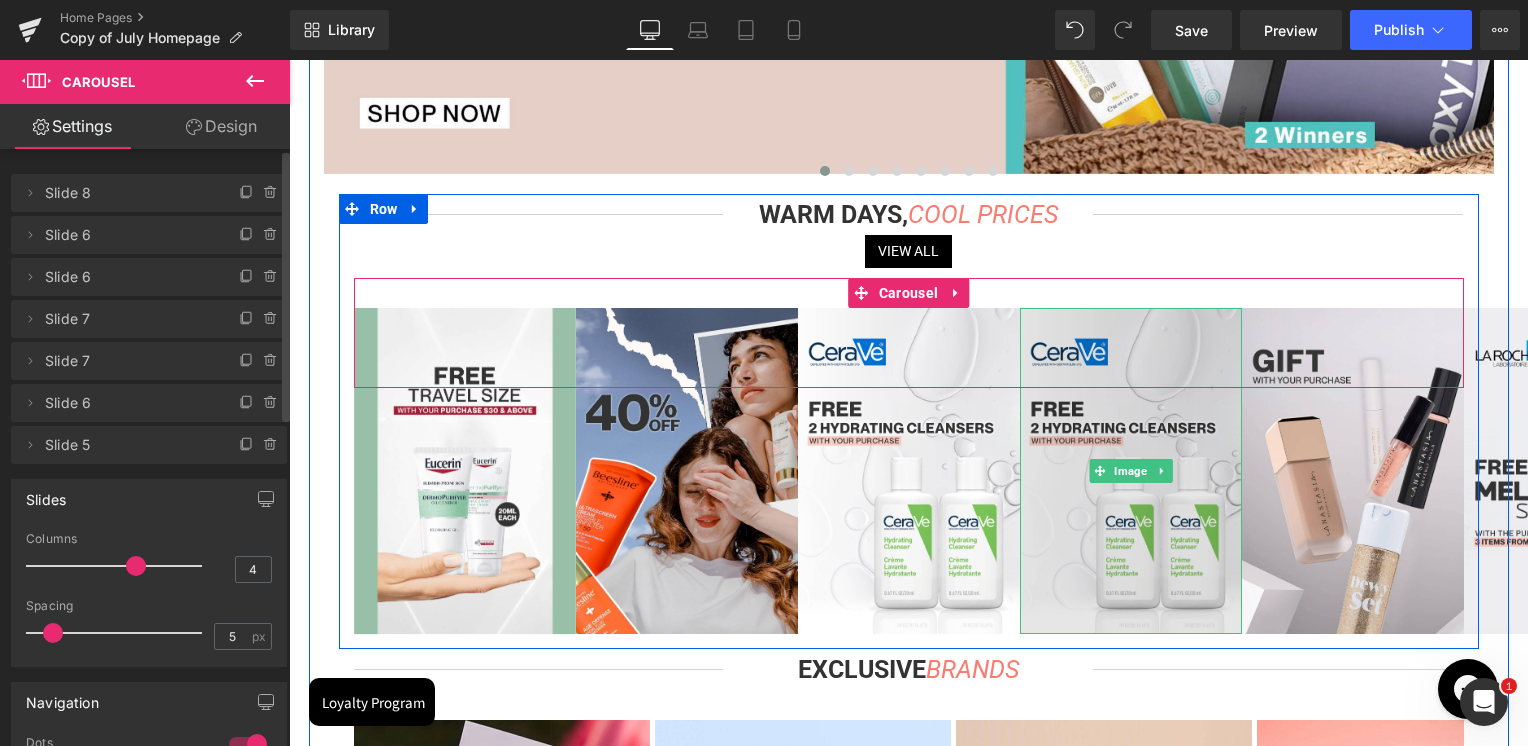 click at bounding box center [1131, 471] 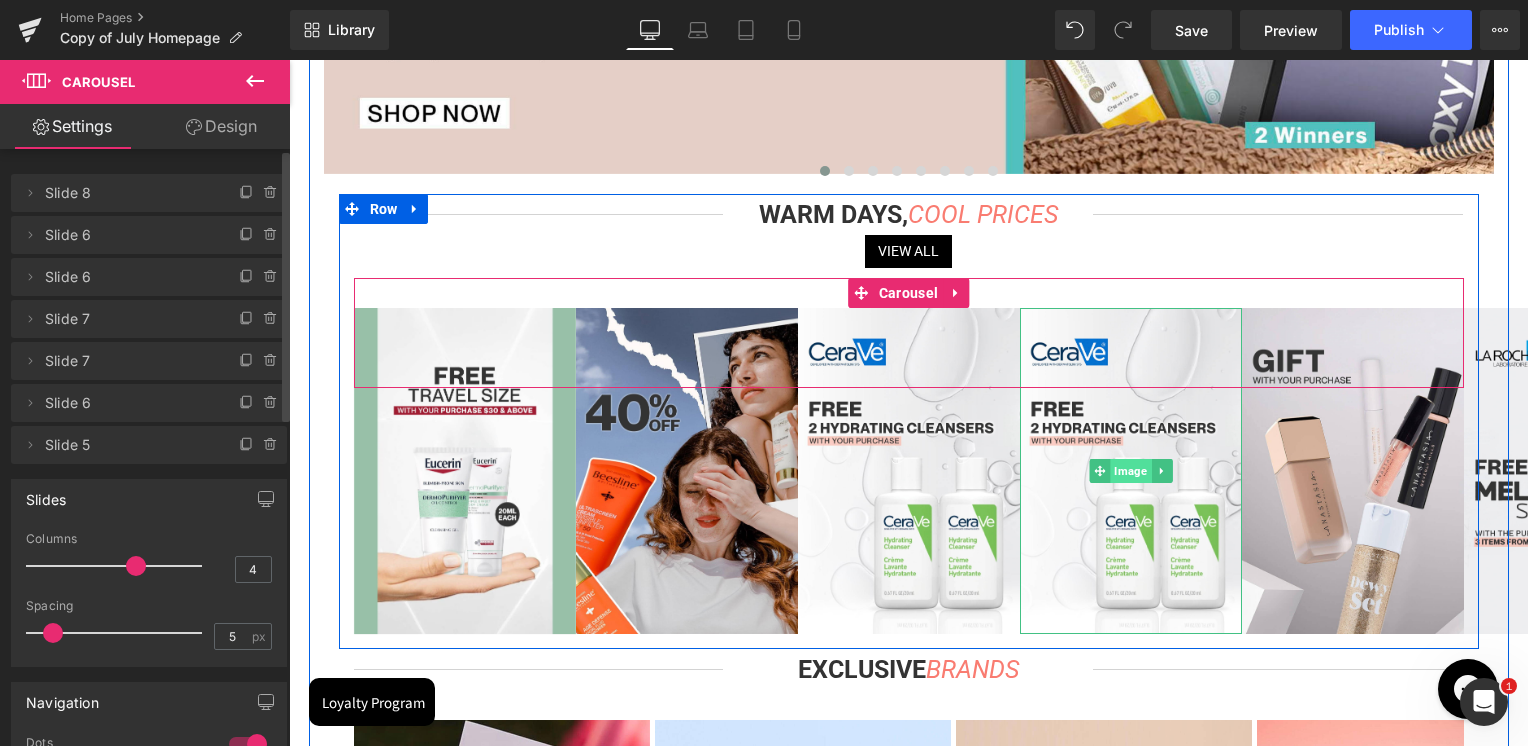 click on "Image" at bounding box center [1130, 471] 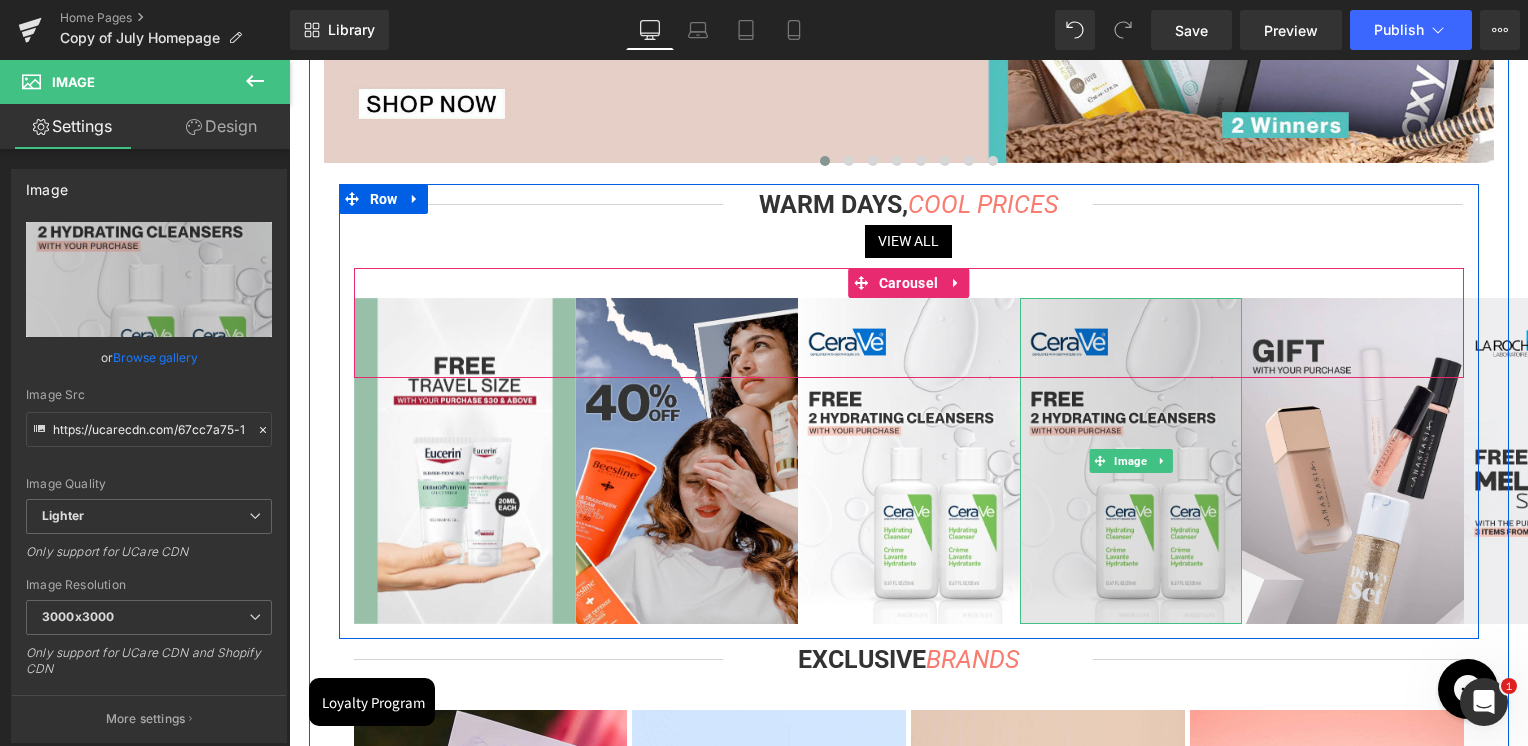 click at bounding box center [1131, 461] 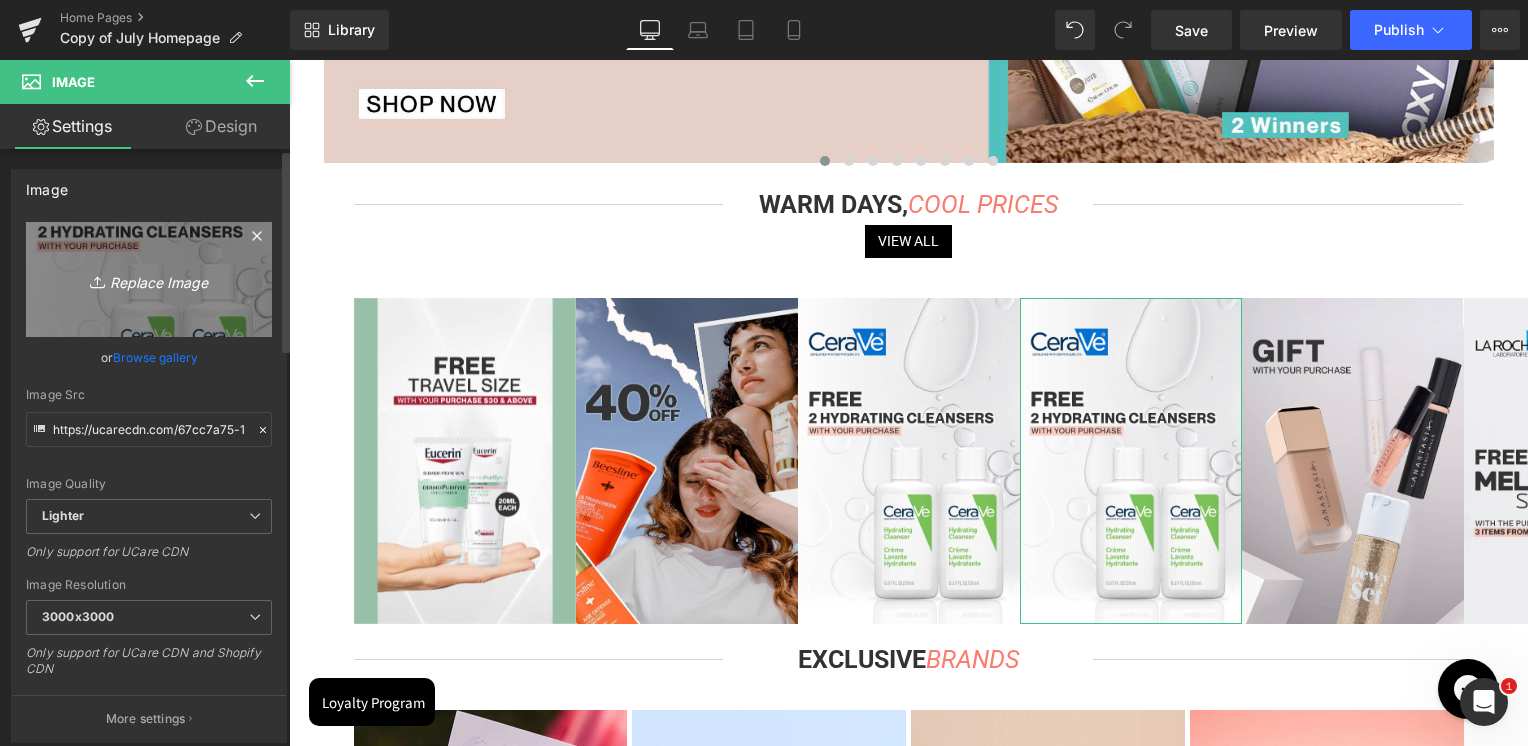 click on "Replace Image" at bounding box center (149, 279) 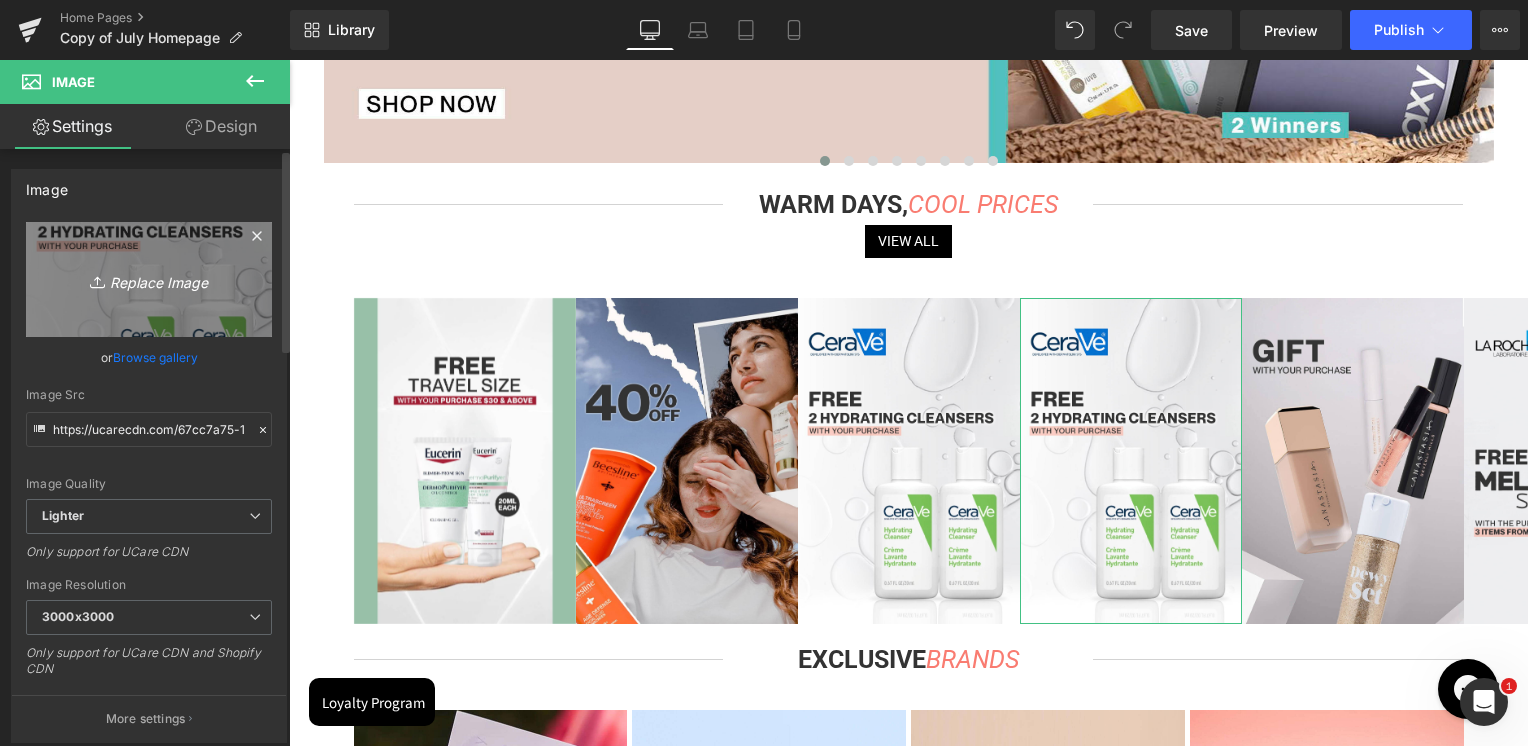 type on "C:\fakepath\Eucerin Top Deal.jpg" 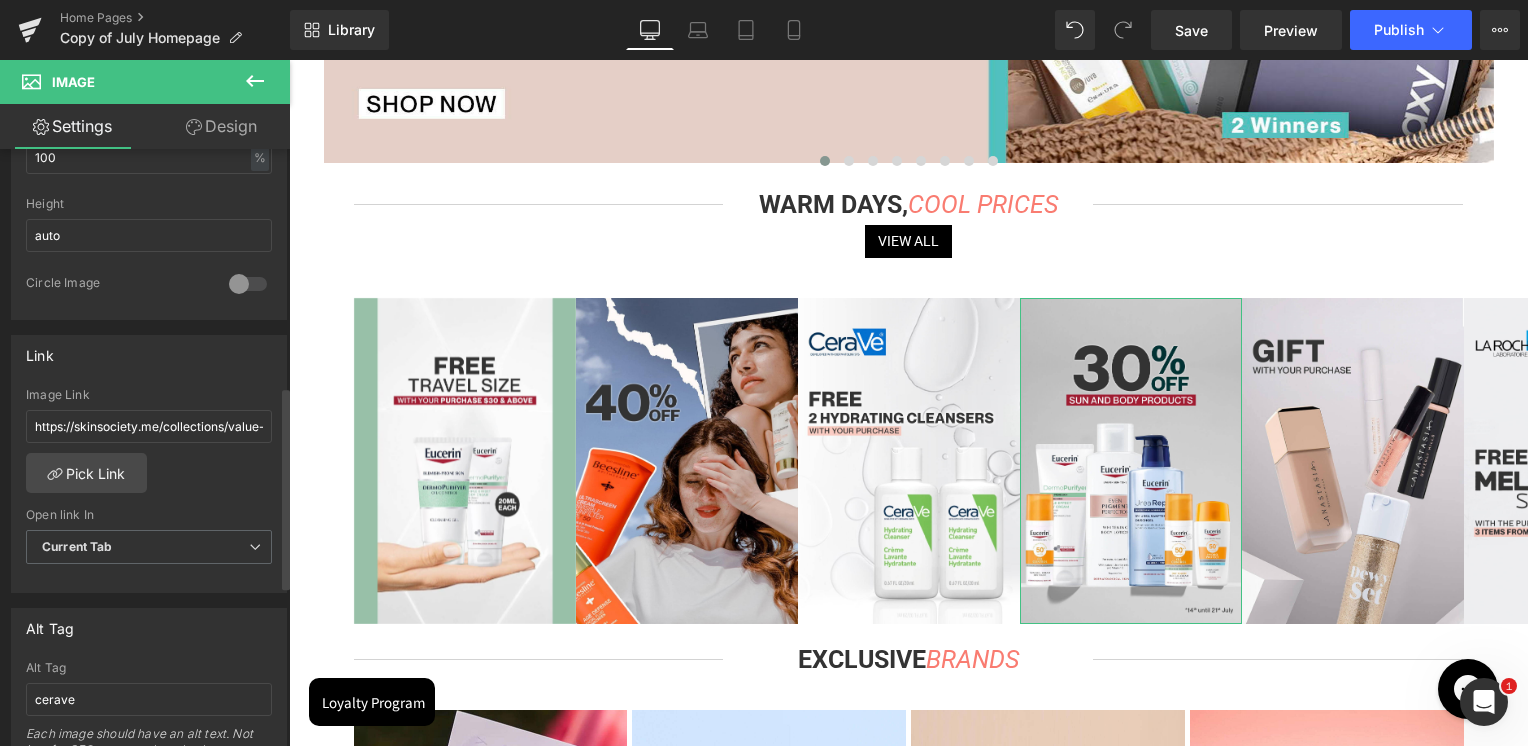 scroll, scrollTop: 700, scrollLeft: 0, axis: vertical 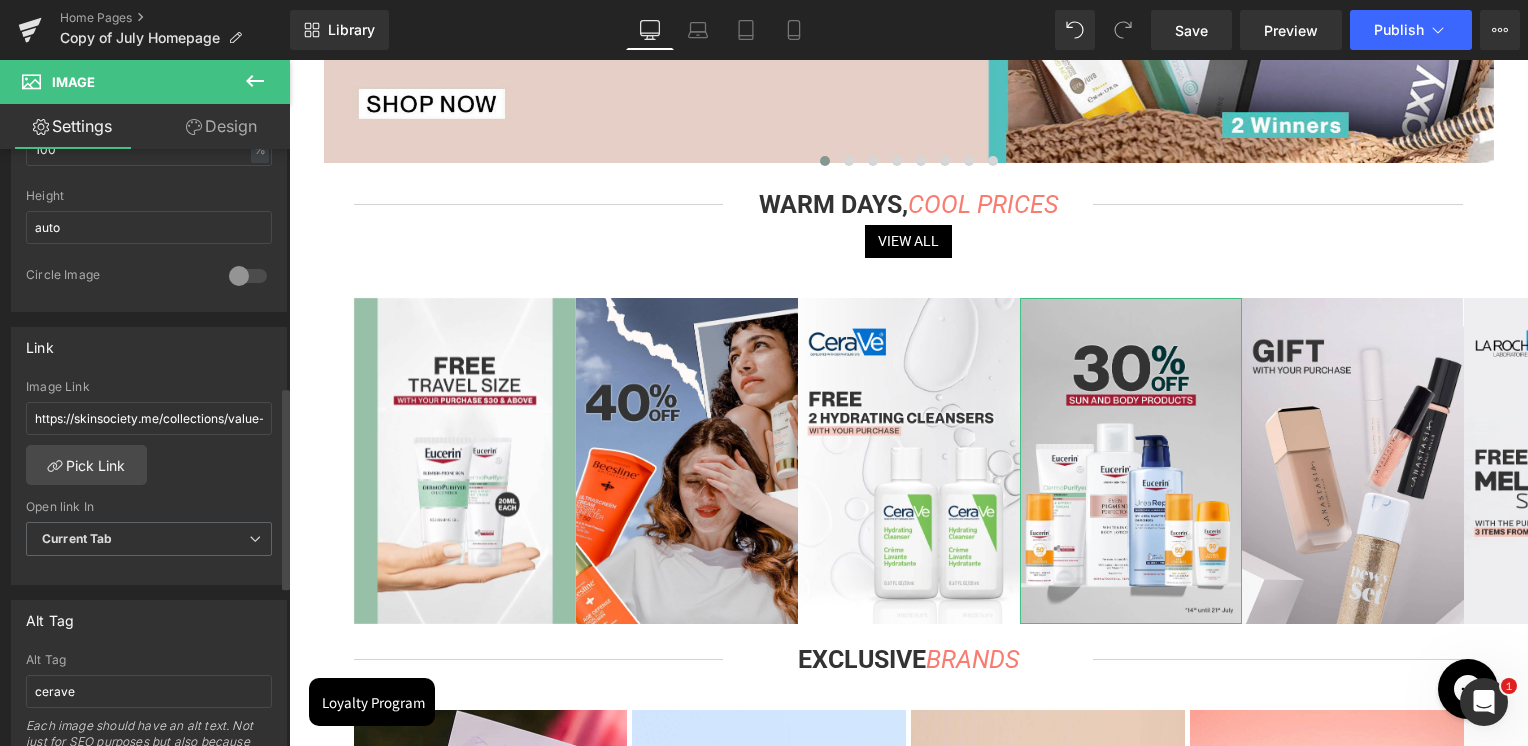 click on "Image Link" at bounding box center [149, 387] 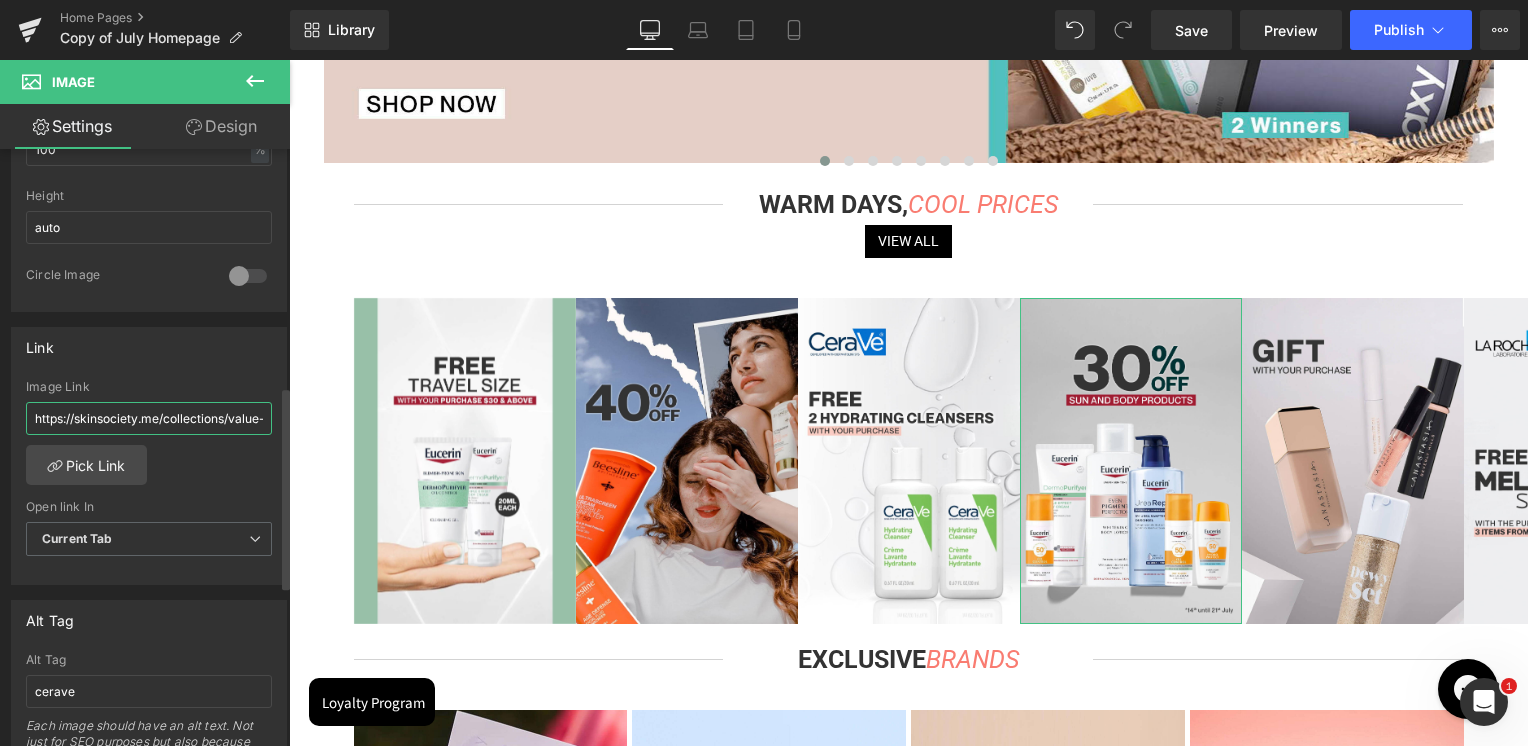 click on "https://skinsociety.me/collections/value-deals?page=1&rb_vendor=CeraVe" at bounding box center (149, 418) 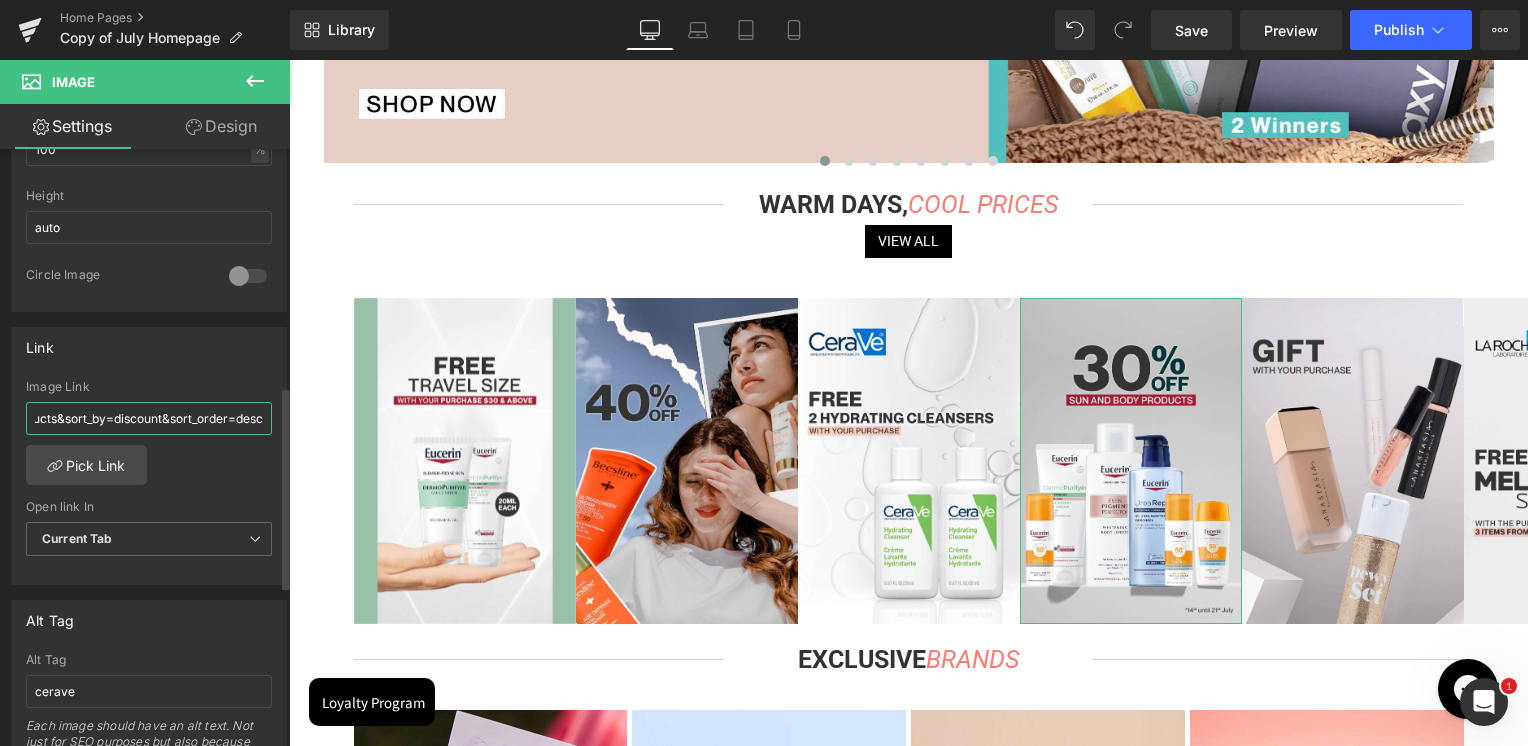 type on "https://skinsociety.me/collections/value-deals?page=1&rb_vendor=Eucerin&tab=products&sort_by=discount&sort_order=desc" 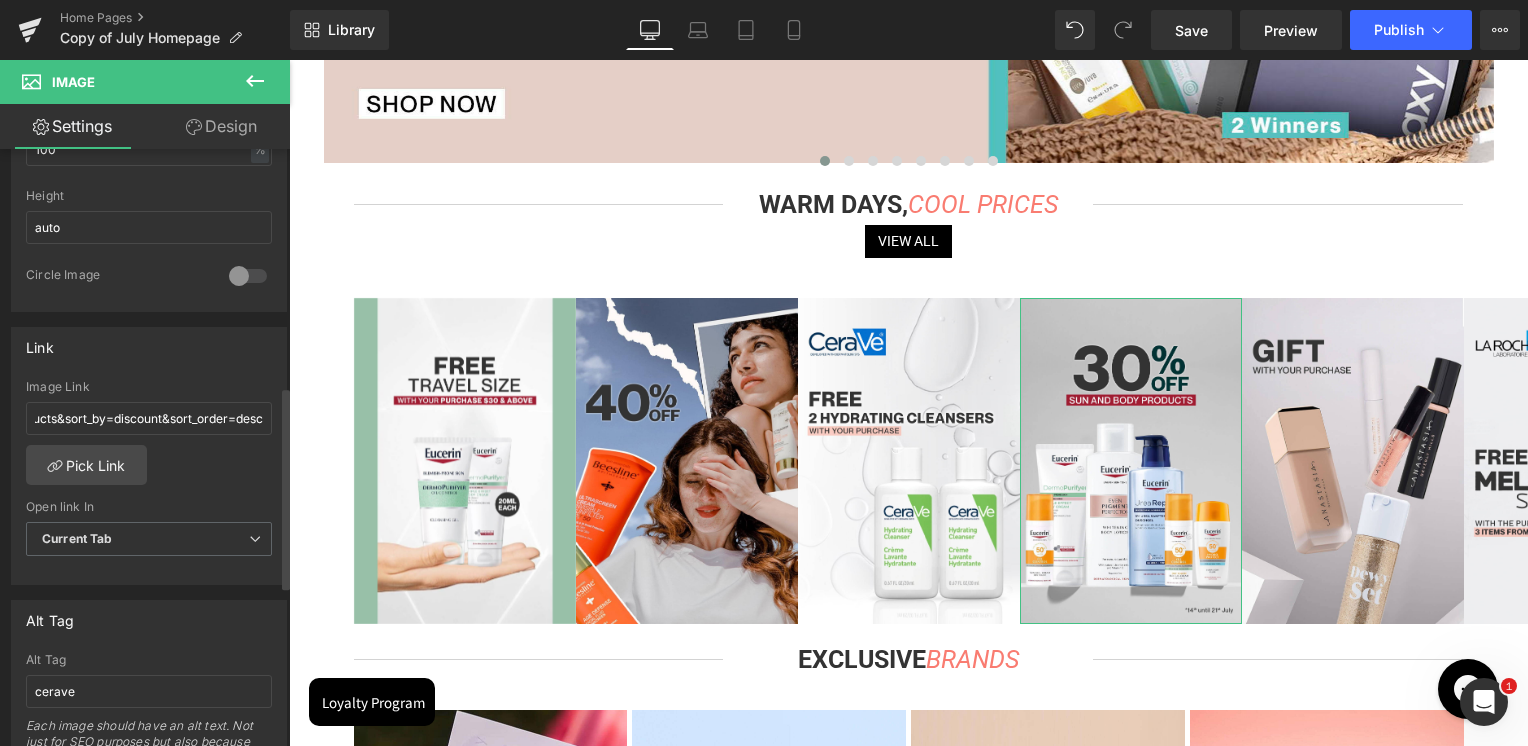 click on "Image Link" at bounding box center [149, 387] 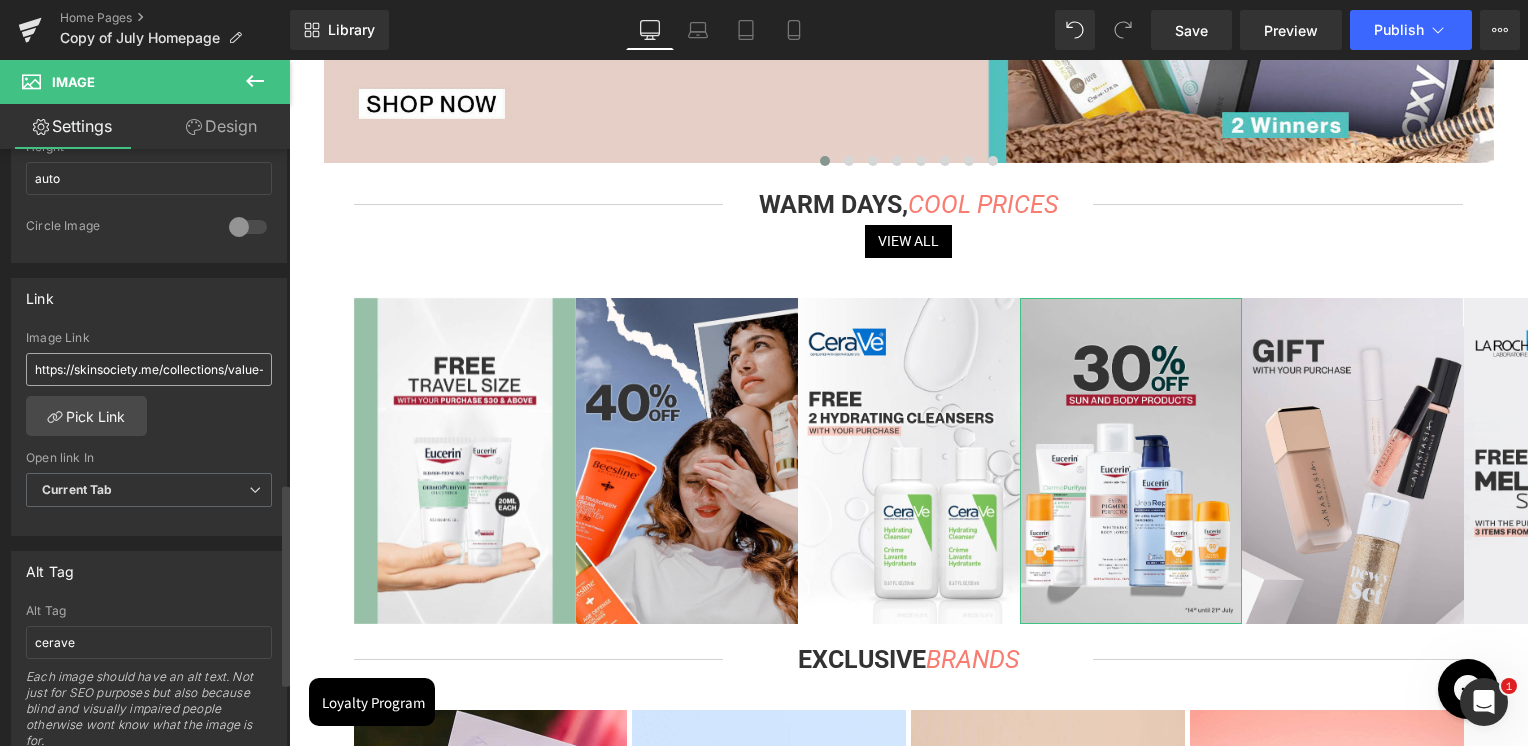 scroll, scrollTop: 1000, scrollLeft: 0, axis: vertical 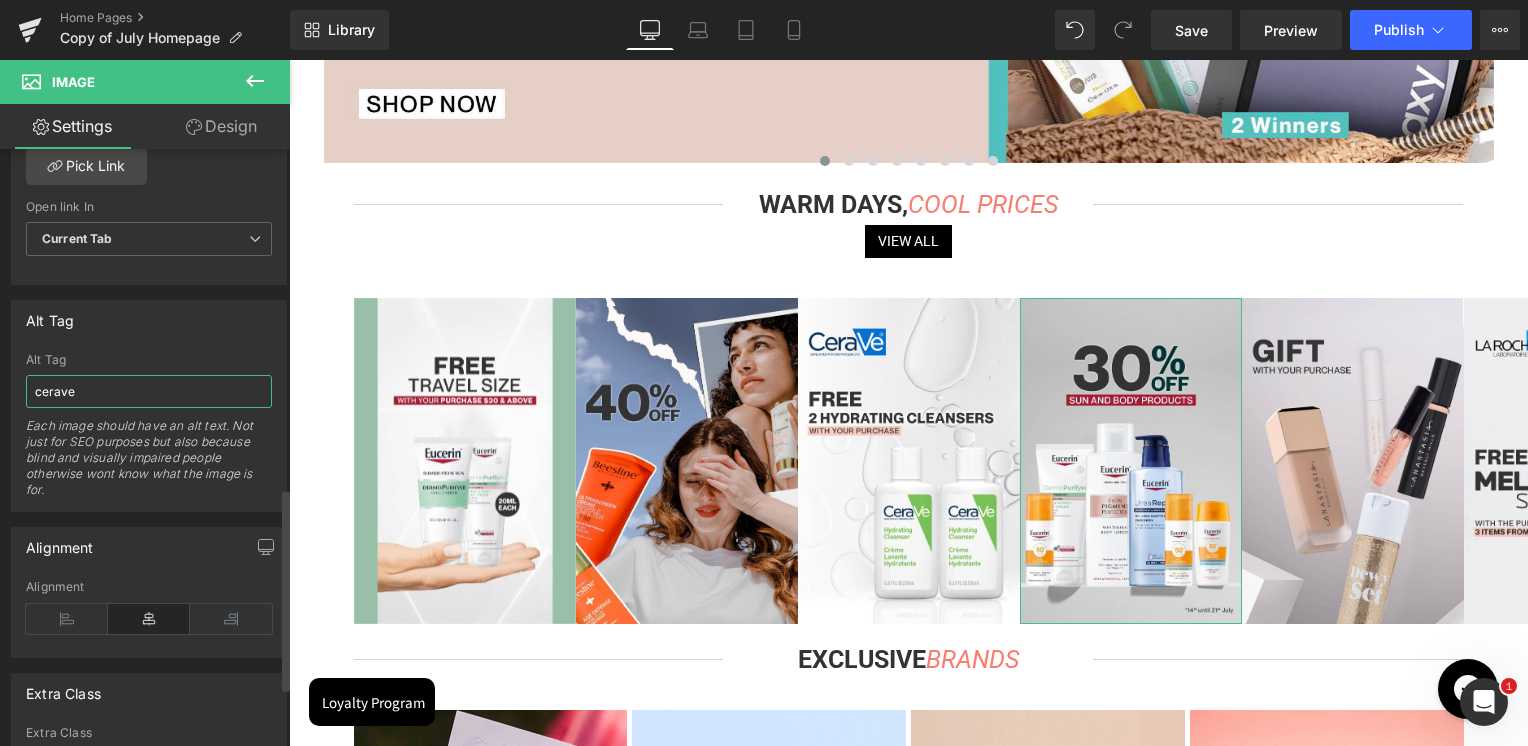 click on "cerave" at bounding box center [149, 391] 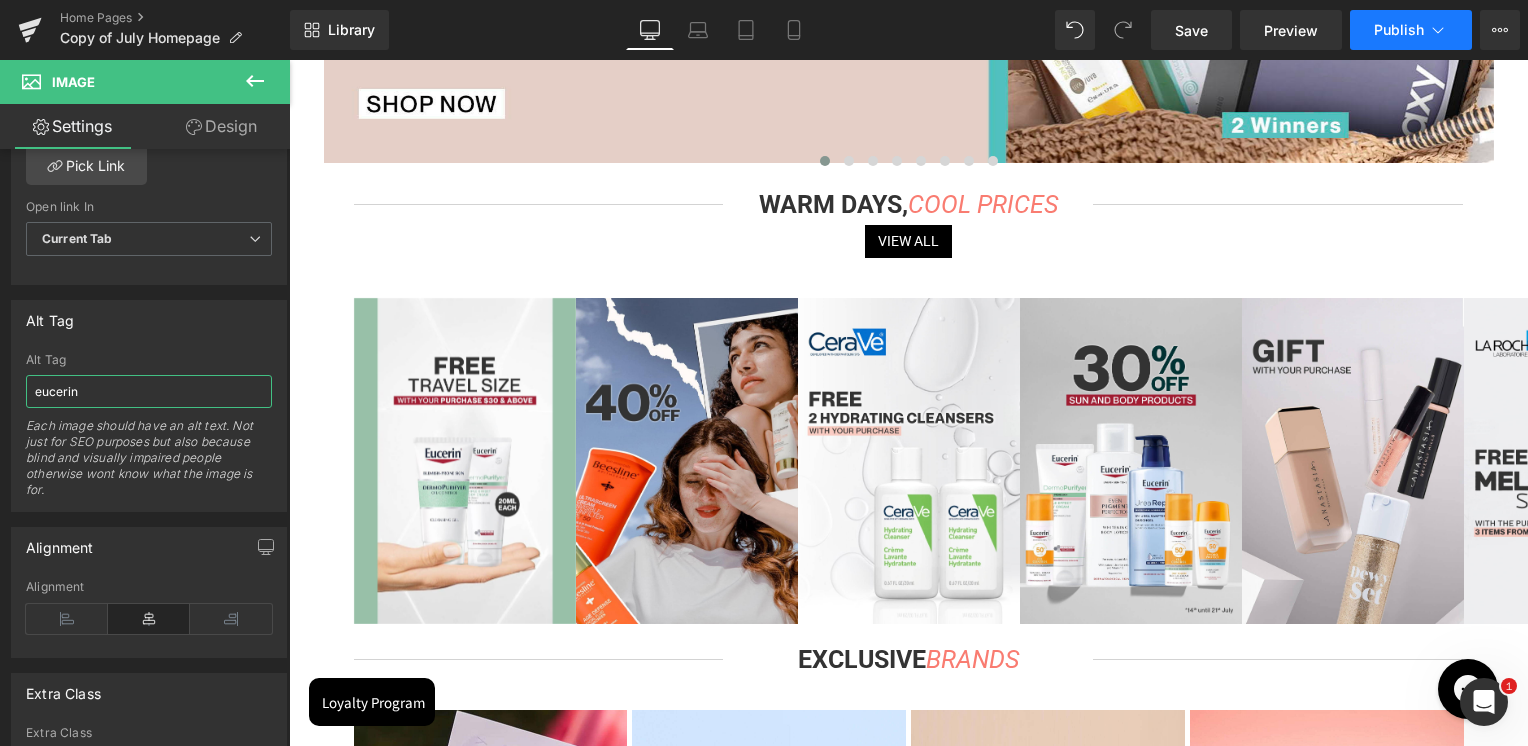 type on "eucerin" 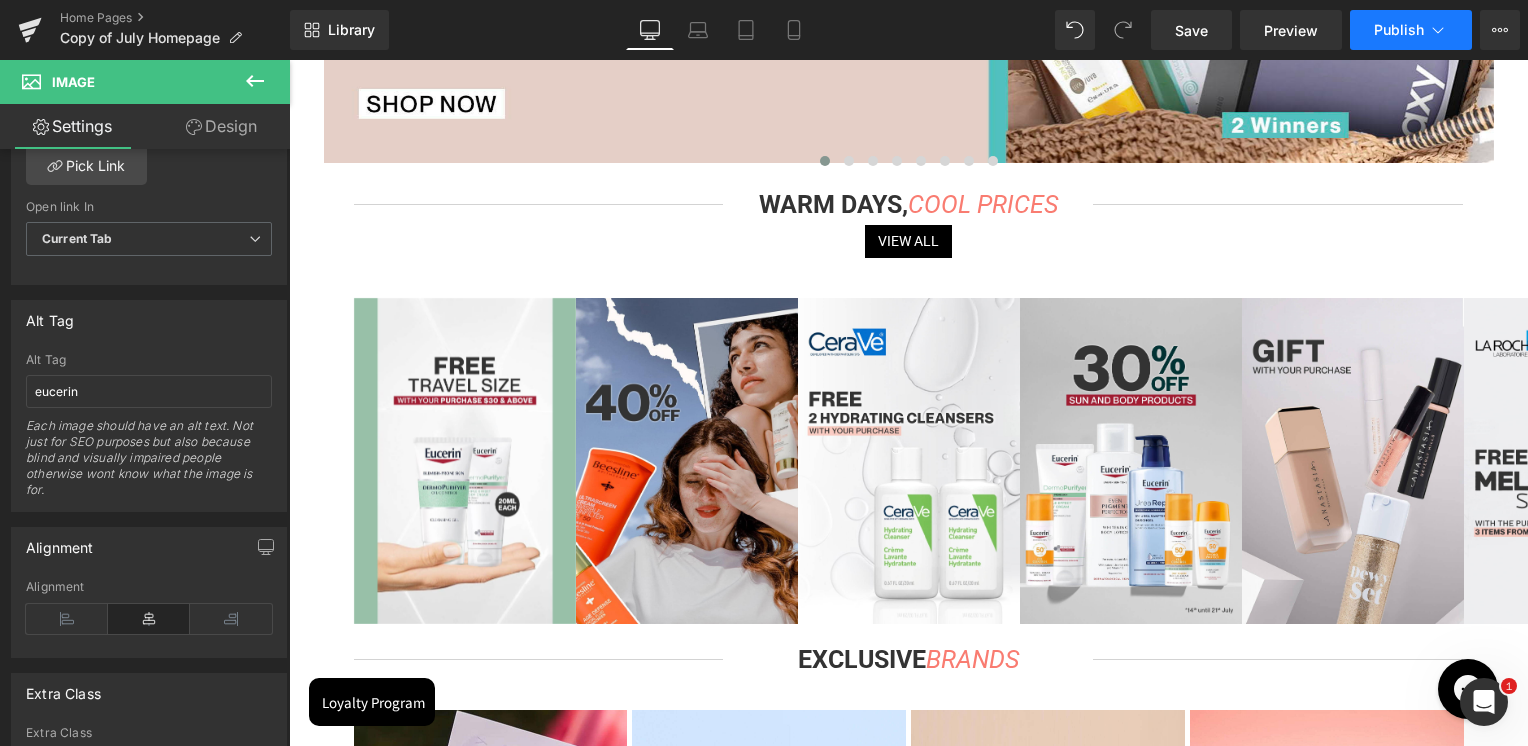 click on "Publish" at bounding box center (1399, 30) 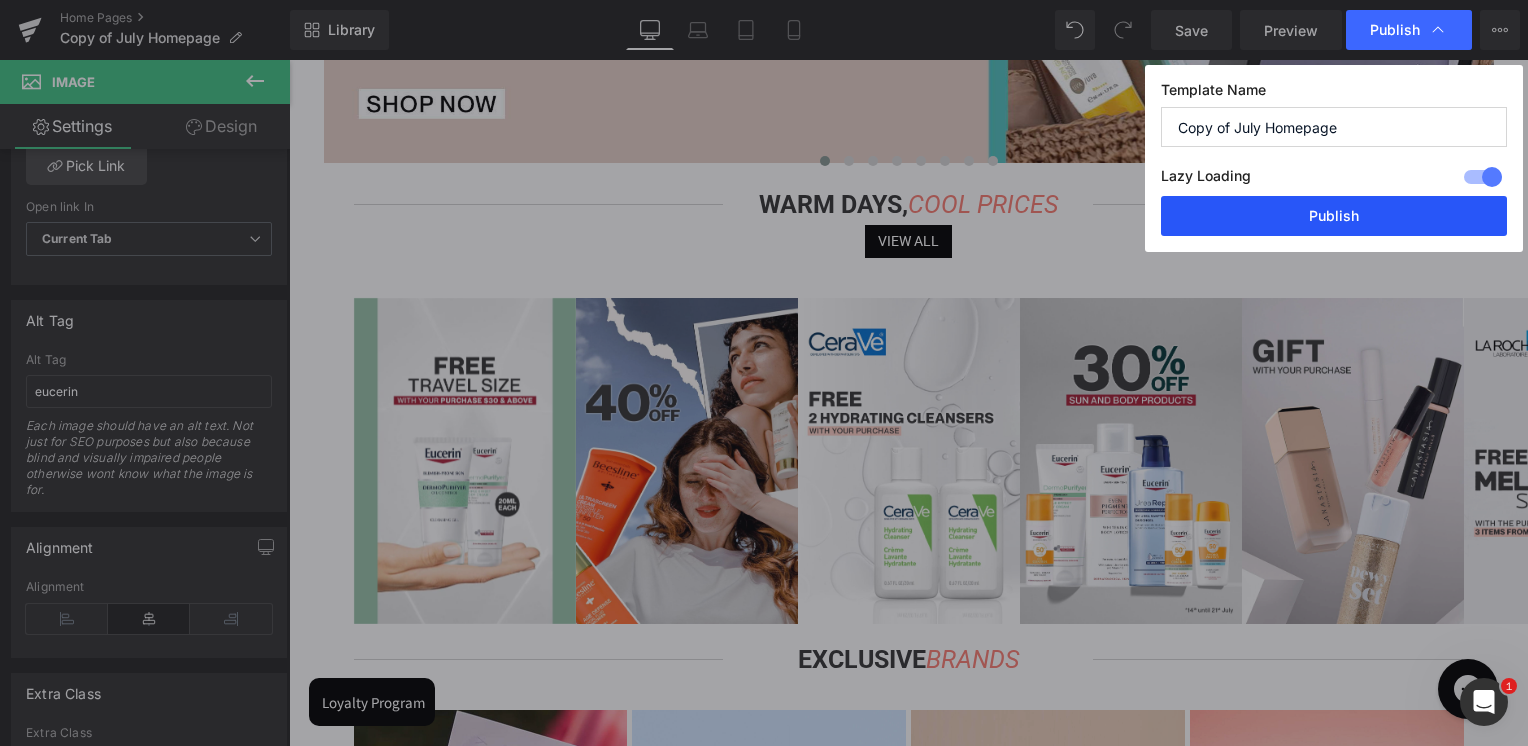 click on "Publish" at bounding box center [1334, 216] 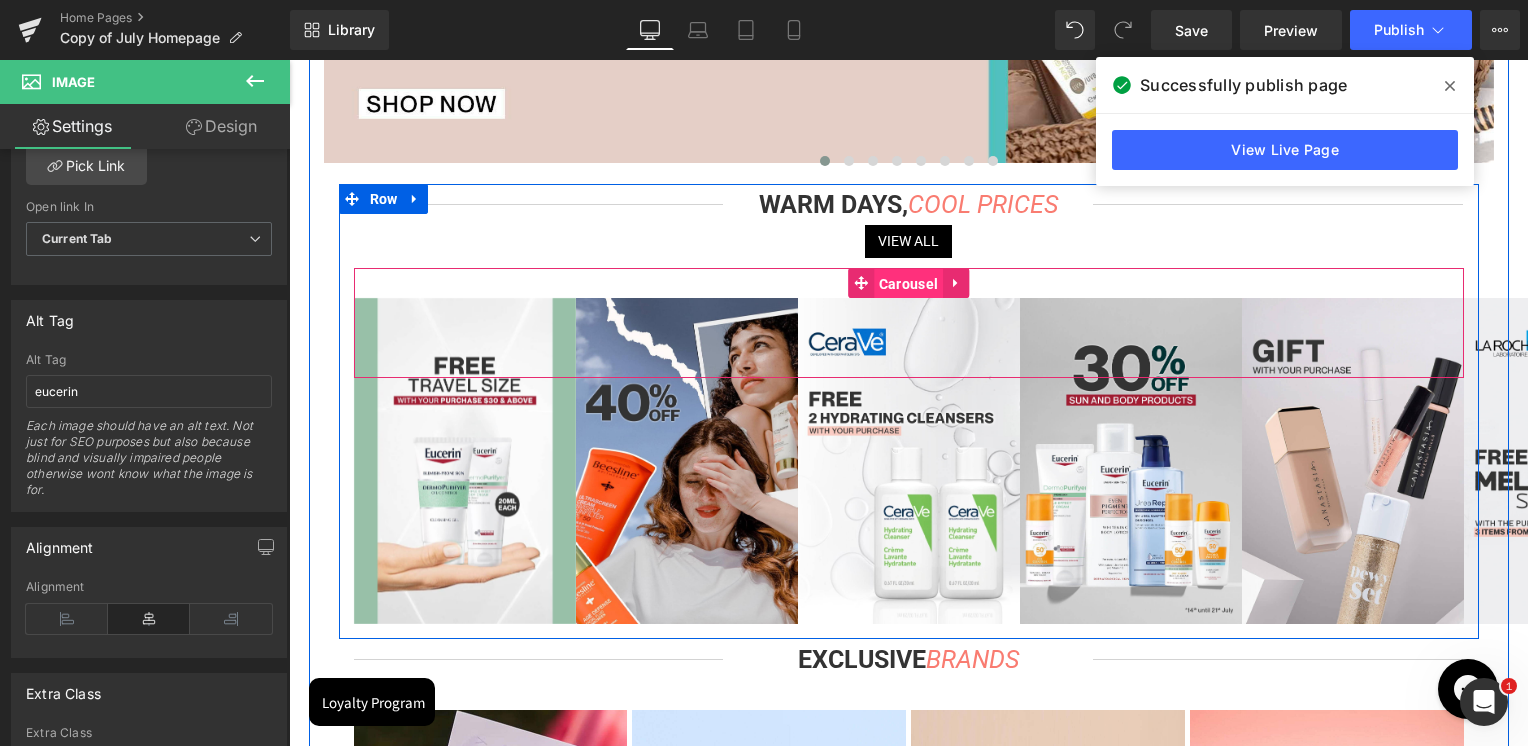 click on "Carousel" at bounding box center [908, 284] 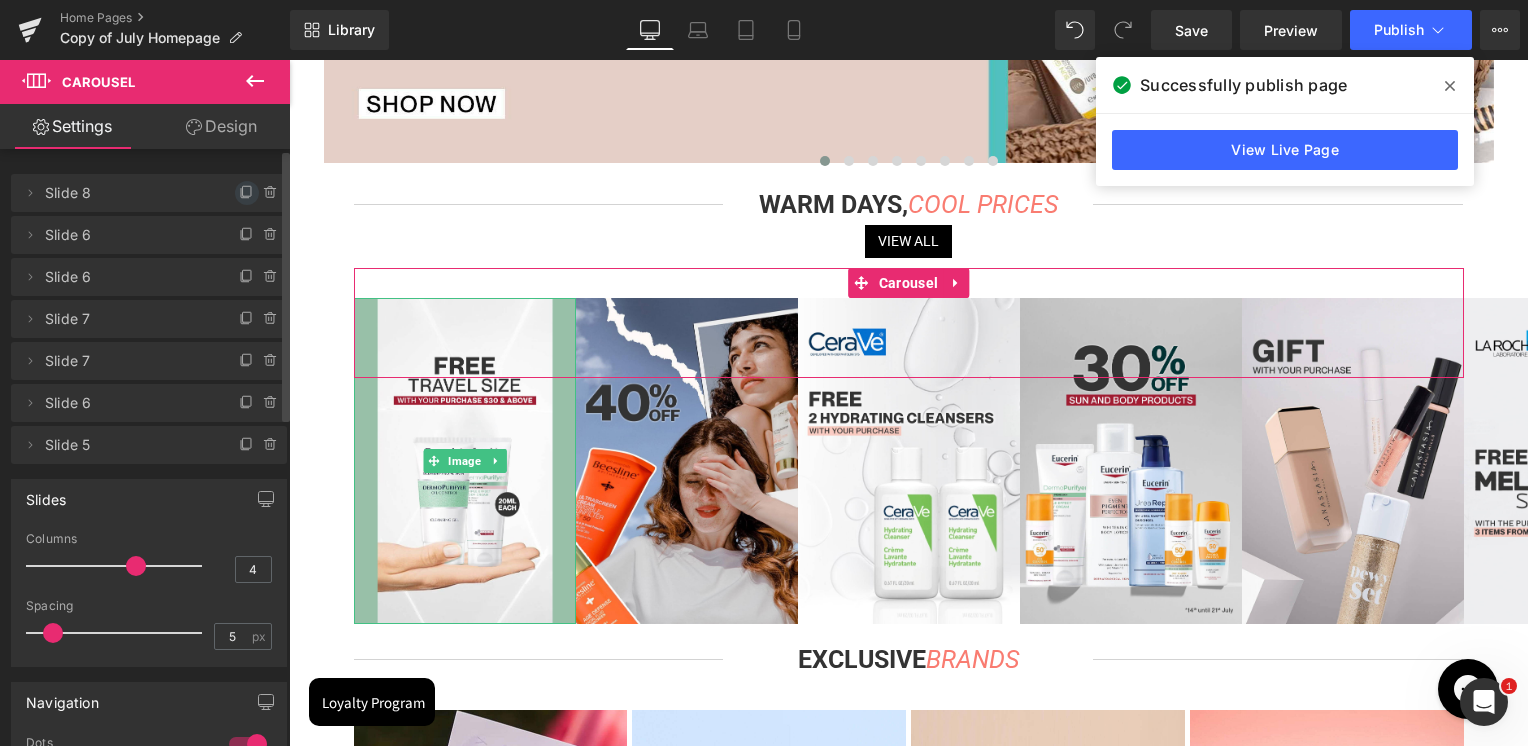 click at bounding box center [247, 193] 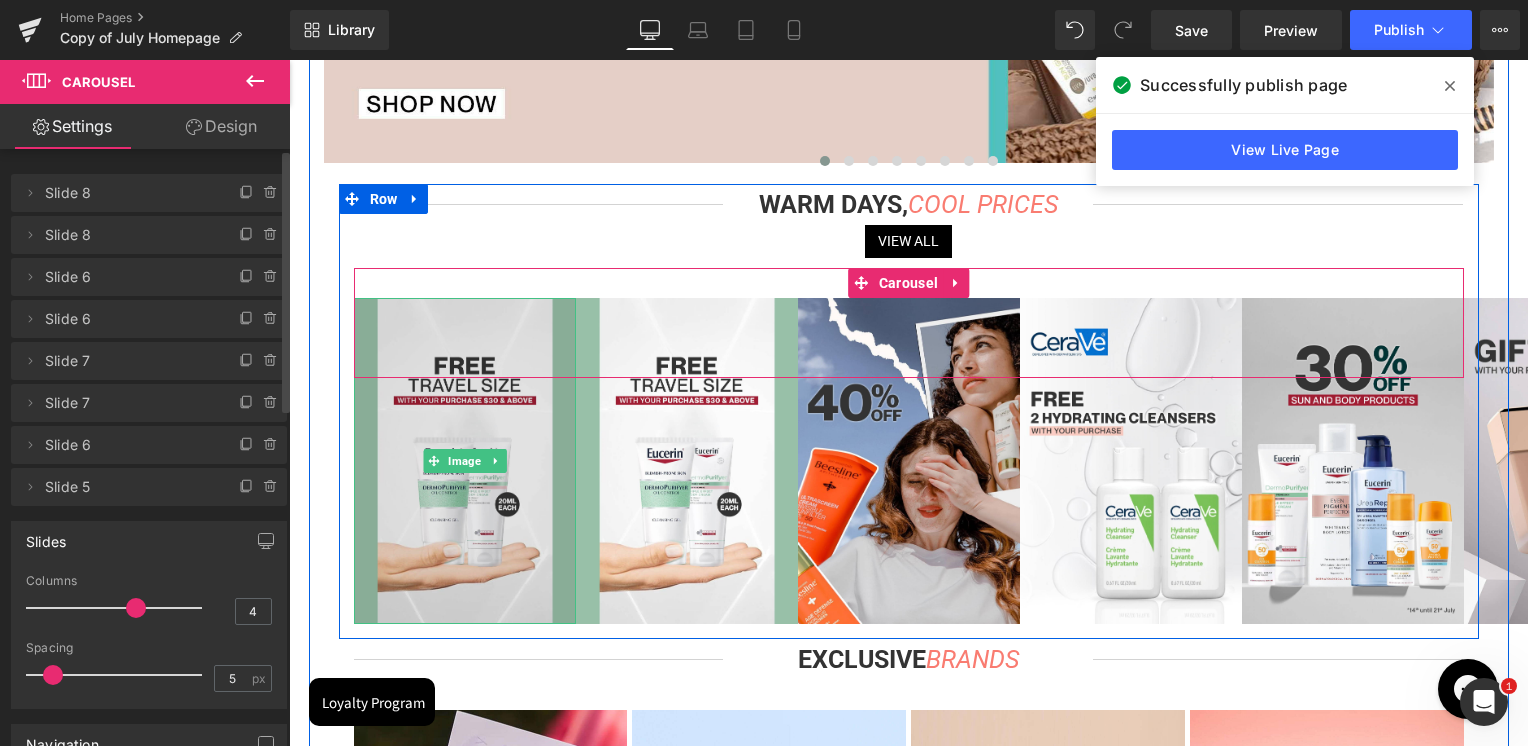 click at bounding box center [465, 461] 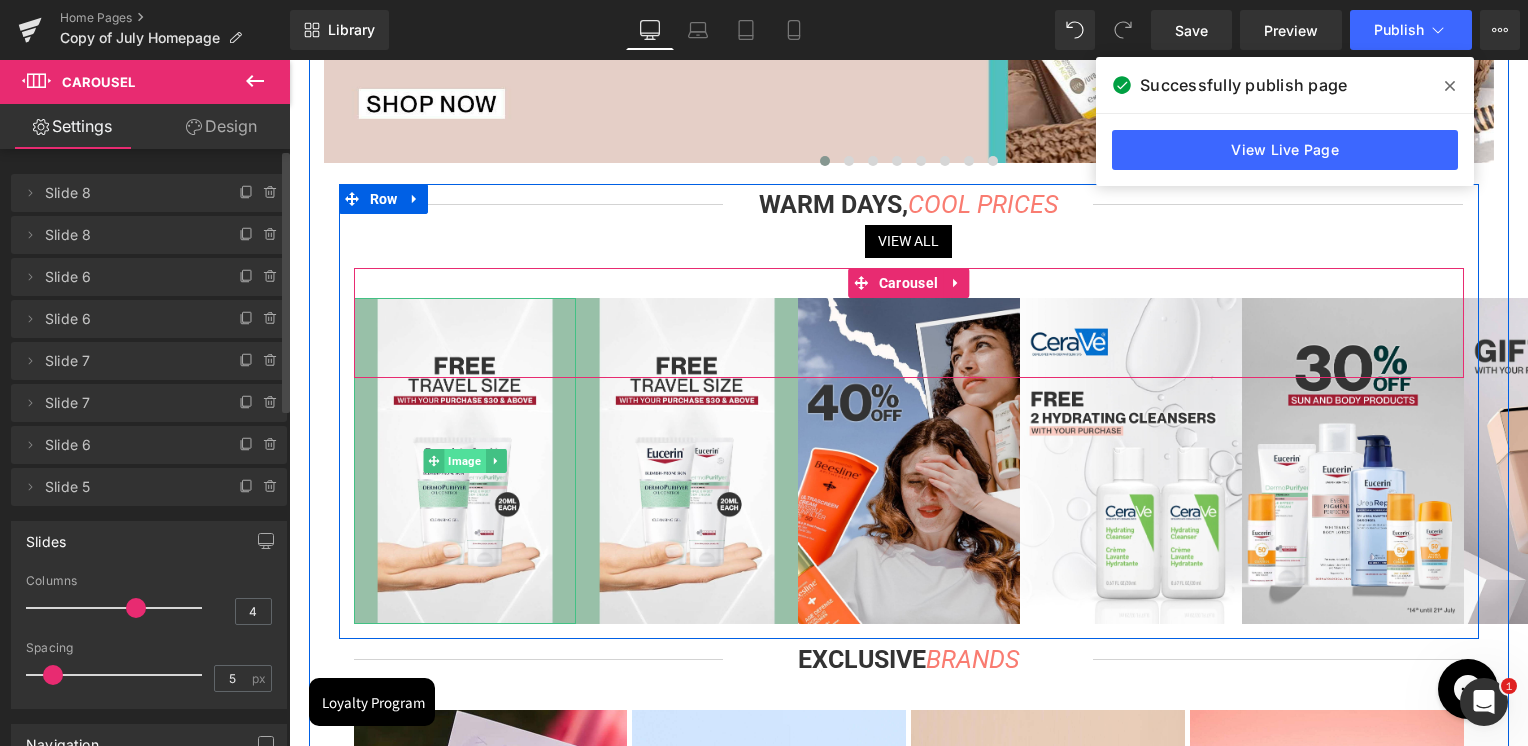 click on "Image" at bounding box center (464, 461) 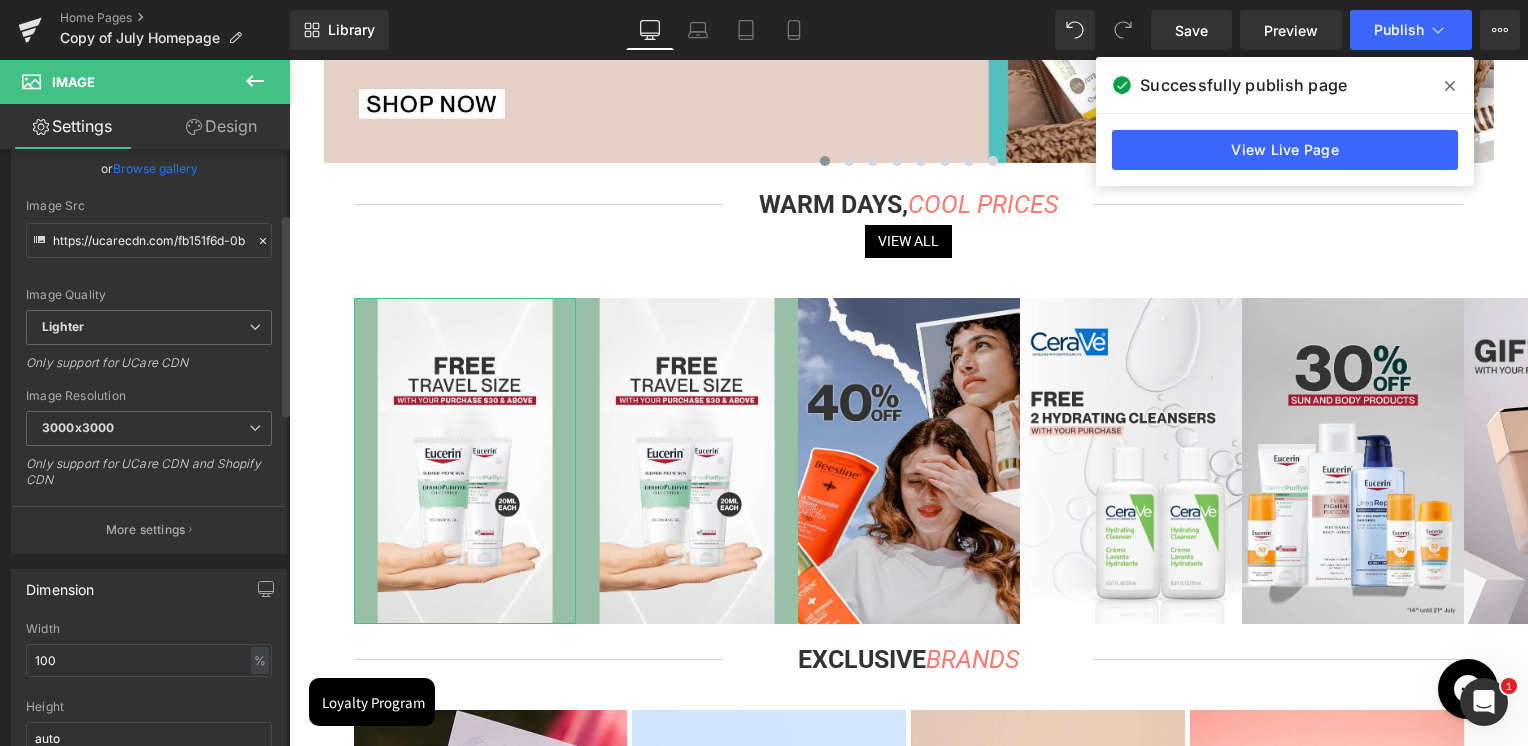 scroll, scrollTop: 500, scrollLeft: 0, axis: vertical 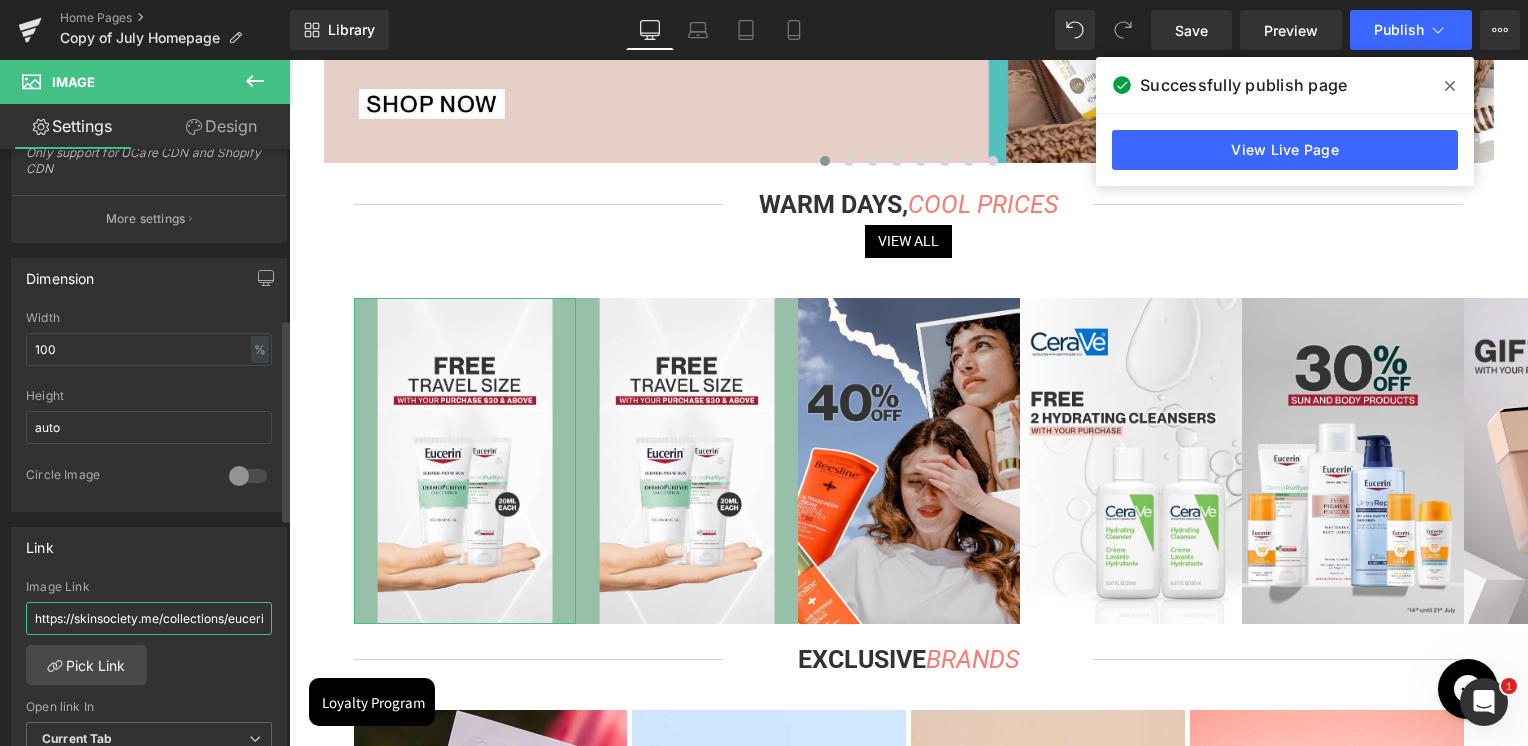 click on "https://skinsociety.me/collections/eucerin" at bounding box center [149, 618] 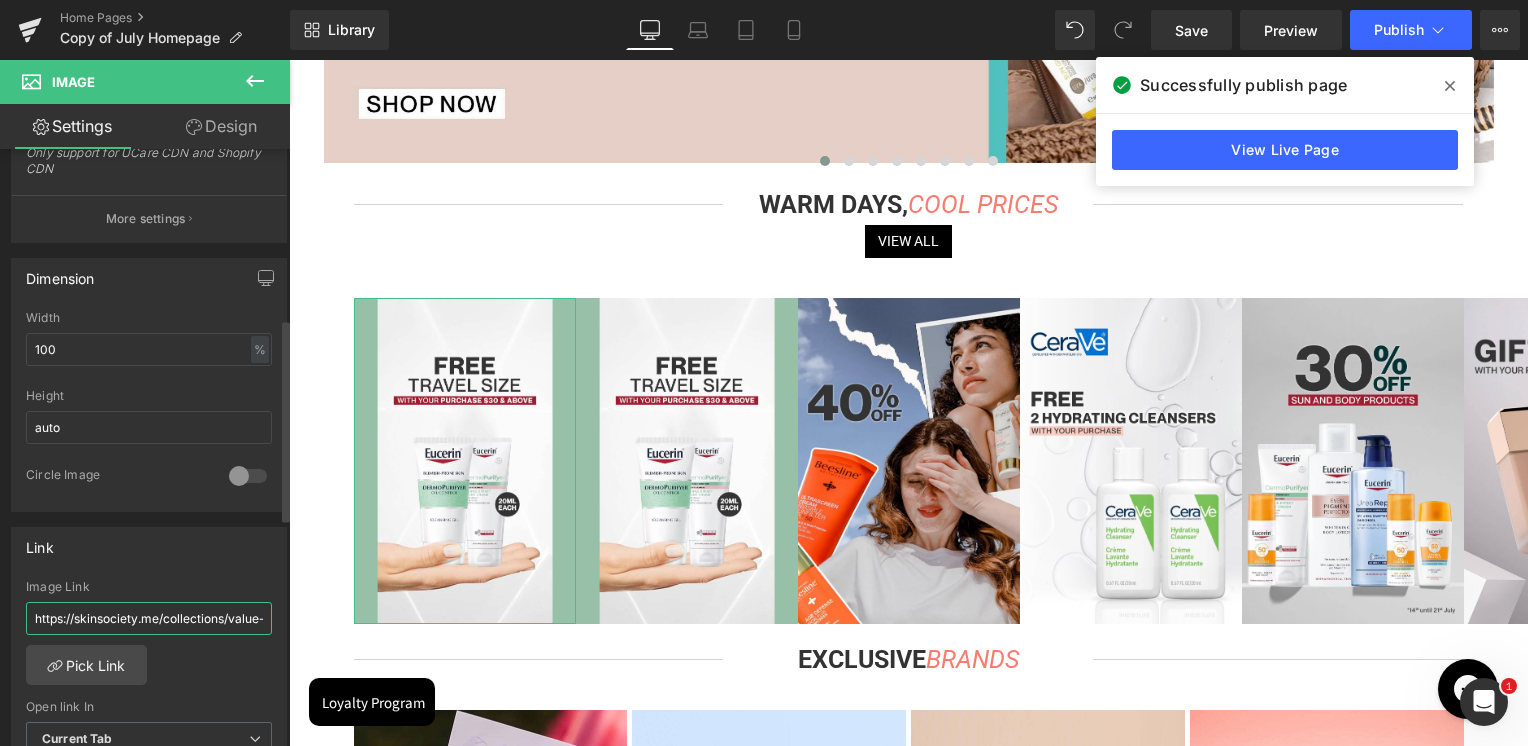 scroll, scrollTop: 0, scrollLeft: 512, axis: horizontal 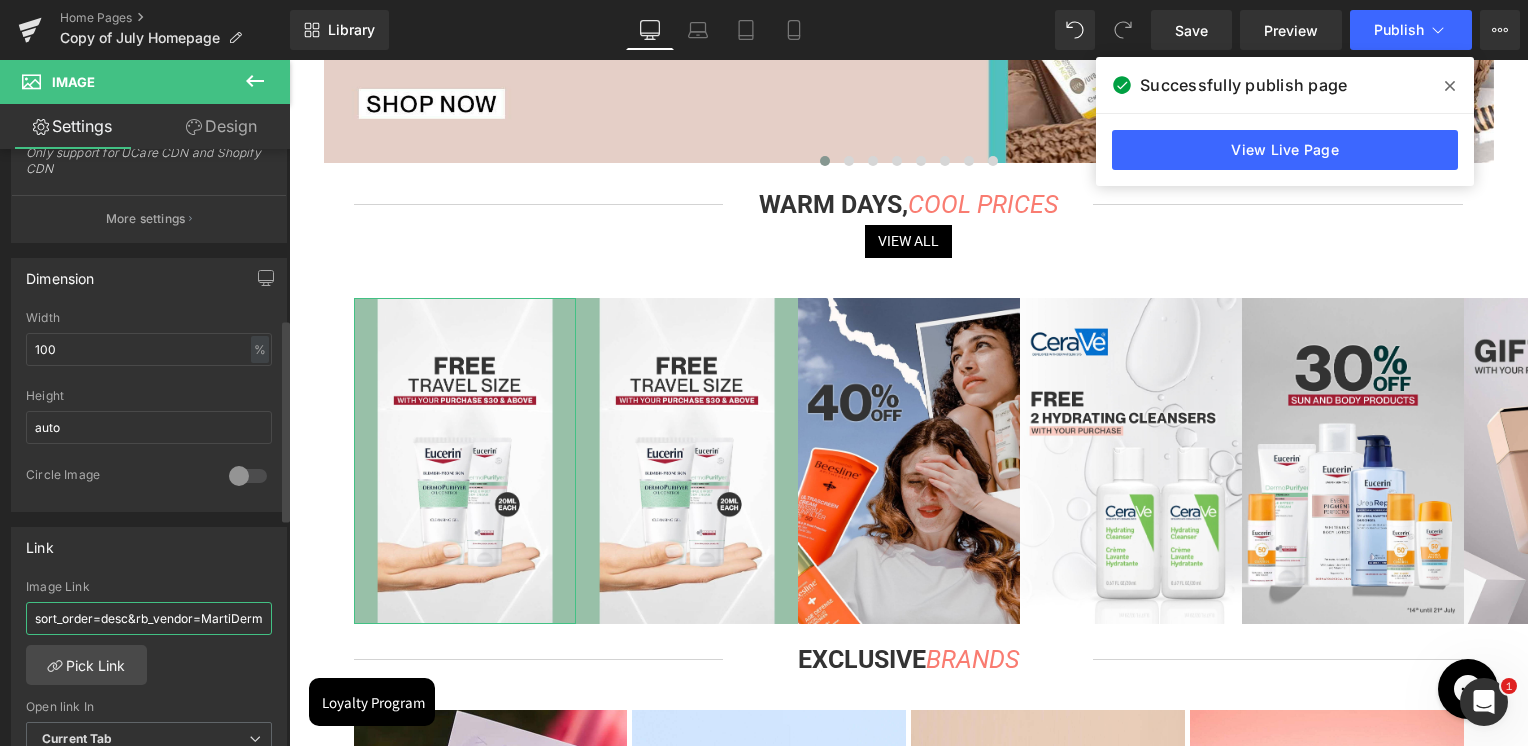 type on "https://skinsociety.me/collections/value-deals?page=1&tab=products&sort_by=discount&sort_order=desc&rb_vendor=MartiDerm" 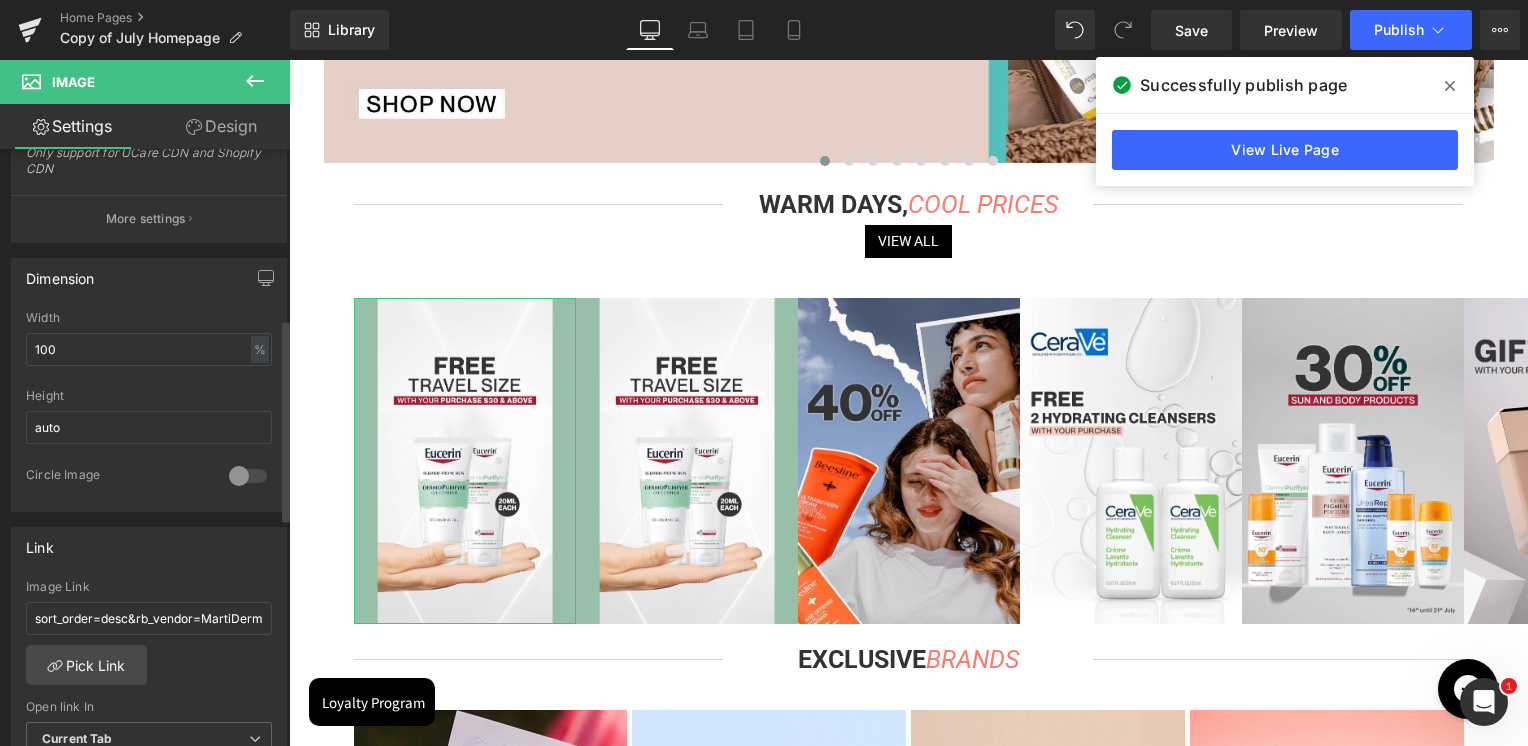 click on "Link https://skinsociety.me/collections/eucerin Image Link https://skinsociety.me/collections/value-deals?page=1&tab=products&sort_by=discount&sort_order=desc&rb_vendor=MartiDerm  Pick Link Current Tab New Tab Open link In
Current Tab
Current Tab New Tab" at bounding box center (149, 656) 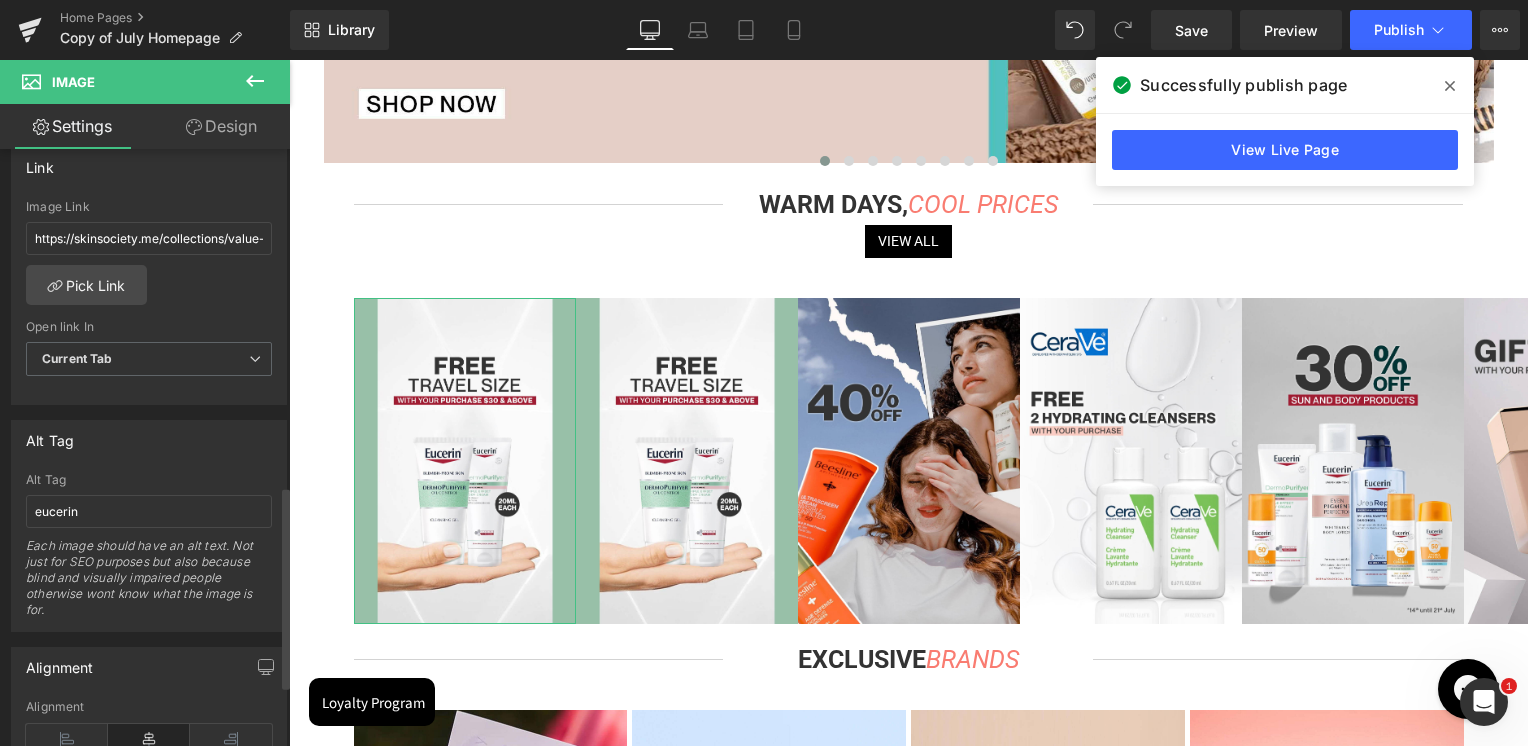 scroll, scrollTop: 1000, scrollLeft: 0, axis: vertical 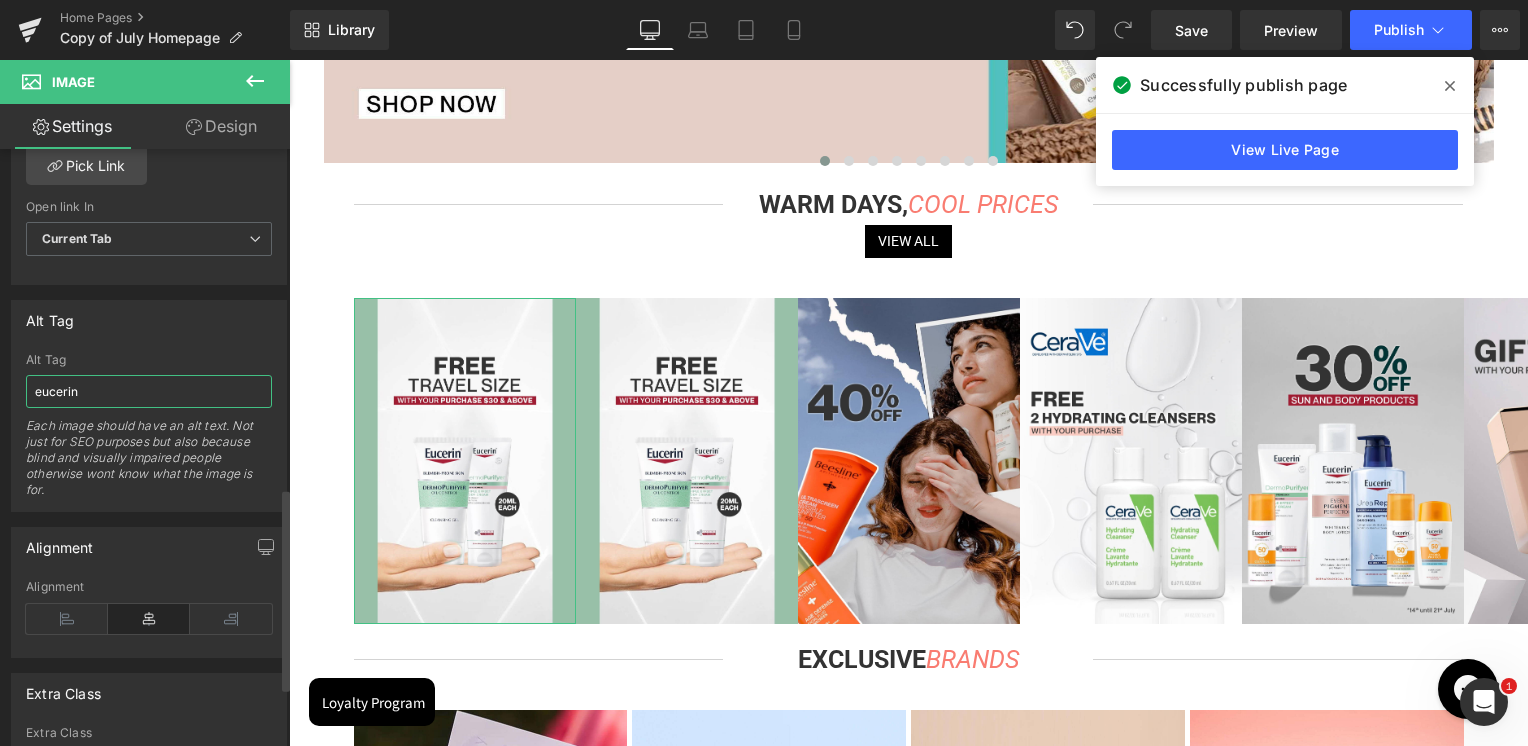 click on "eucerin" at bounding box center [149, 391] 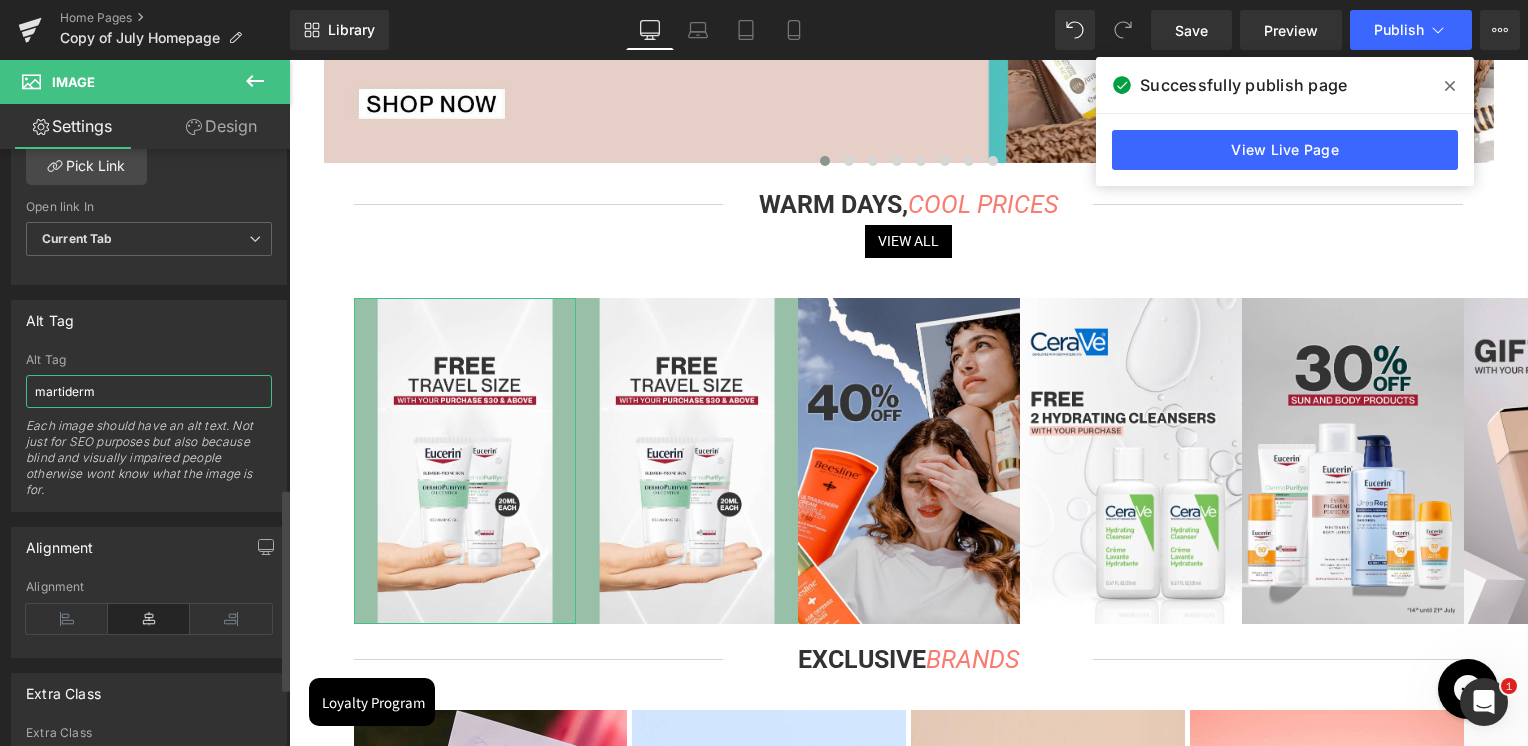 type on "martiderm" 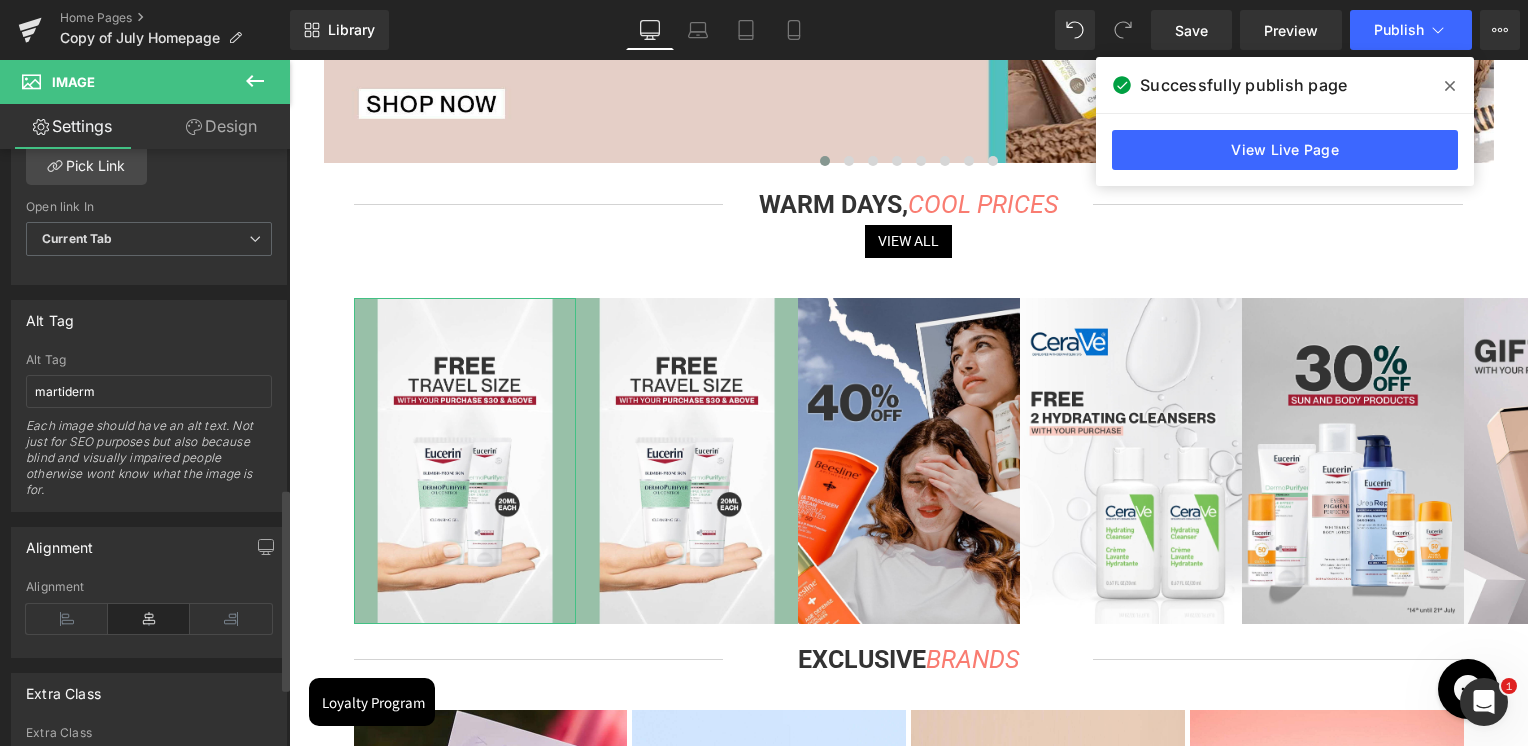 click on "Alt Tag eucerin Alt Tag martiderm Each image should have an alt text. Not just for SEO purposes but also because blind and visually impaired people otherwise wont know what the image is for." at bounding box center [149, 406] 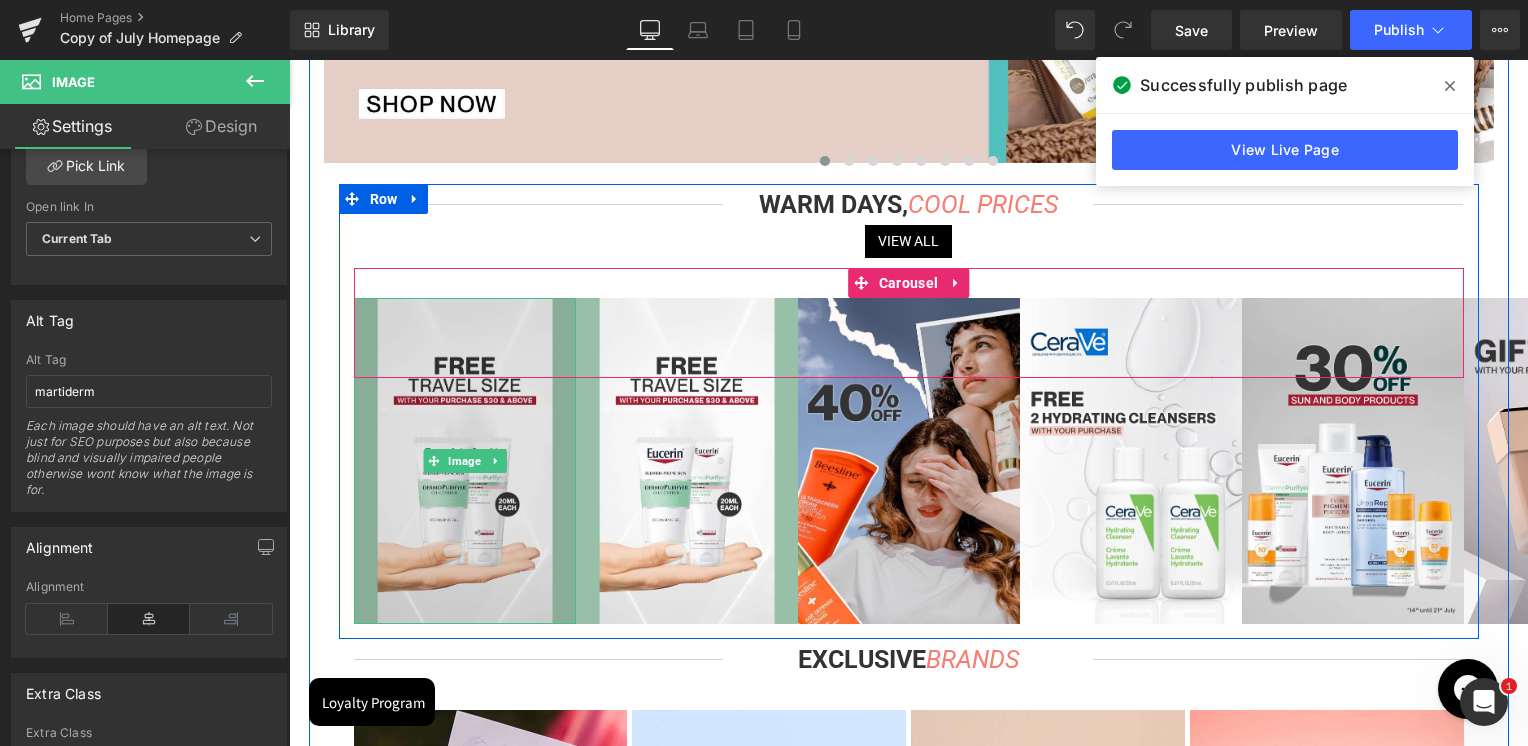 click at bounding box center [465, 461] 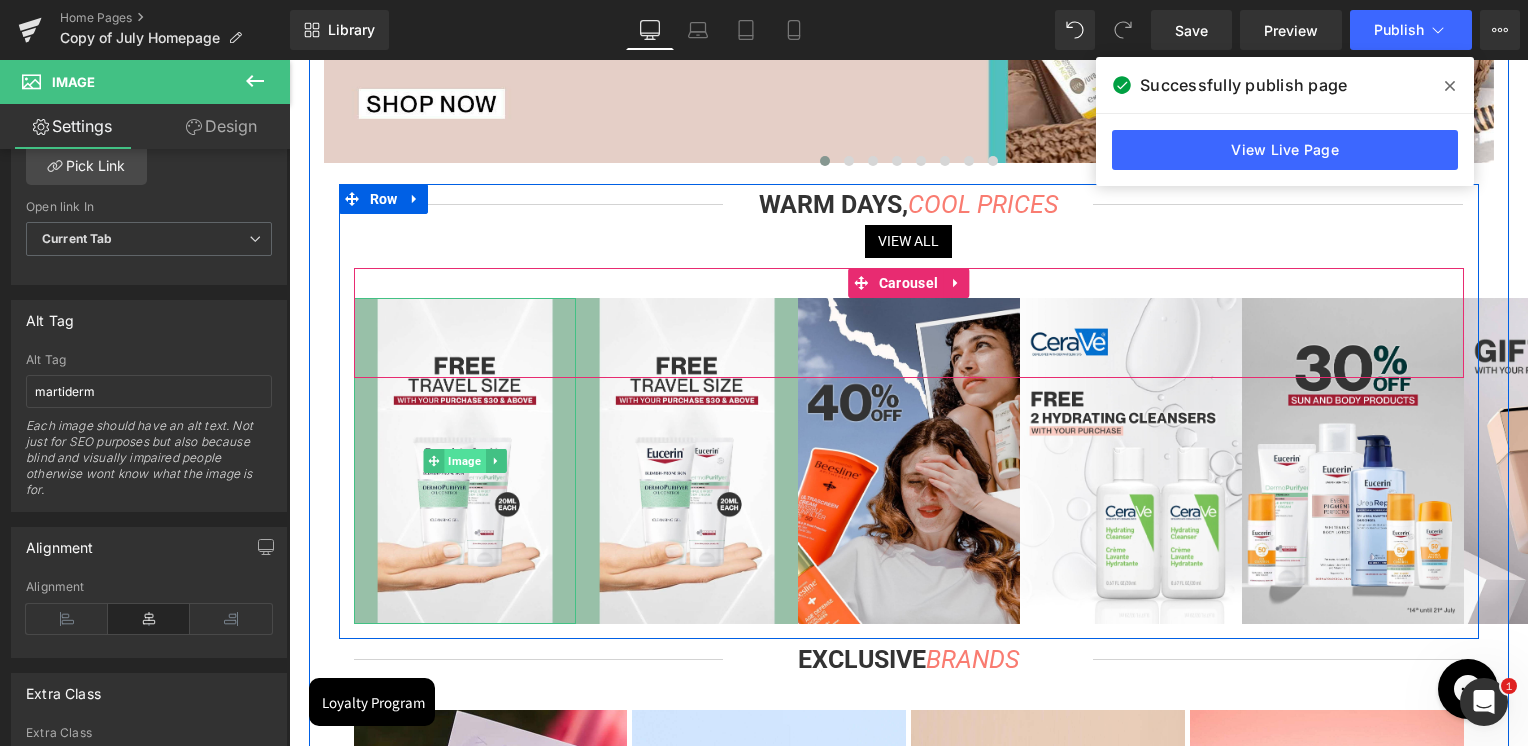click on "Image" at bounding box center (464, 461) 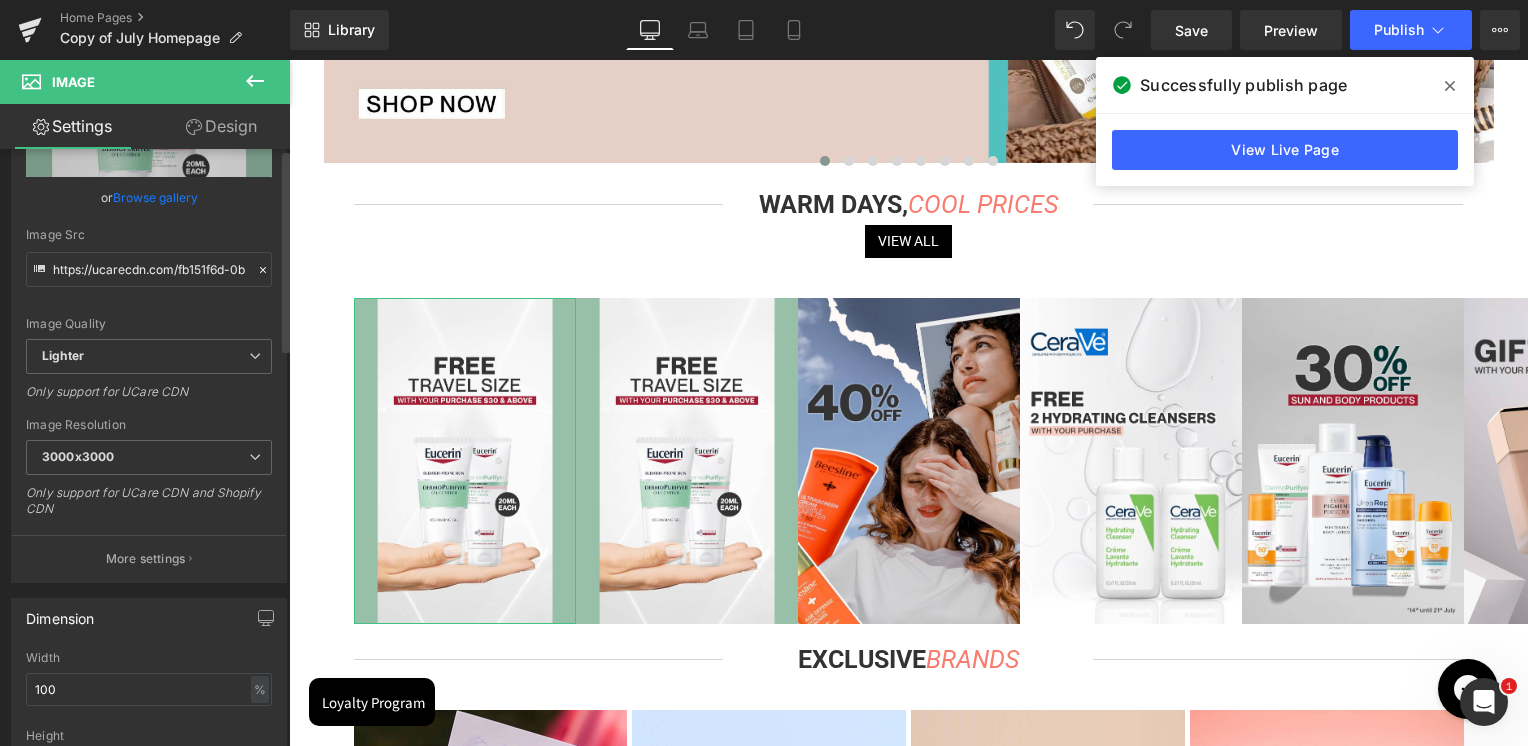 scroll, scrollTop: 0, scrollLeft: 0, axis: both 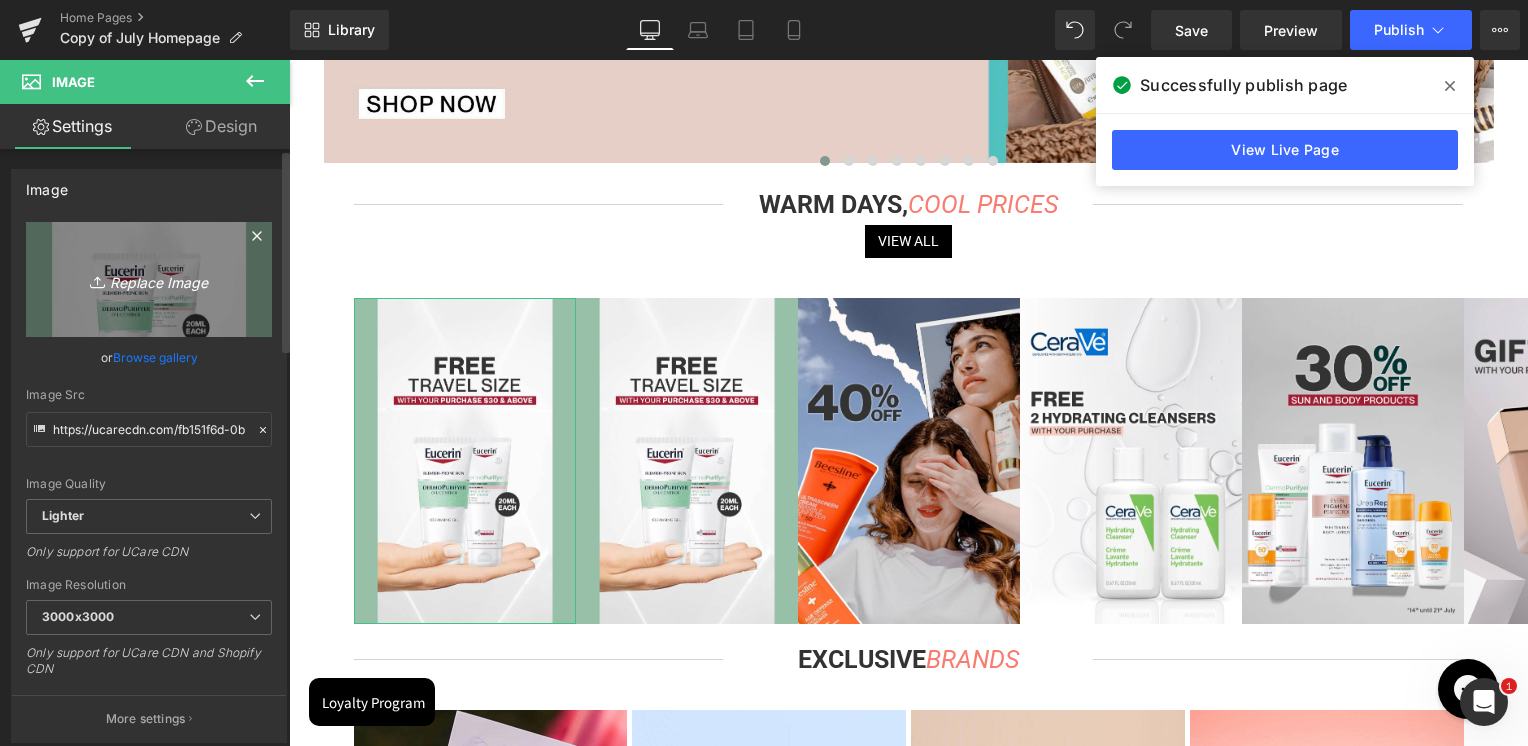 click on "Replace Image" at bounding box center [149, 279] 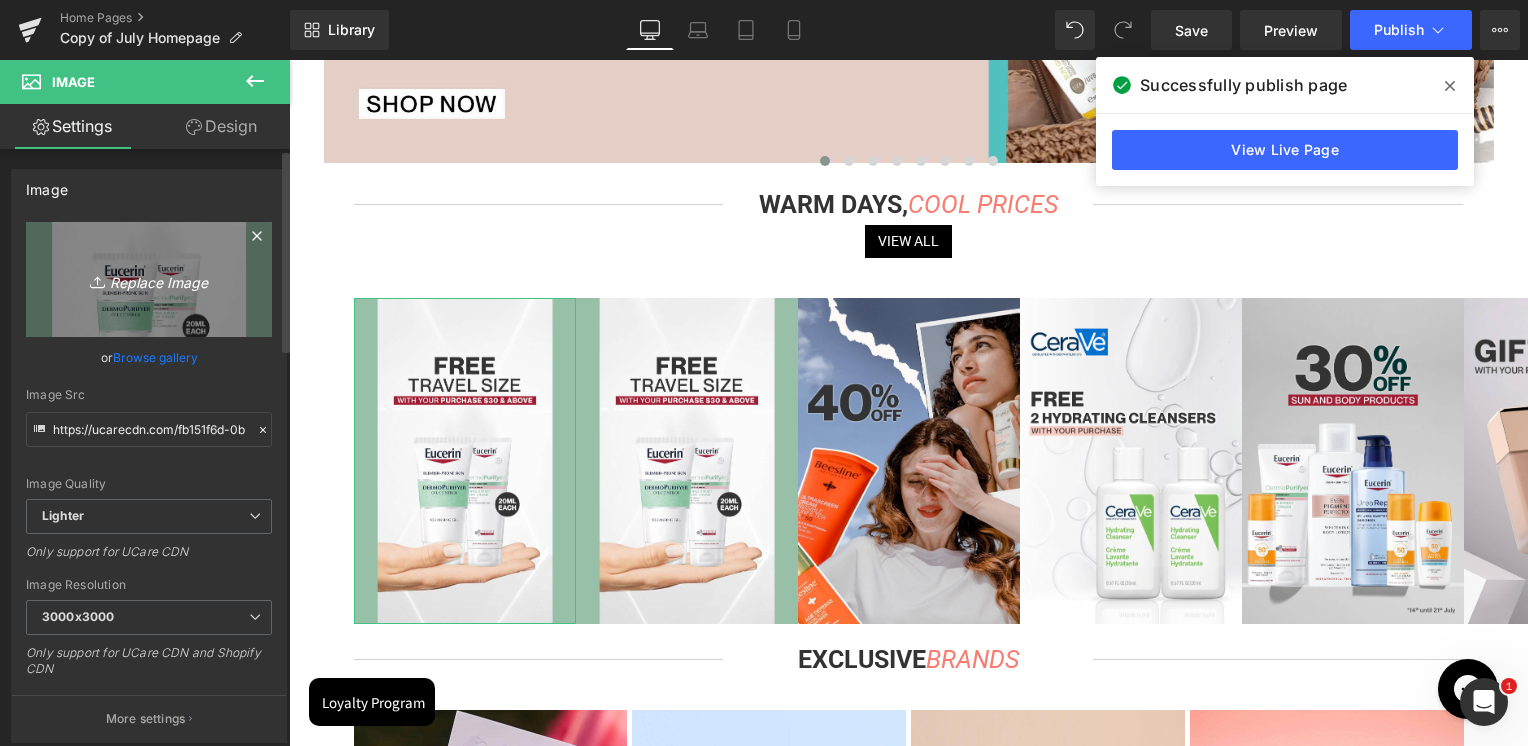 type on "C:\fakepath\MartiDerm Top Deal.jpg" 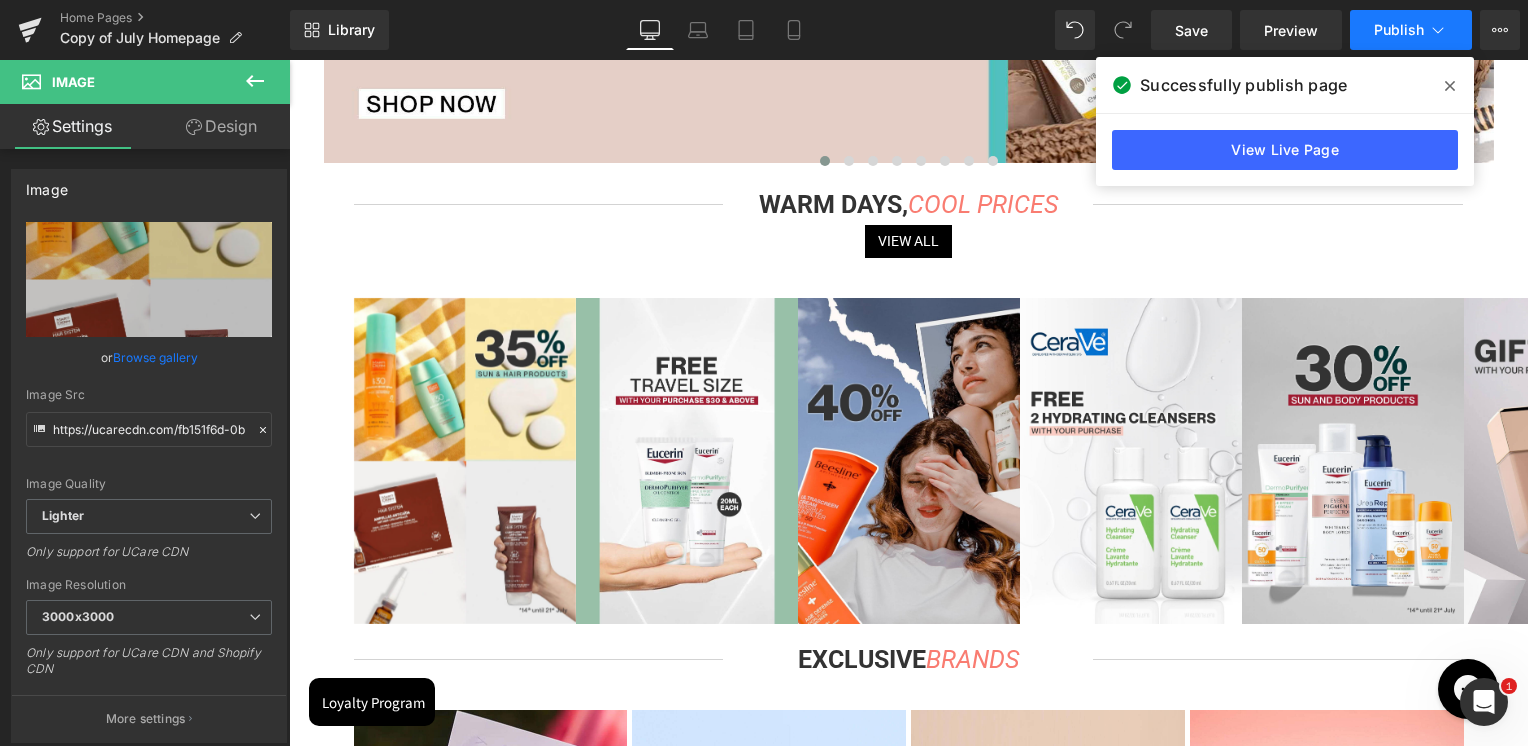 click on "Publish" at bounding box center [1399, 30] 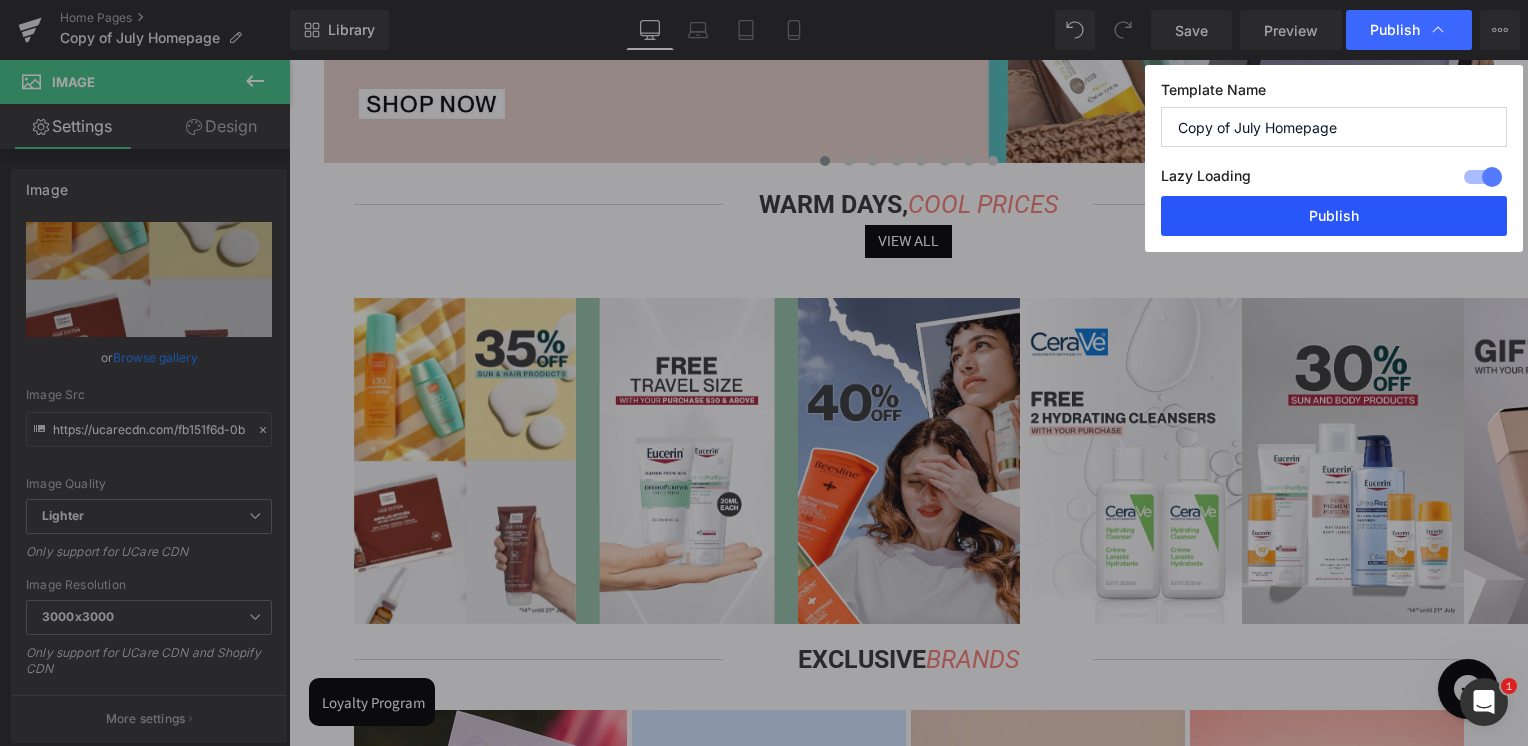 click on "Publish" at bounding box center [1334, 216] 